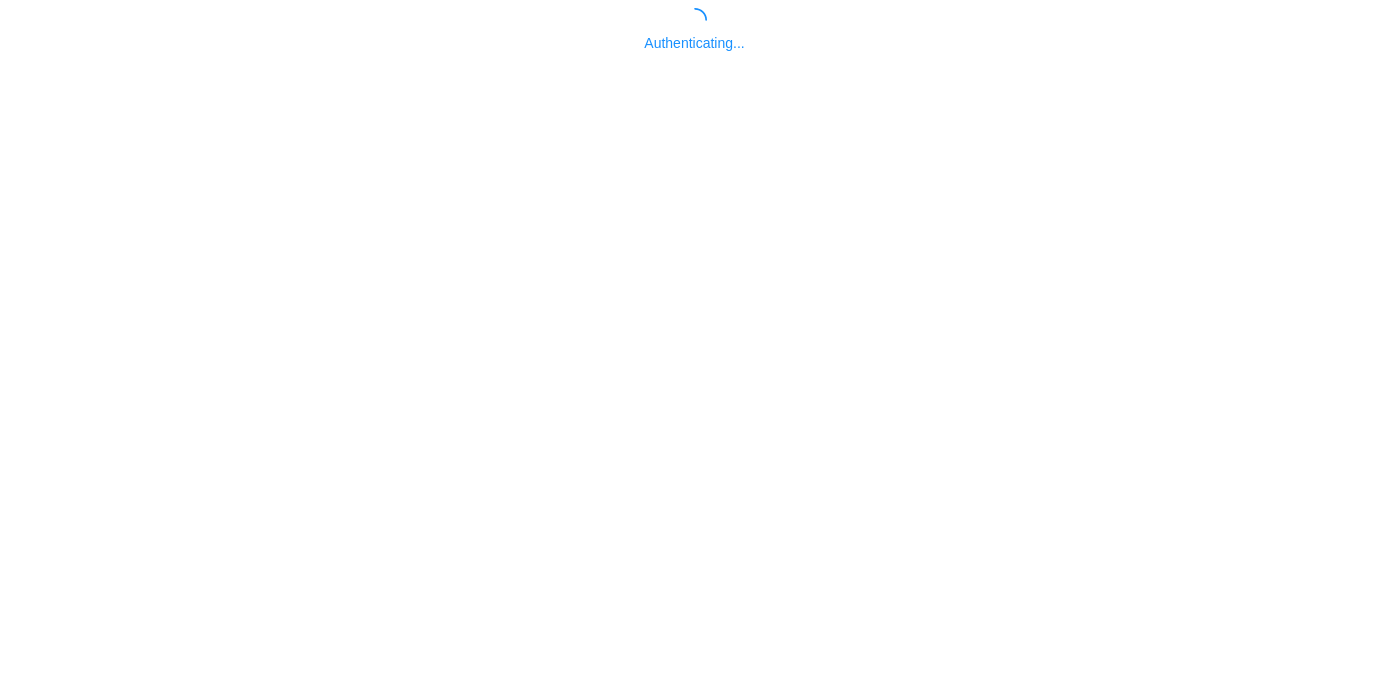 scroll, scrollTop: 0, scrollLeft: 0, axis: both 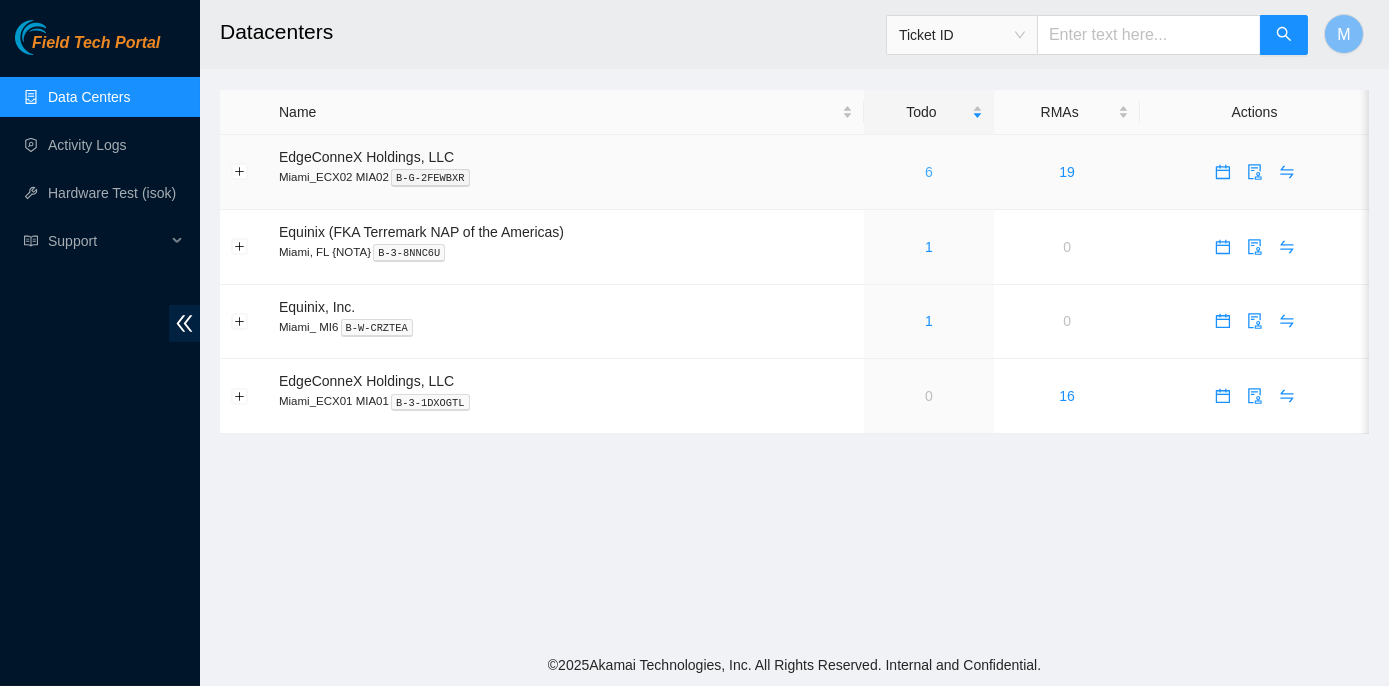 click on "6" at bounding box center (929, 172) 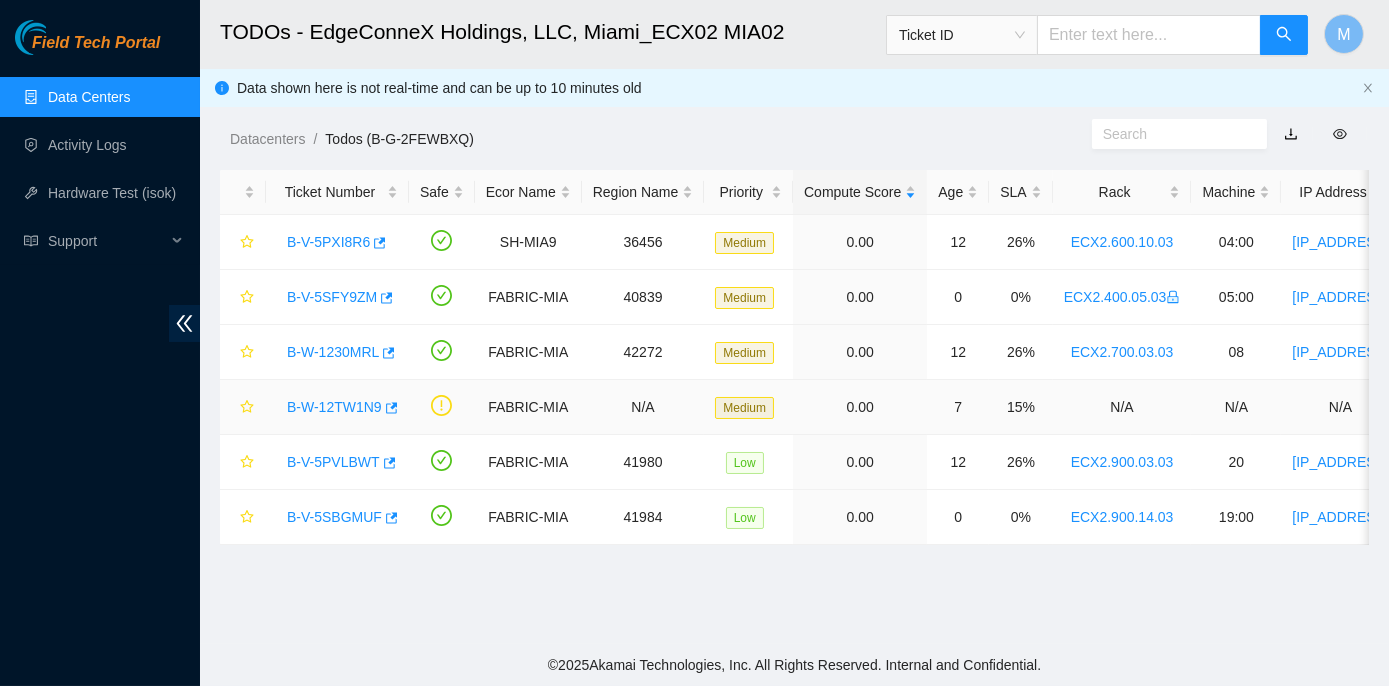click on "B-W-12TW1N9" at bounding box center (334, 407) 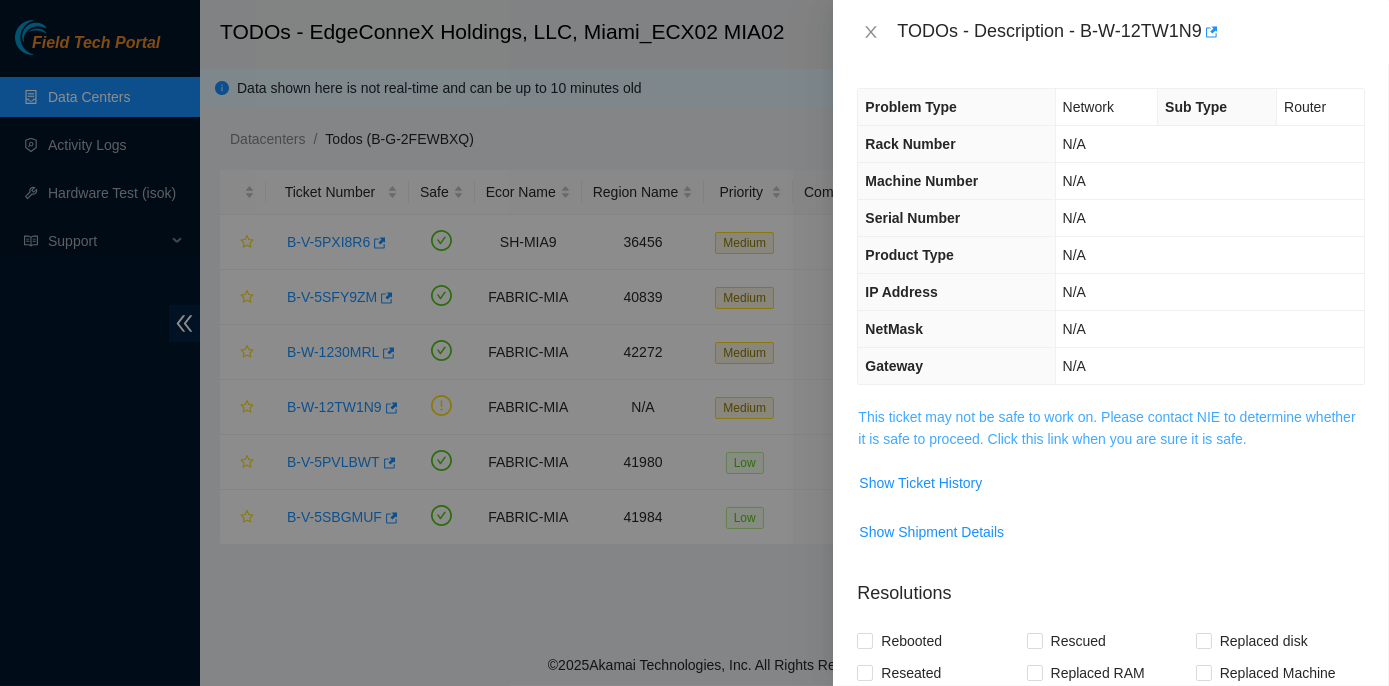 click on "This ticket may not be safe to work on. Please contact NIE to determine whether it is safe to proceed. Click this link when you are sure it is safe." at bounding box center [1106, 428] 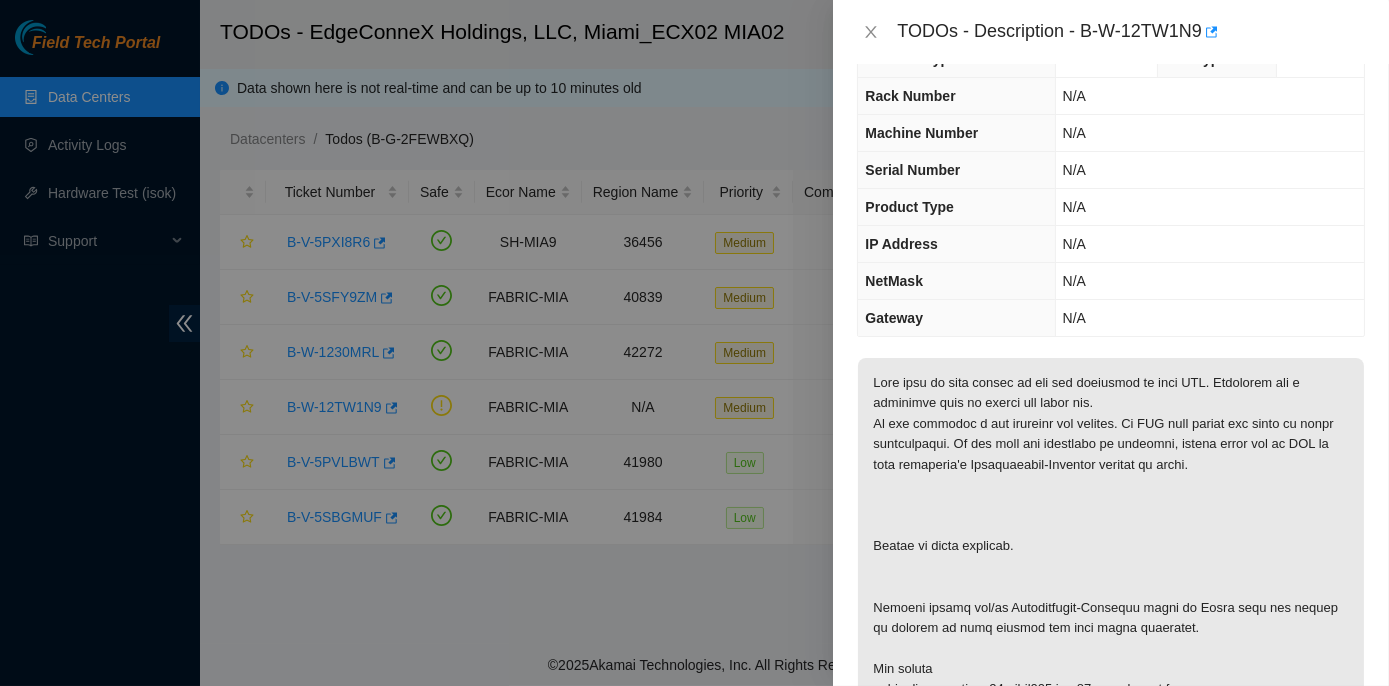 scroll, scrollTop: 0, scrollLeft: 0, axis: both 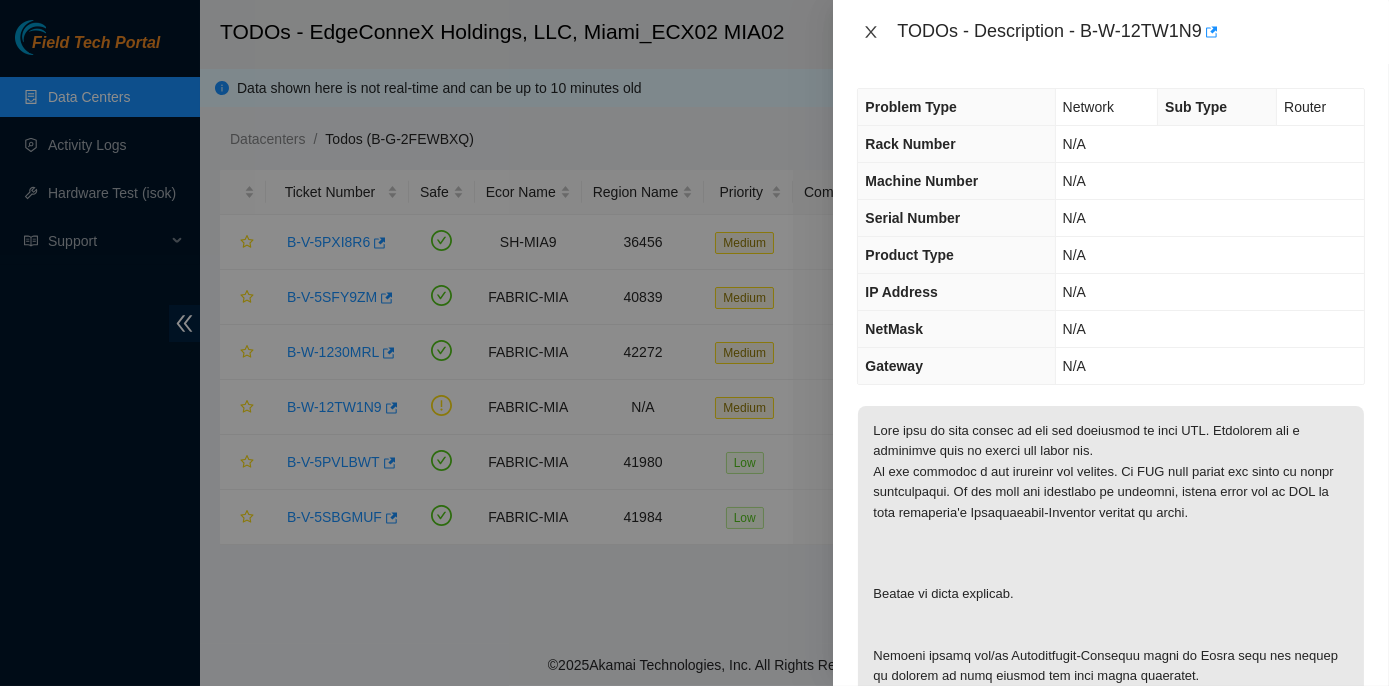 click 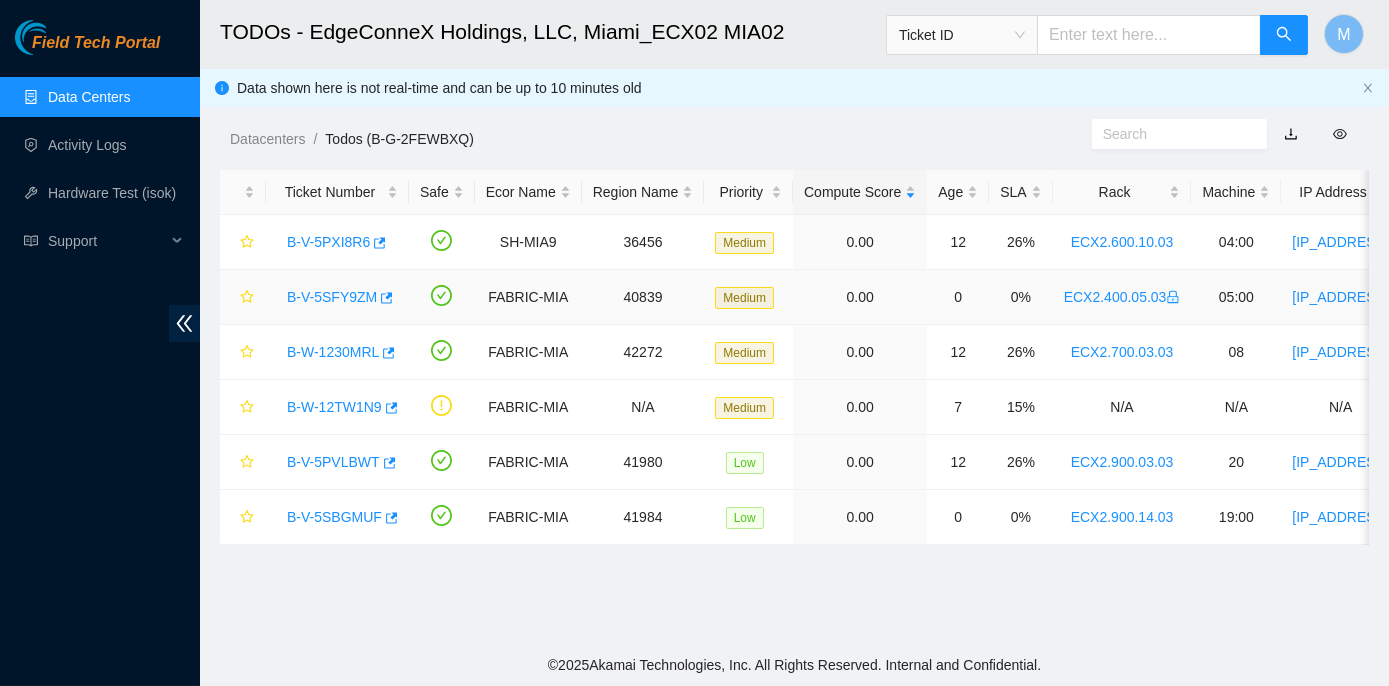 click on "B-V-5SFY9ZM" at bounding box center (332, 297) 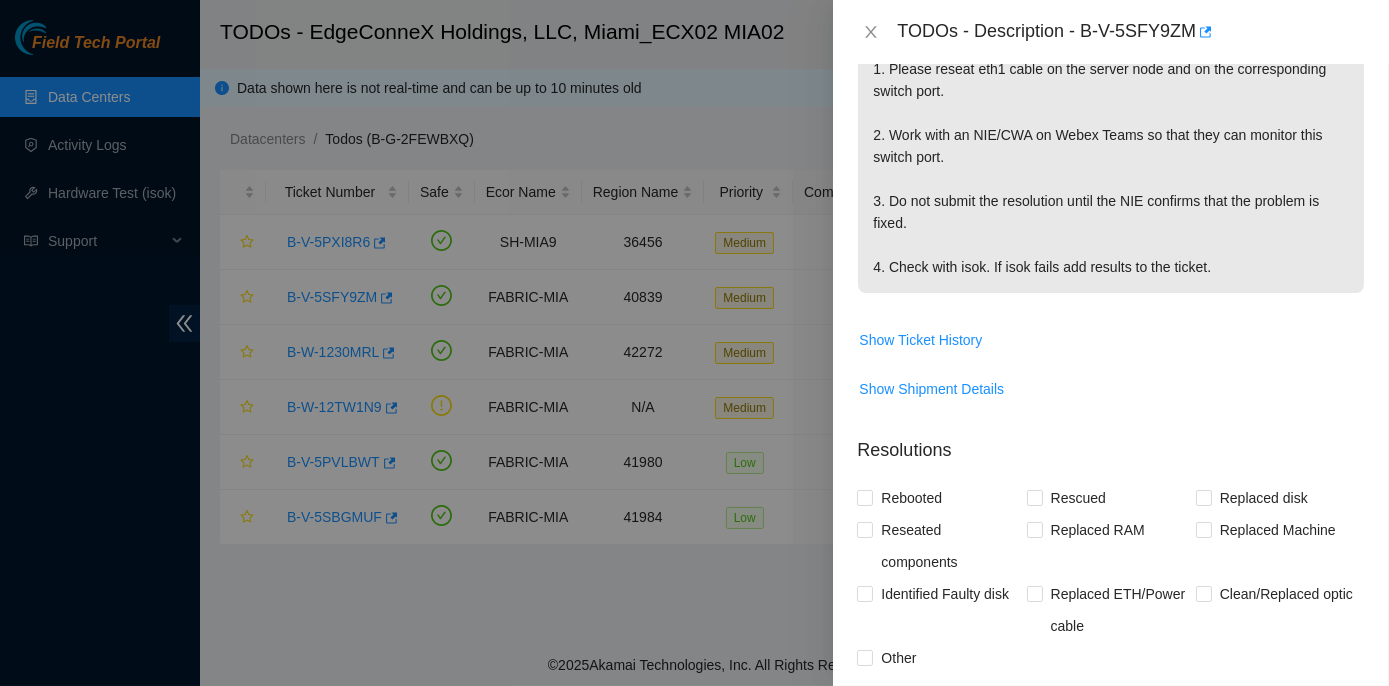 scroll, scrollTop: 454, scrollLeft: 0, axis: vertical 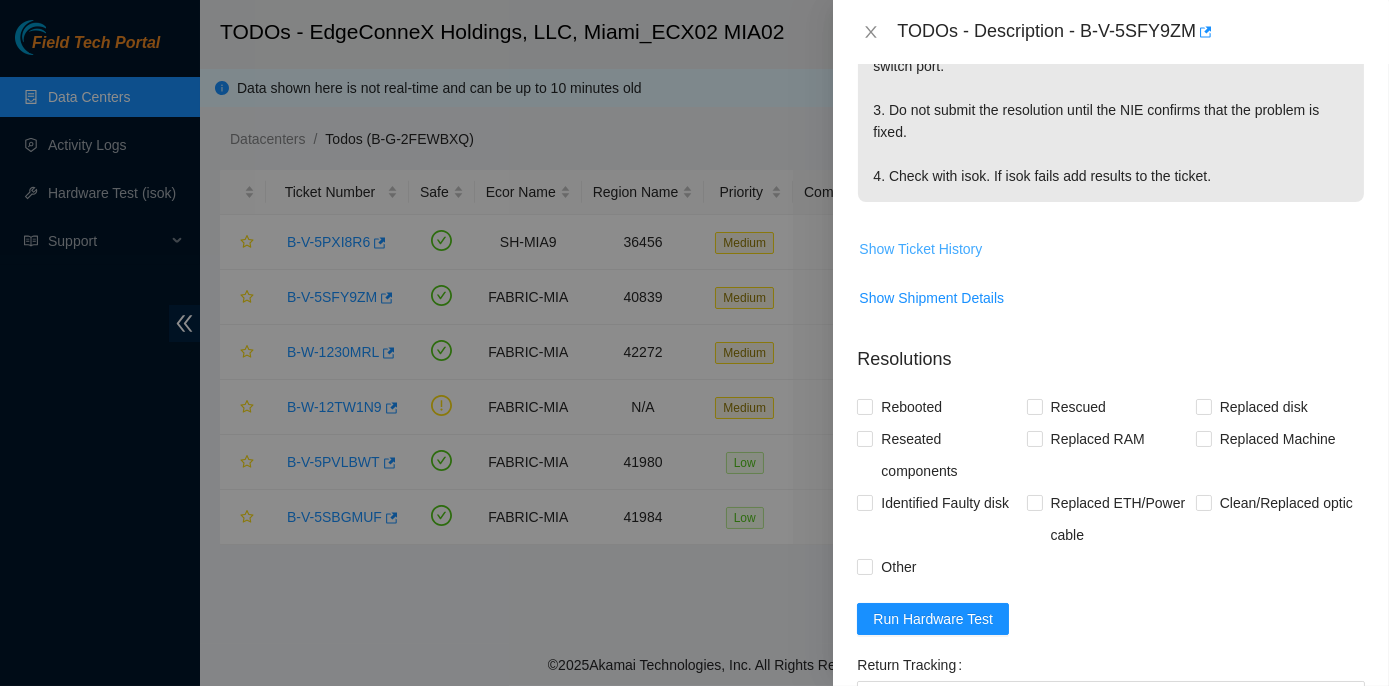 click on "Show Ticket History" at bounding box center (920, 249) 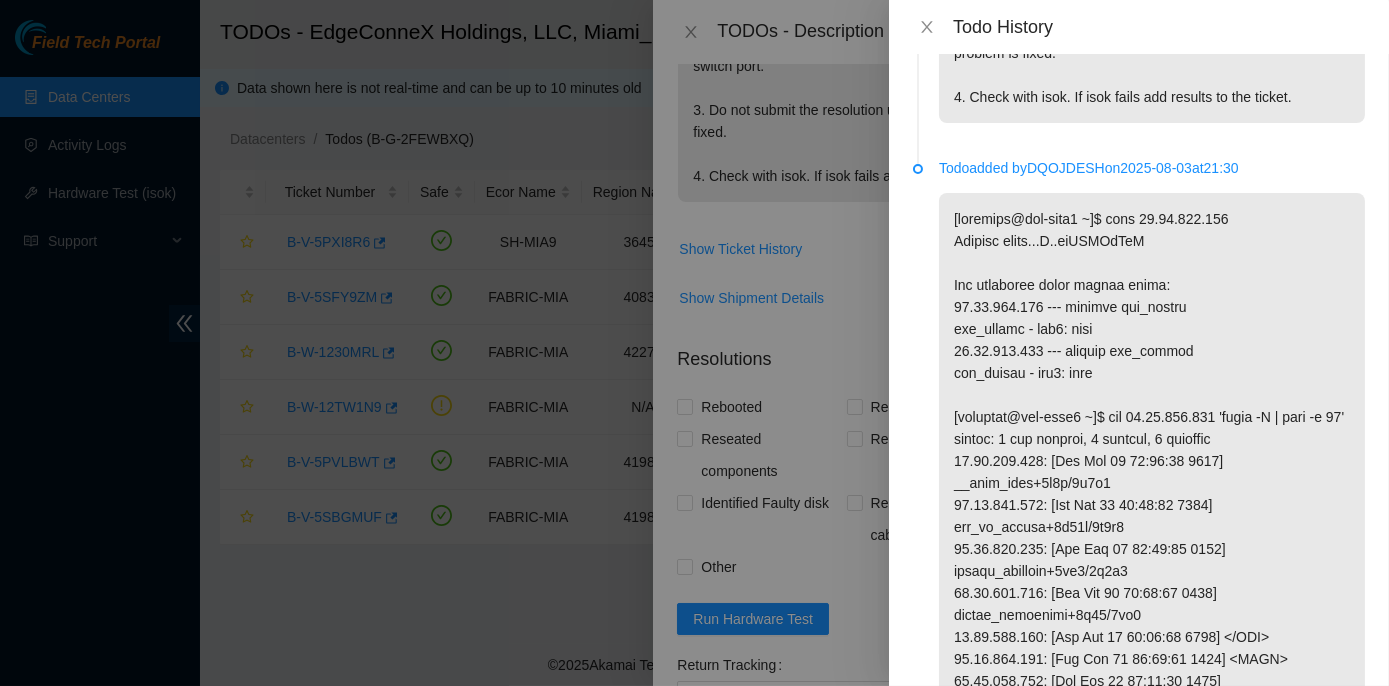 scroll, scrollTop: 0, scrollLeft: 0, axis: both 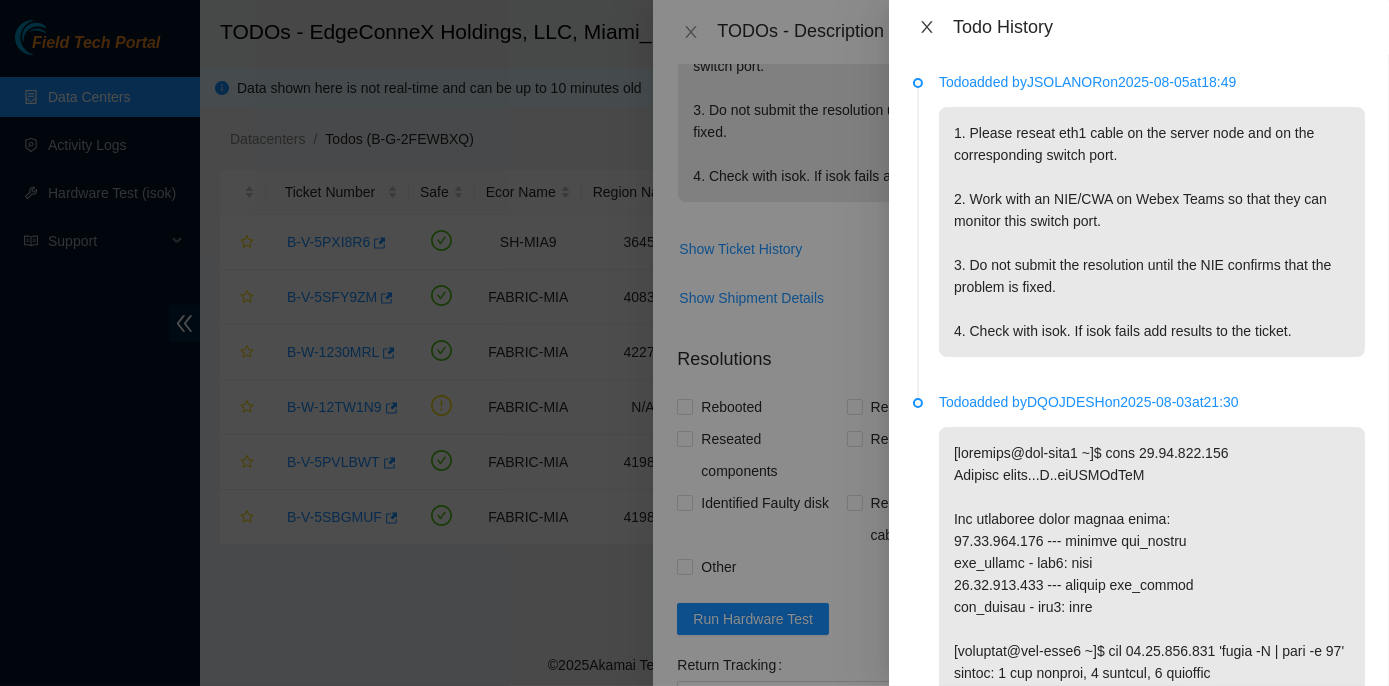 click at bounding box center [927, 27] 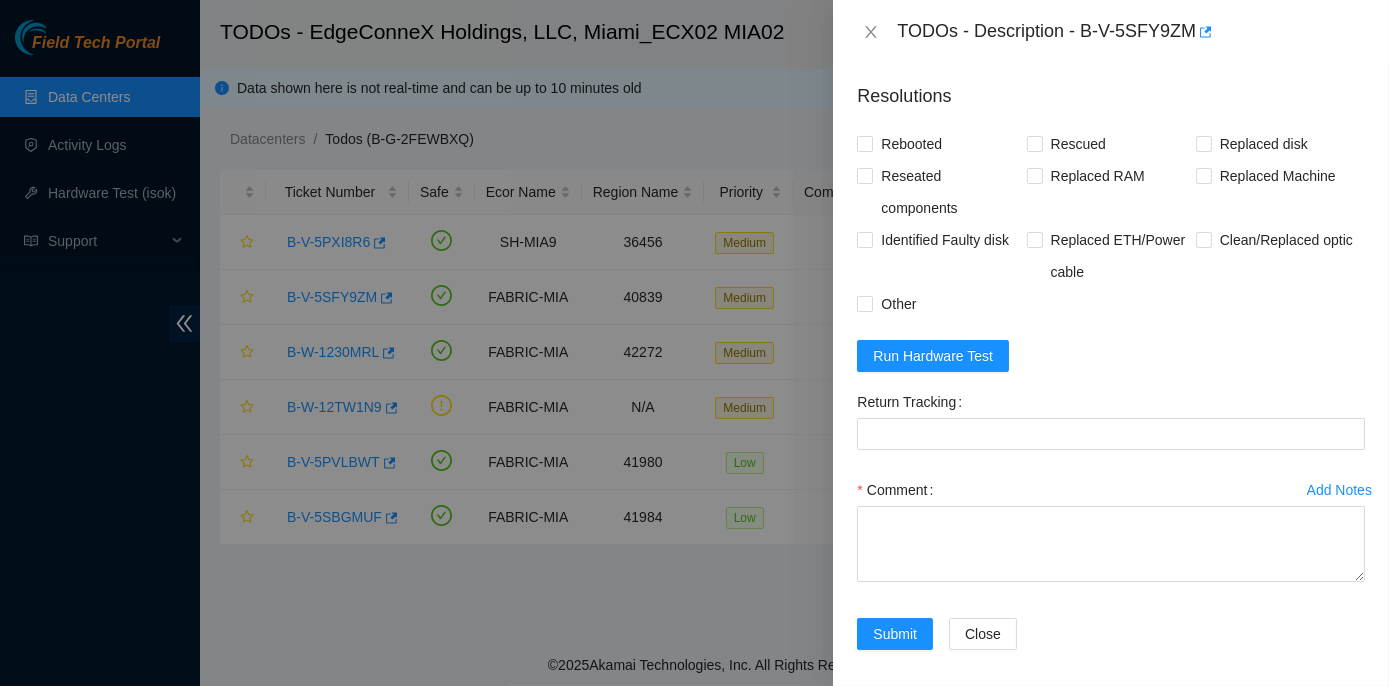 scroll, scrollTop: 725, scrollLeft: 0, axis: vertical 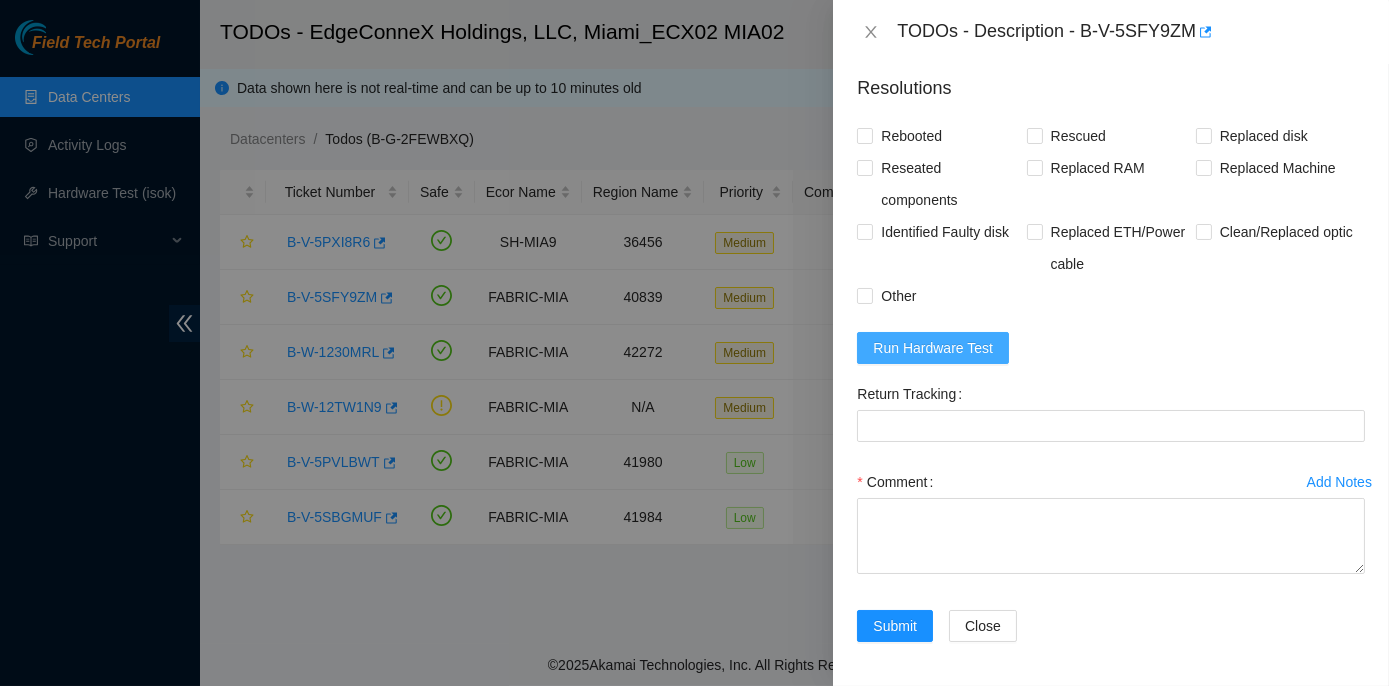 click on "Run Hardware Test" at bounding box center (933, 348) 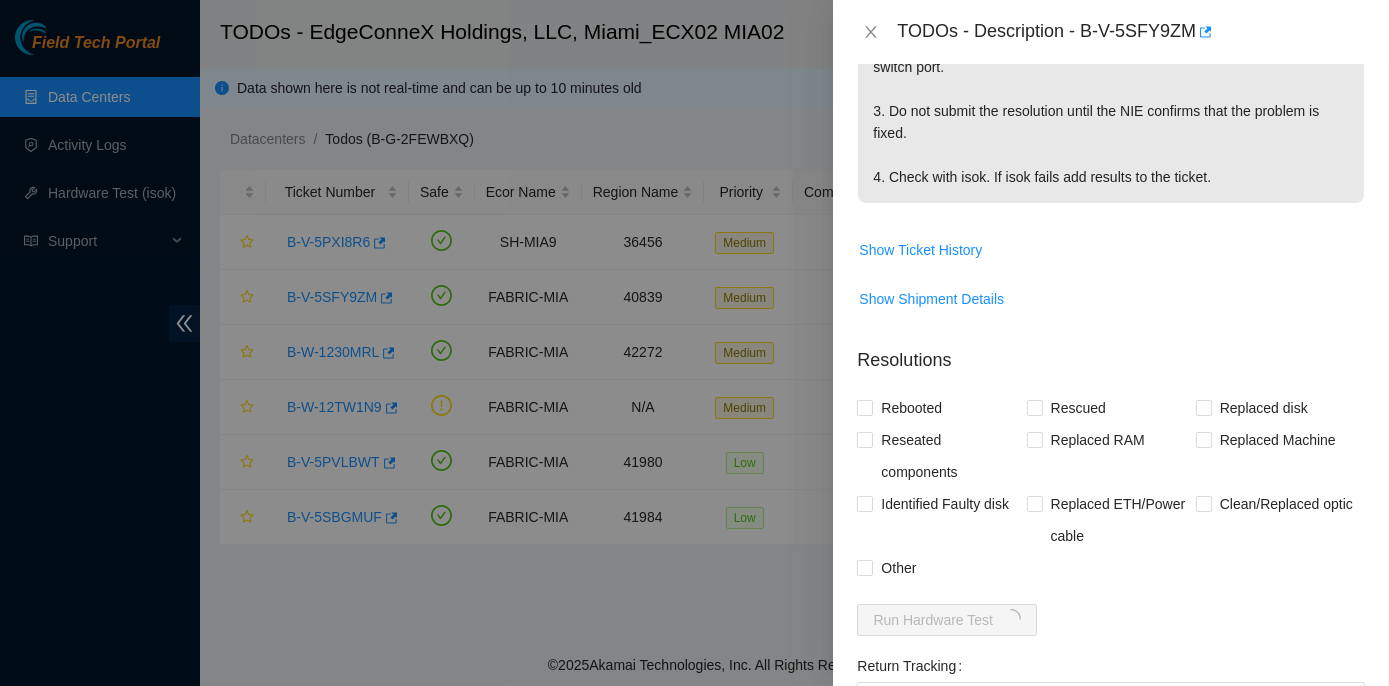 scroll, scrollTop: 545, scrollLeft: 0, axis: vertical 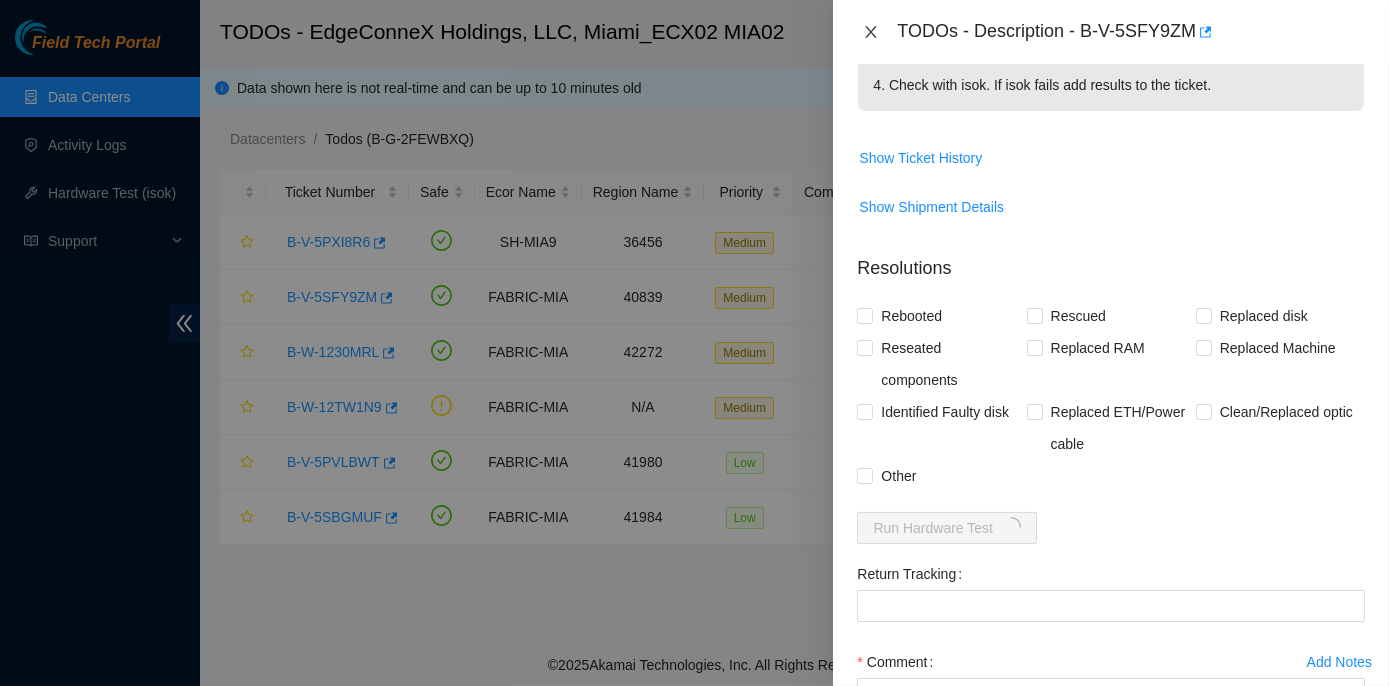 click 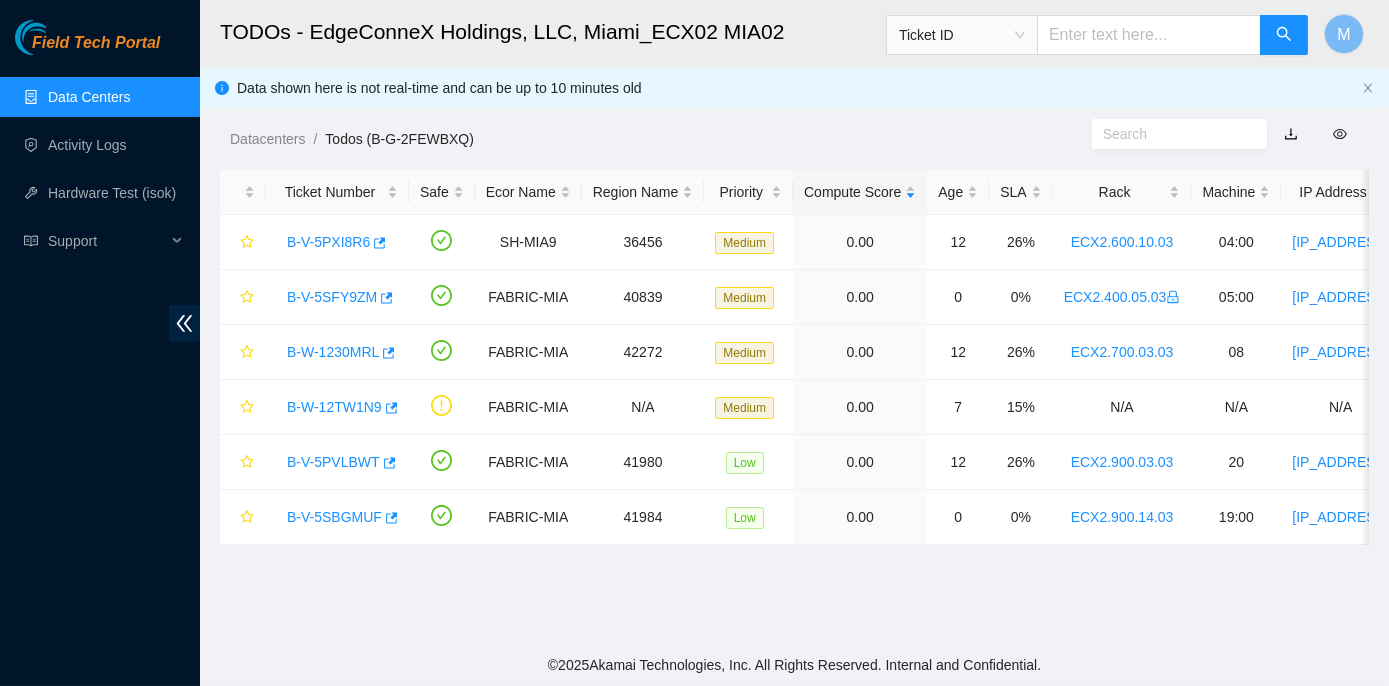 scroll, scrollTop: 574, scrollLeft: 0, axis: vertical 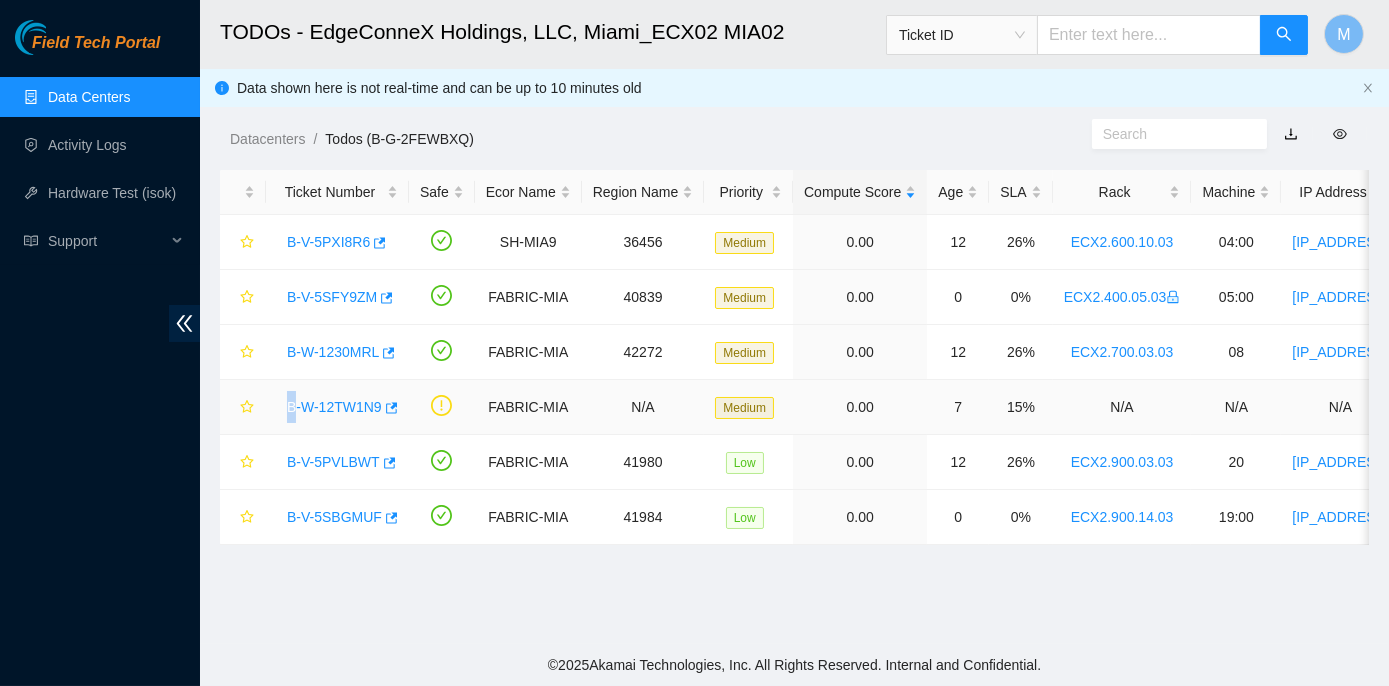 drag, startPoint x: 276, startPoint y: 402, endPoint x: 293, endPoint y: 405, distance: 17.262676 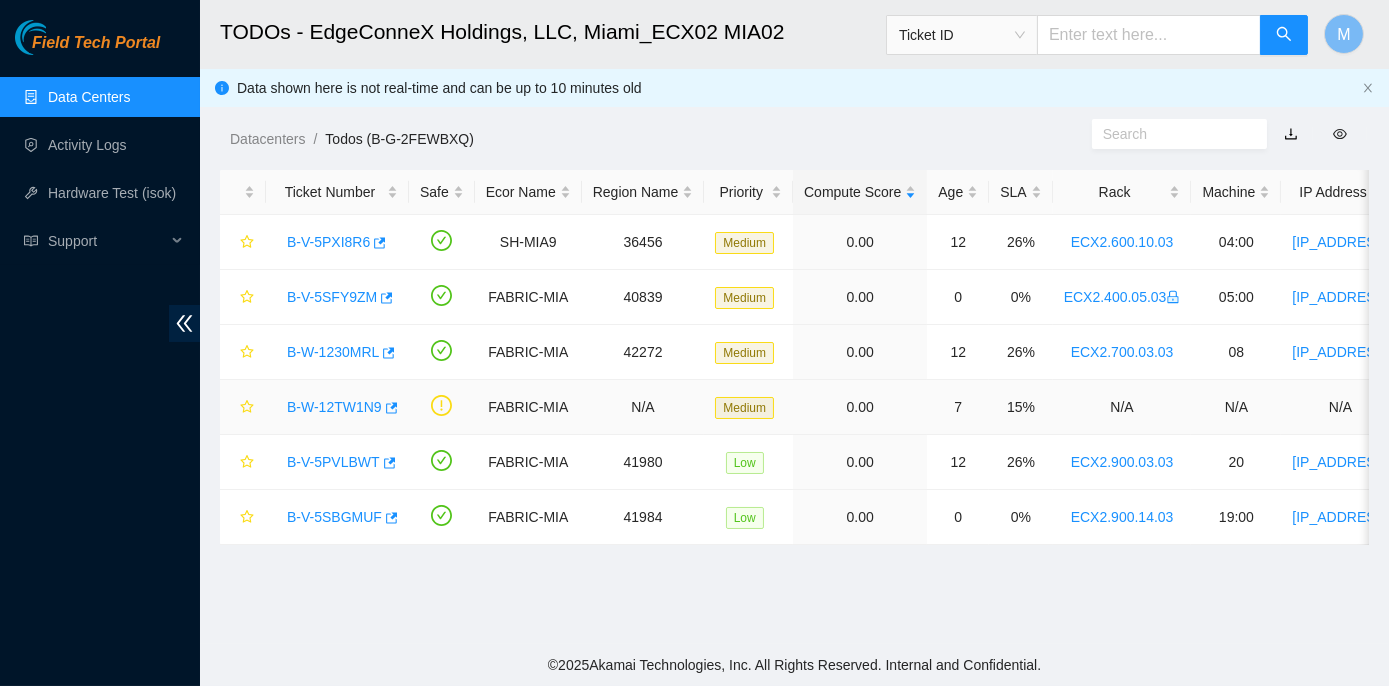 drag, startPoint x: 293, startPoint y: 405, endPoint x: 344, endPoint y: 421, distance: 53.450912 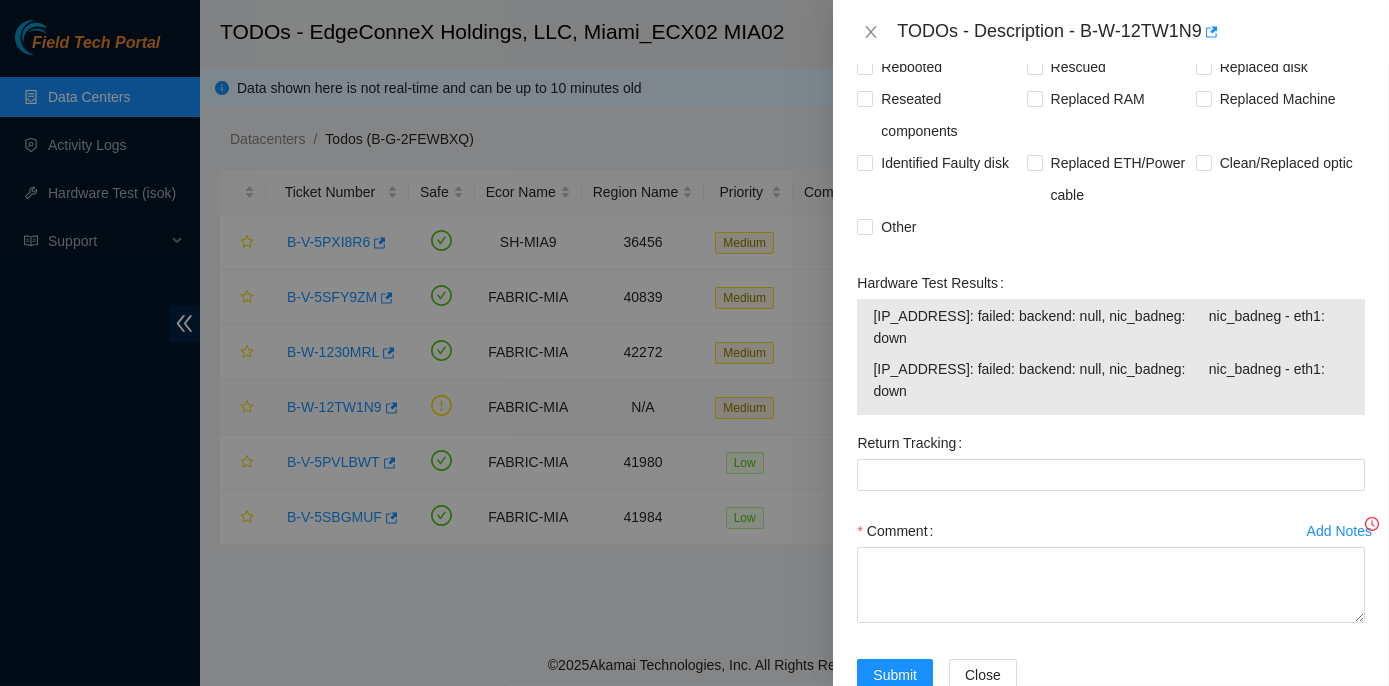 scroll, scrollTop: 544, scrollLeft: 0, axis: vertical 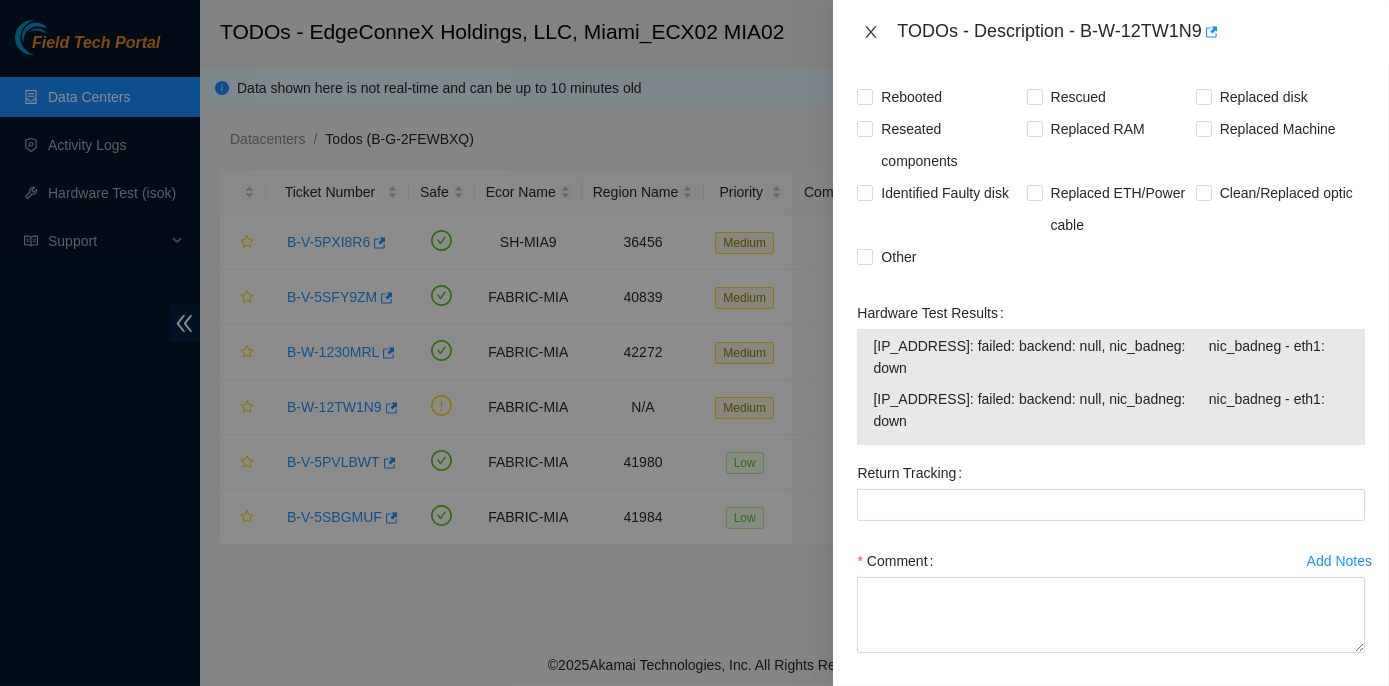 drag, startPoint x: 868, startPoint y: 26, endPoint x: 872, endPoint y: 40, distance: 14.56022 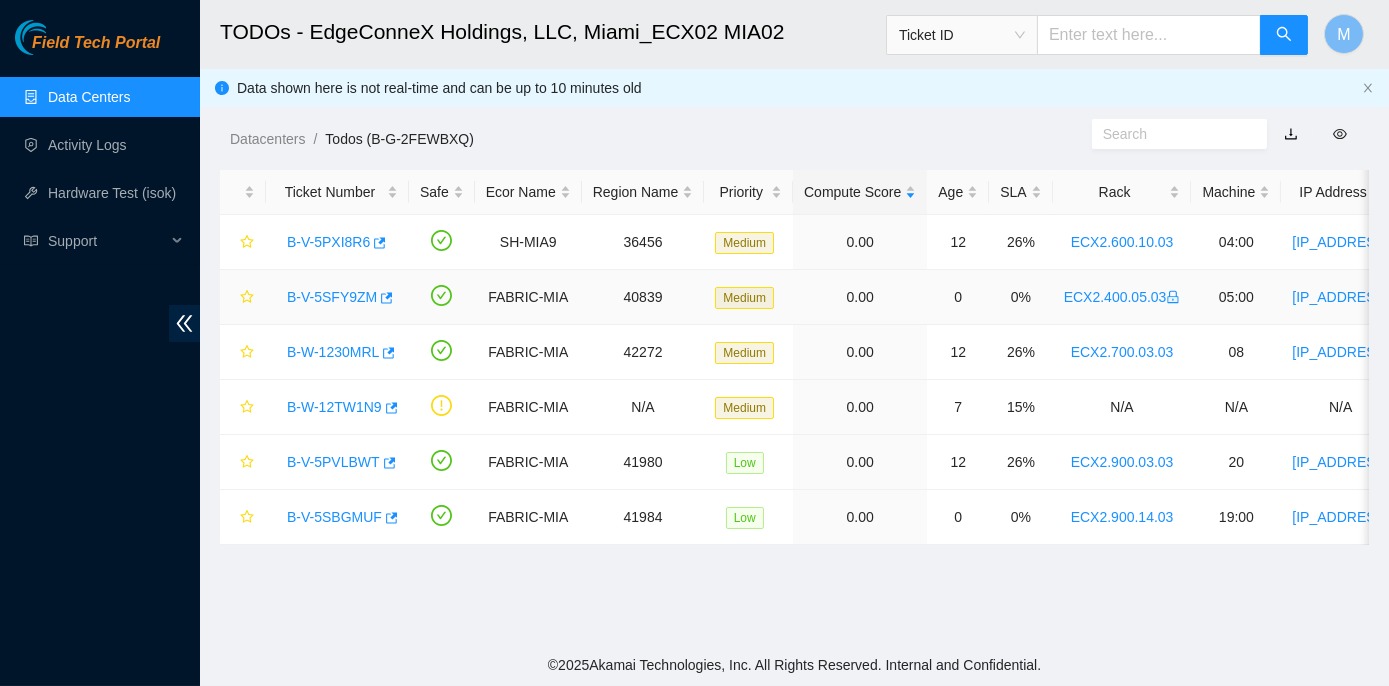 scroll, scrollTop: 478, scrollLeft: 0, axis: vertical 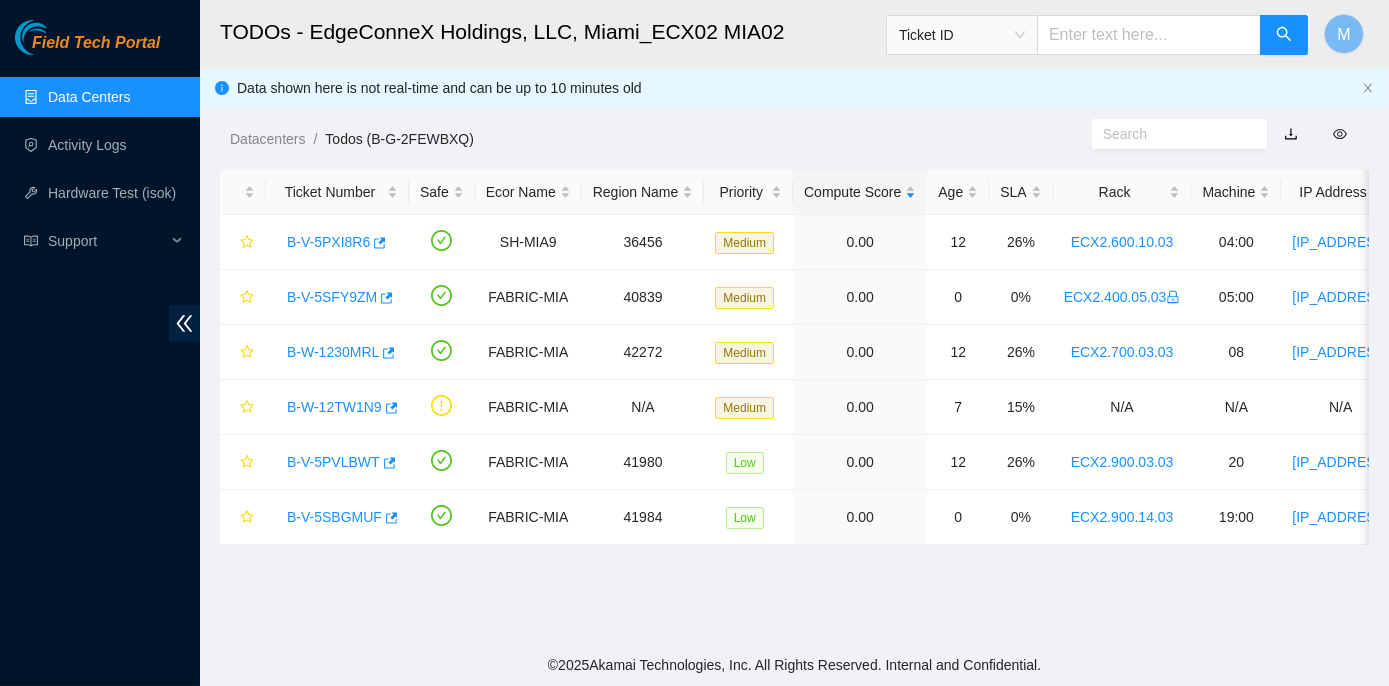 click on "Data Centers" at bounding box center (89, 97) 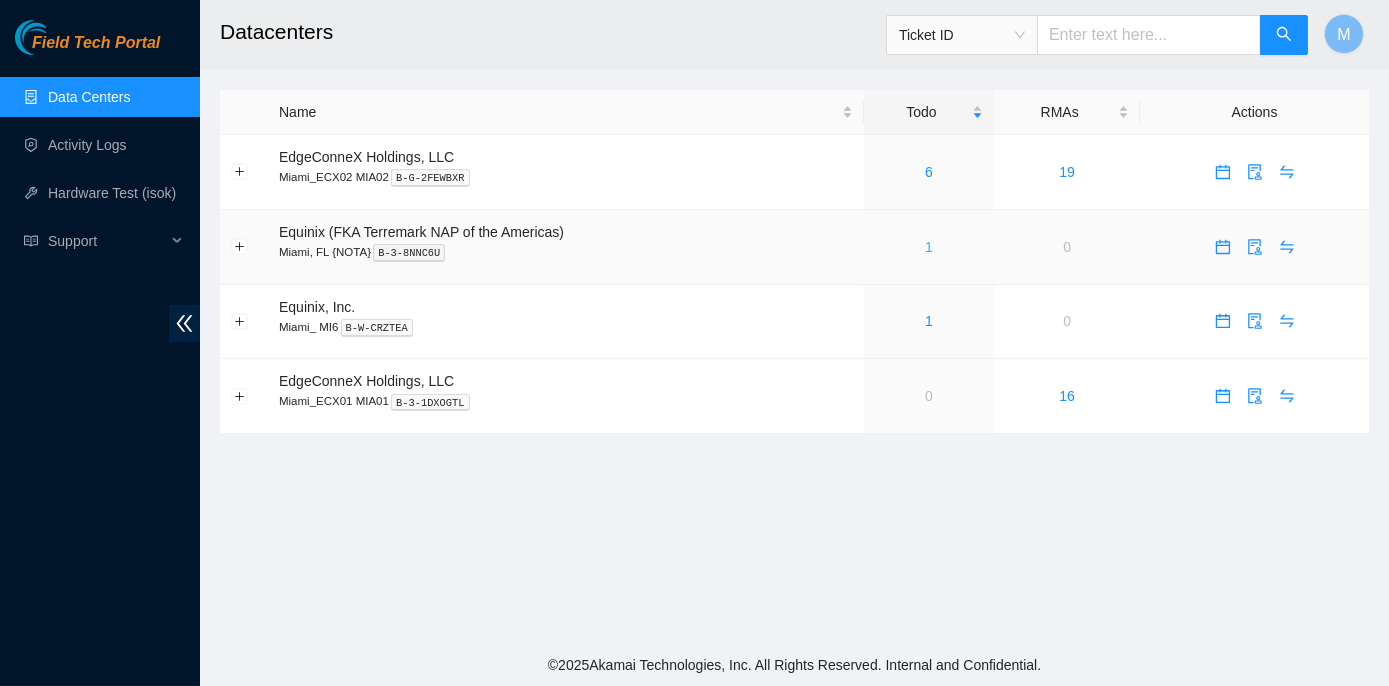 click on "1" at bounding box center [929, 247] 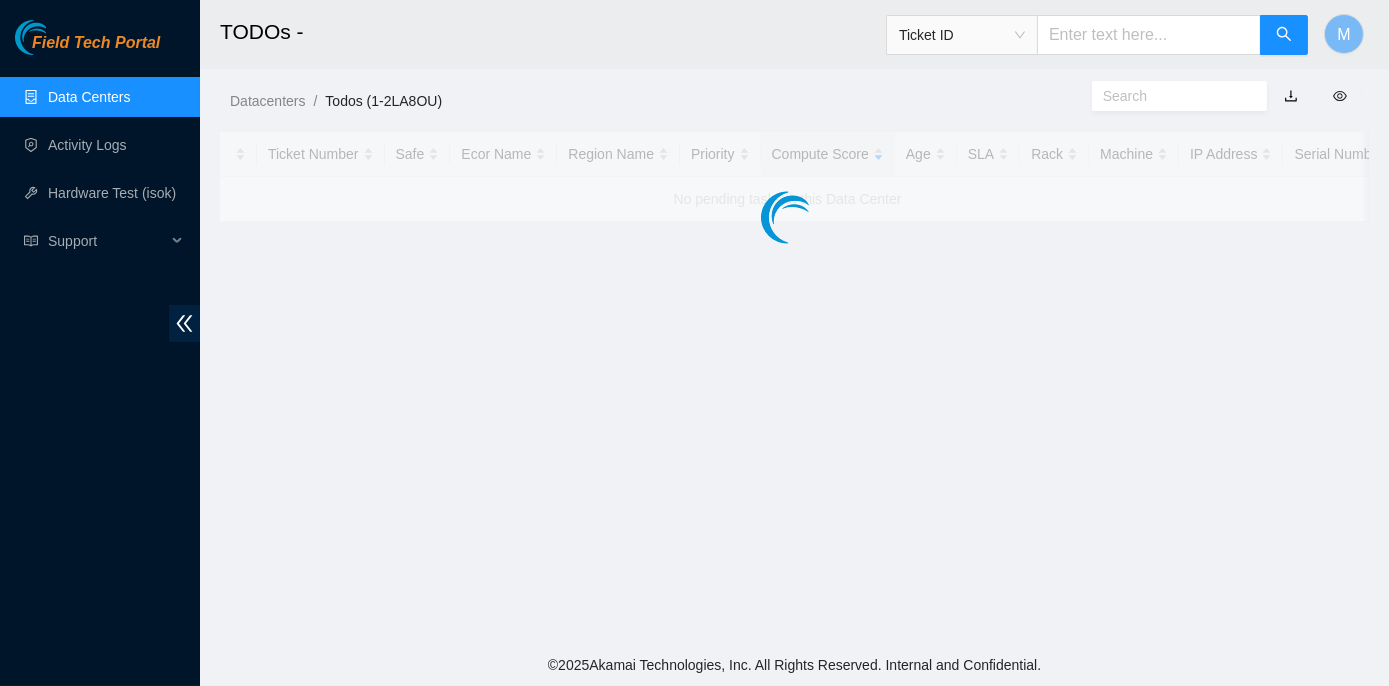 click on "TODOs -     Ticket ID M Datacenters / Todos (1-2LA8OU) /   Ticket Number Safe Ecor Name Region Name Priority Compute Score Age SLA Rack Machine IP Address Serial Number Server Type                             No pending tasks in this Data Center" at bounding box center [794, 322] 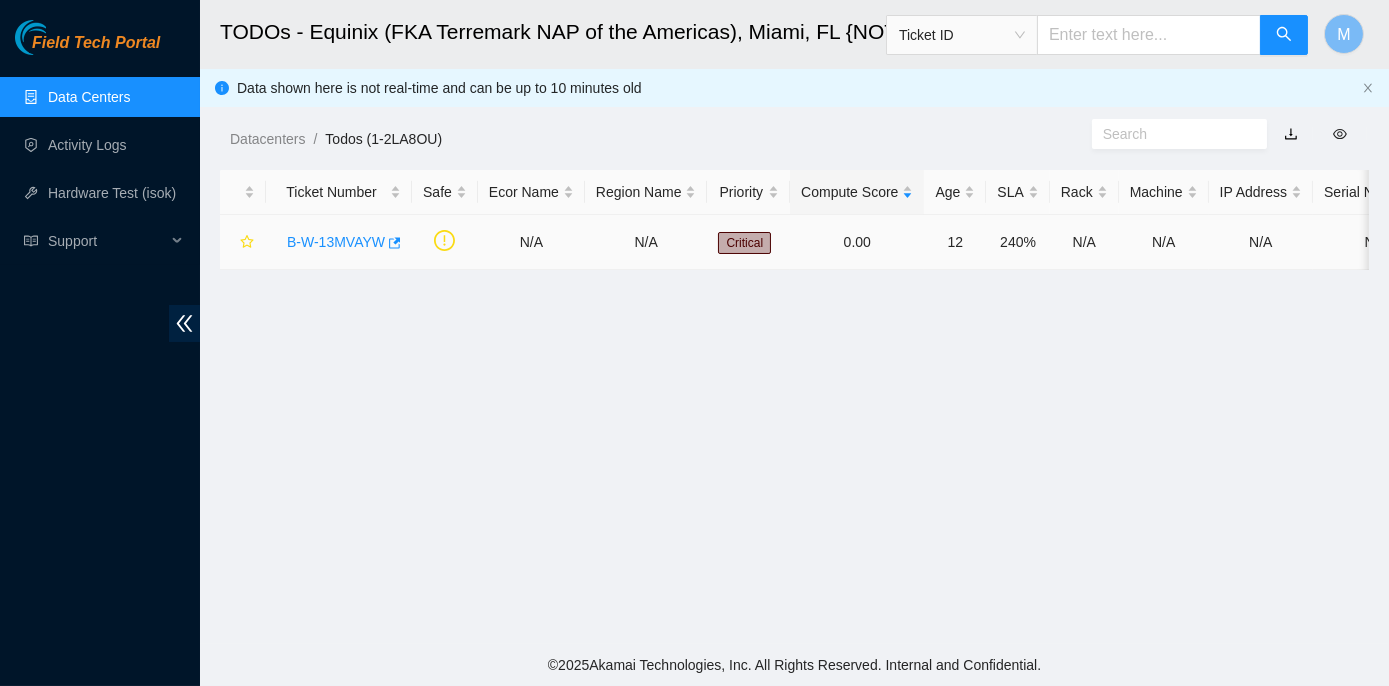 click on "B-W-13MVAYW" at bounding box center [336, 242] 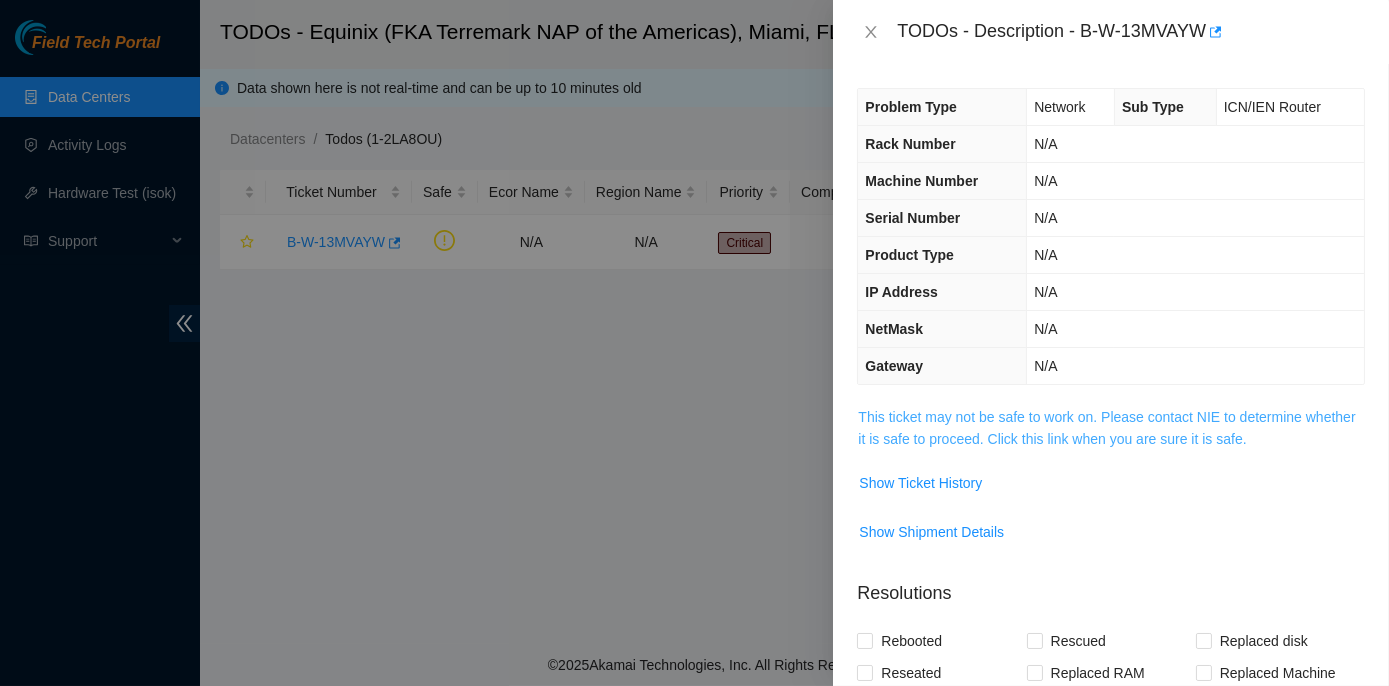 click on "This ticket may not be safe to work on. Please contact NIE to determine whether it is safe to proceed. Click this link when you are sure it is safe." at bounding box center (1106, 428) 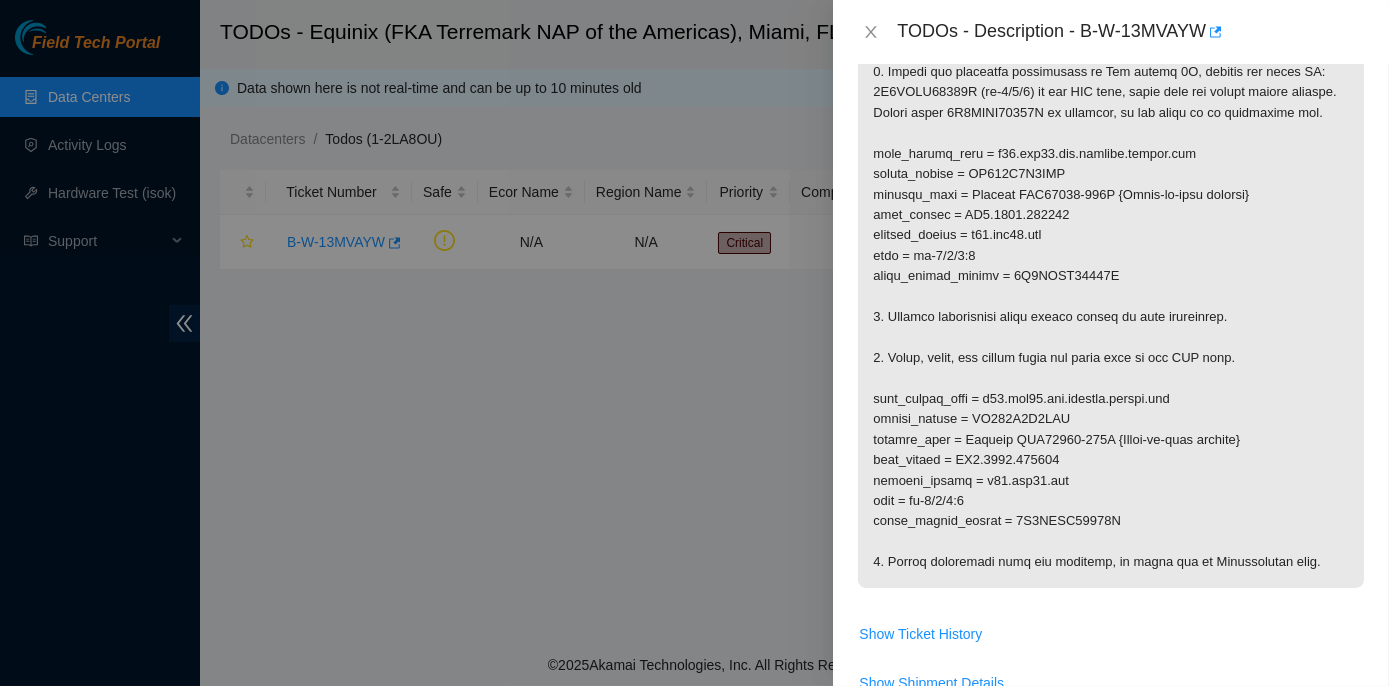 scroll, scrollTop: 636, scrollLeft: 0, axis: vertical 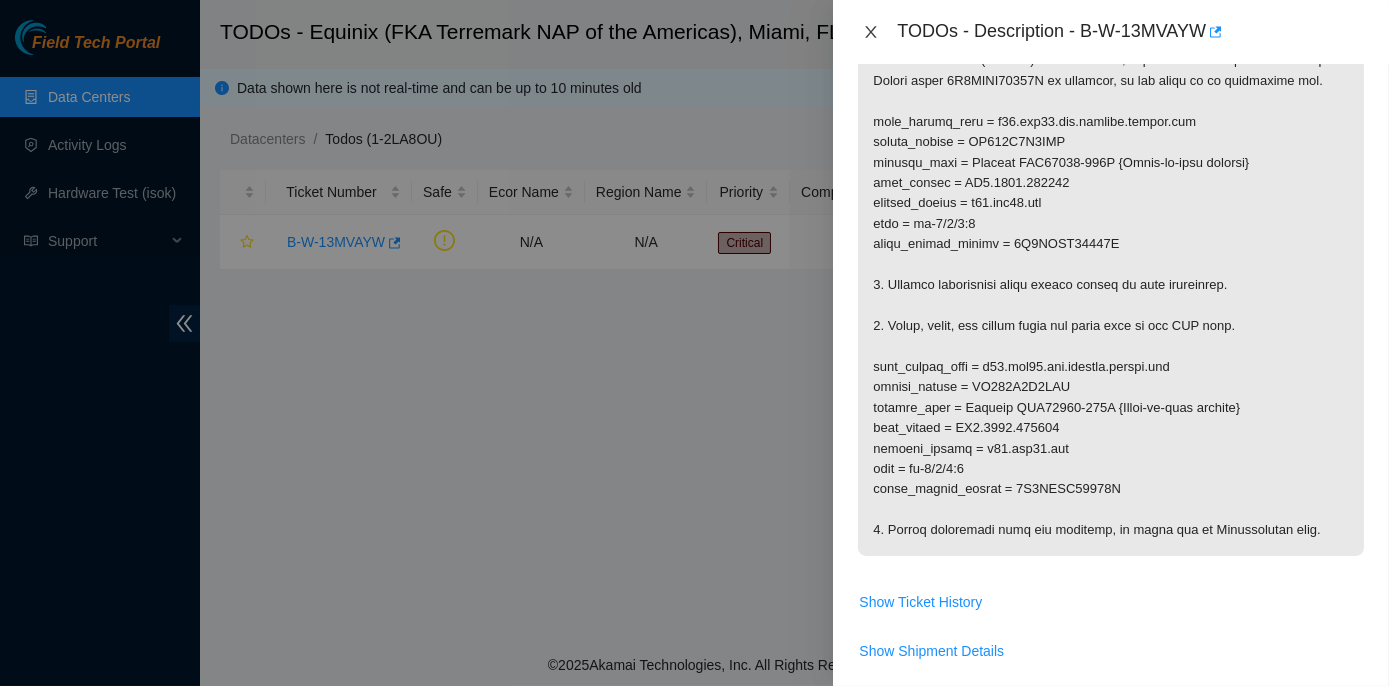 click 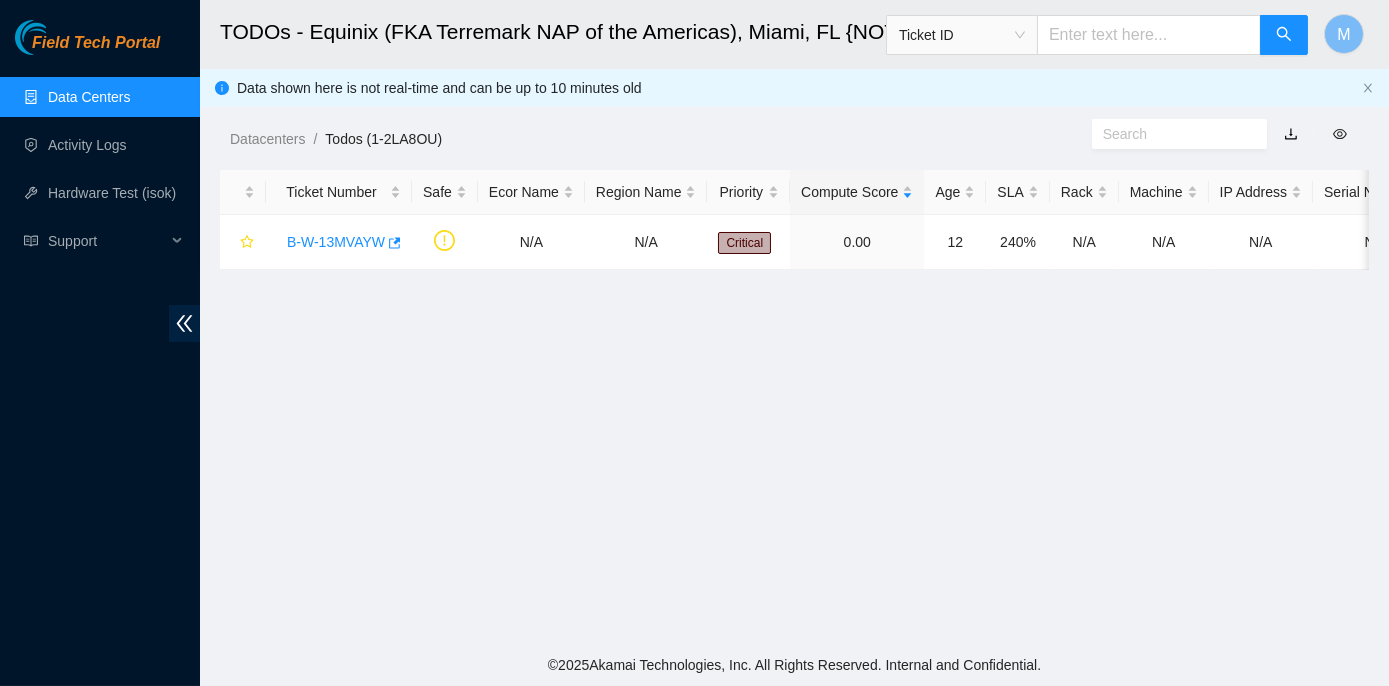scroll, scrollTop: 492, scrollLeft: 0, axis: vertical 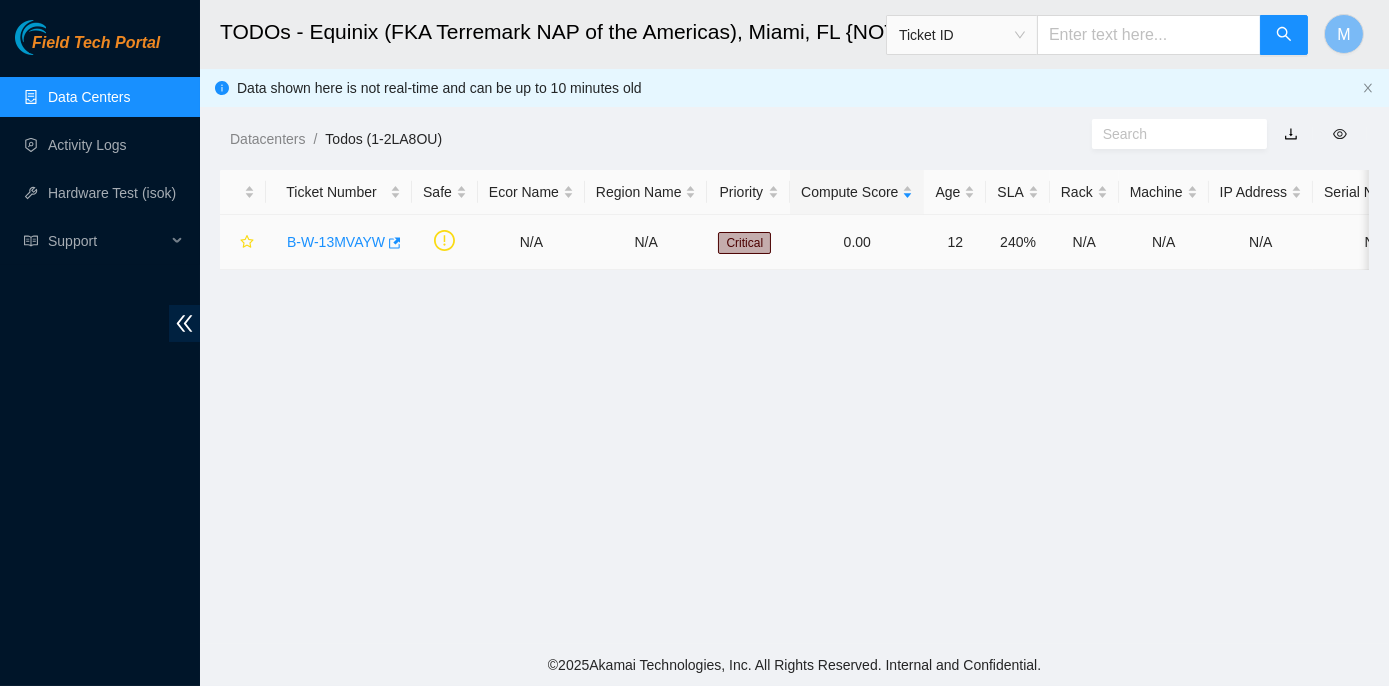 click at bounding box center [445, 242] 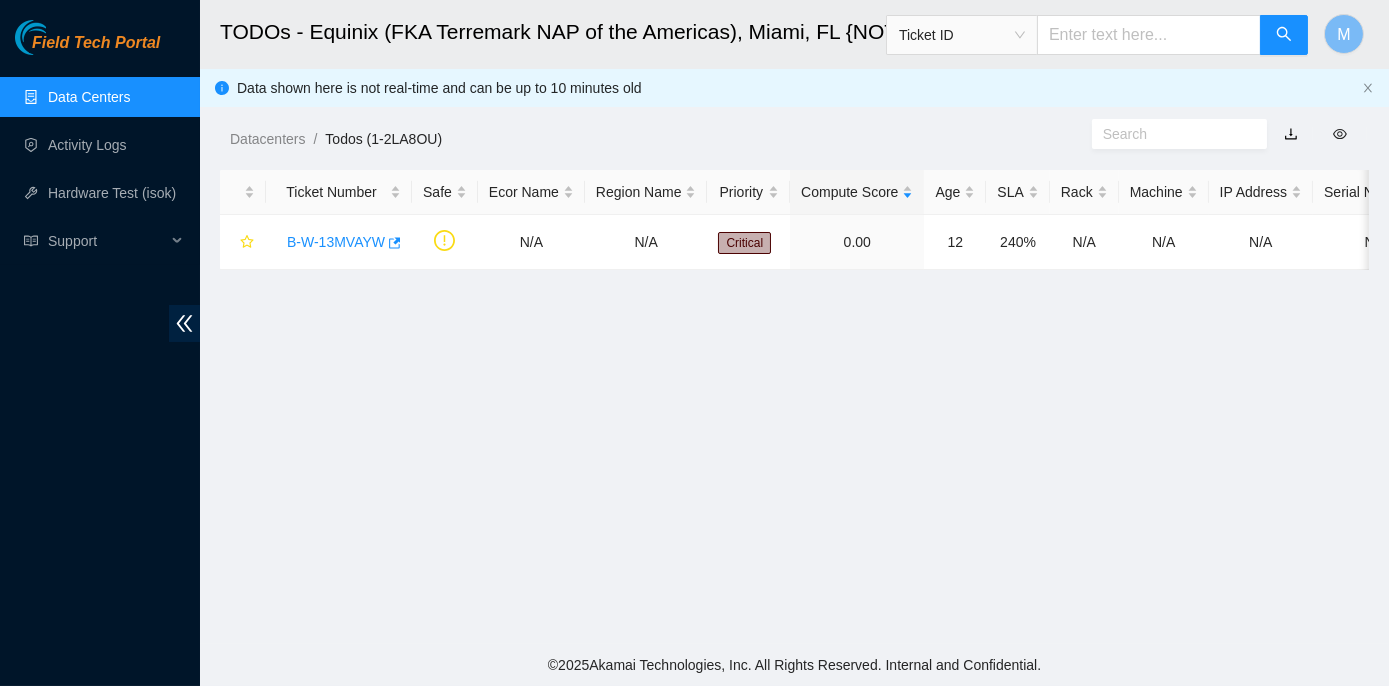 click on "Data Centers" at bounding box center (89, 97) 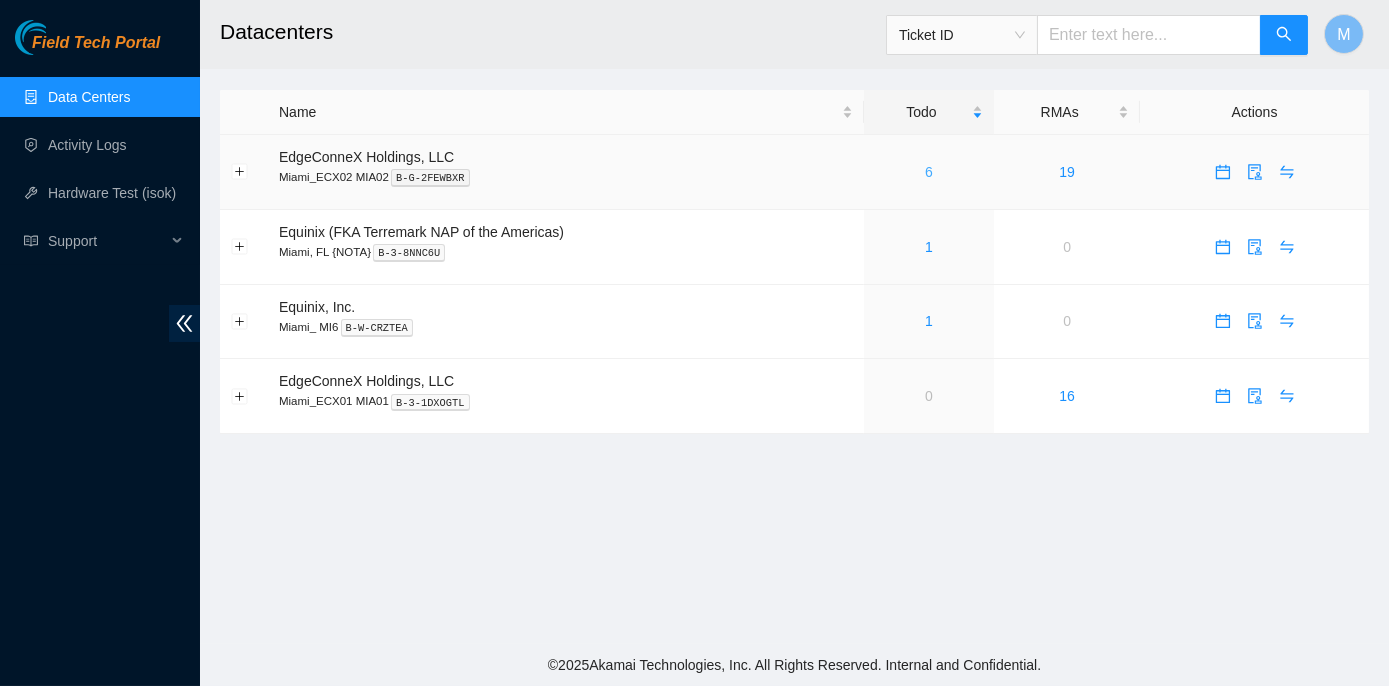 click on "6" at bounding box center [929, 172] 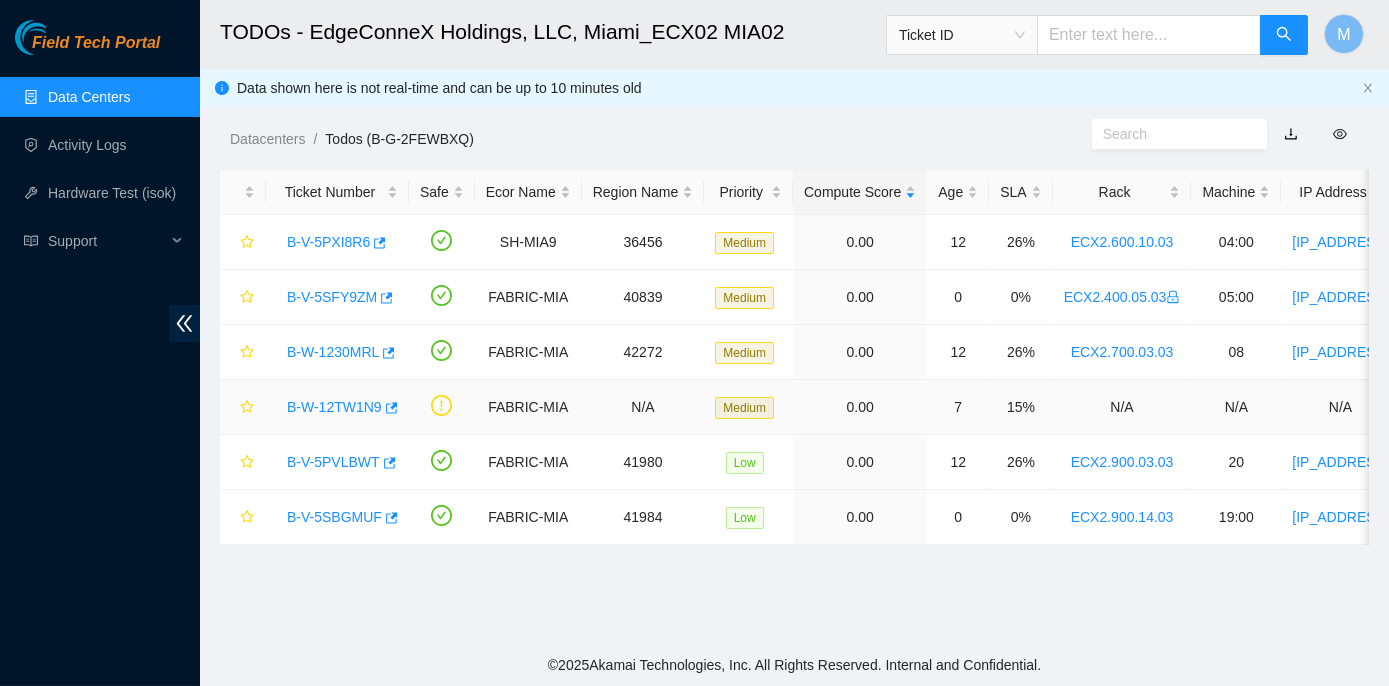 click on "B-W-12TW1N9" at bounding box center [334, 407] 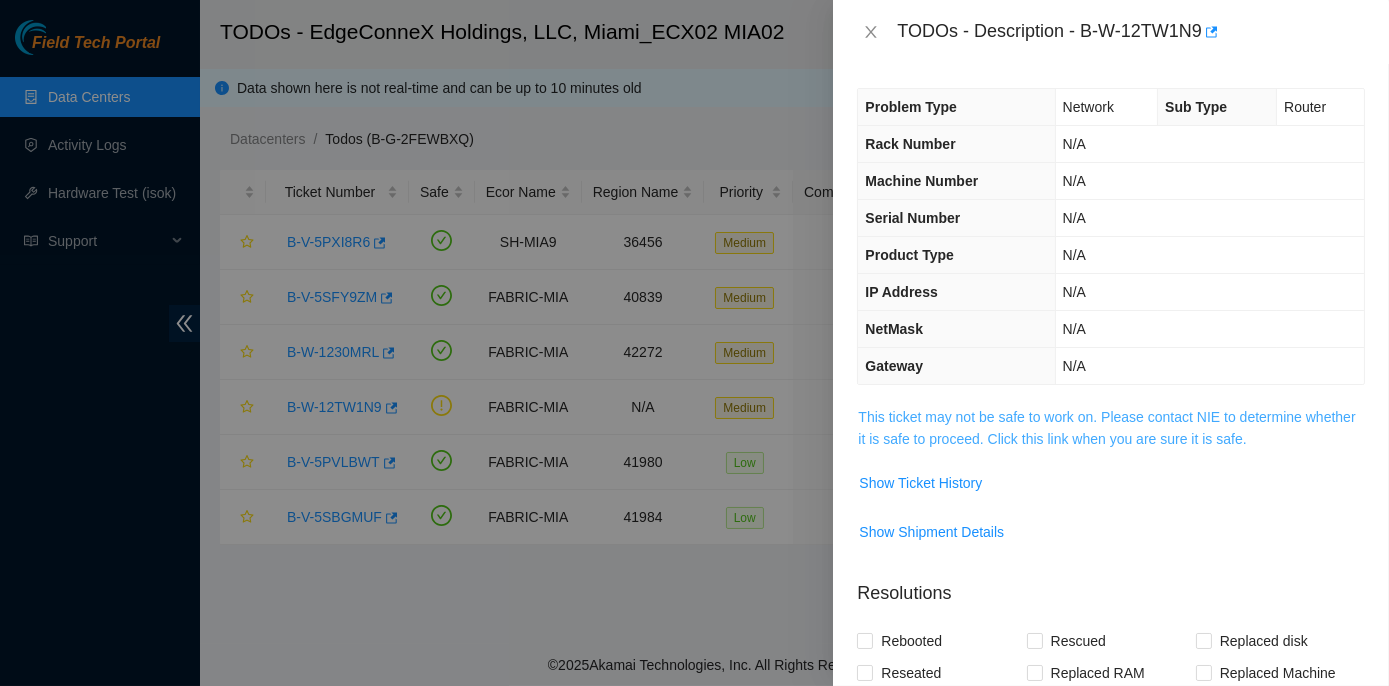 click on "This ticket may not be safe to work on. Please contact NIE to determine whether it is safe to proceed. Click this link when you are sure it is safe." at bounding box center [1106, 428] 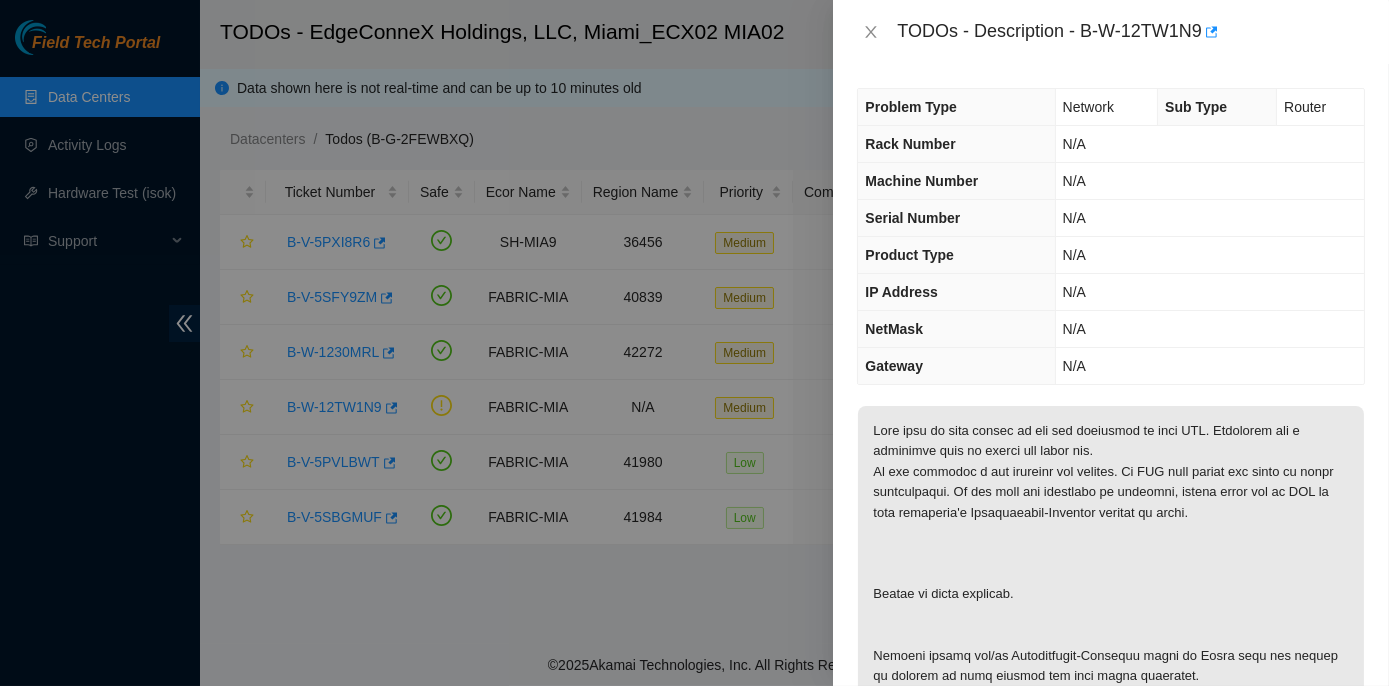 scroll, scrollTop: 0, scrollLeft: 0, axis: both 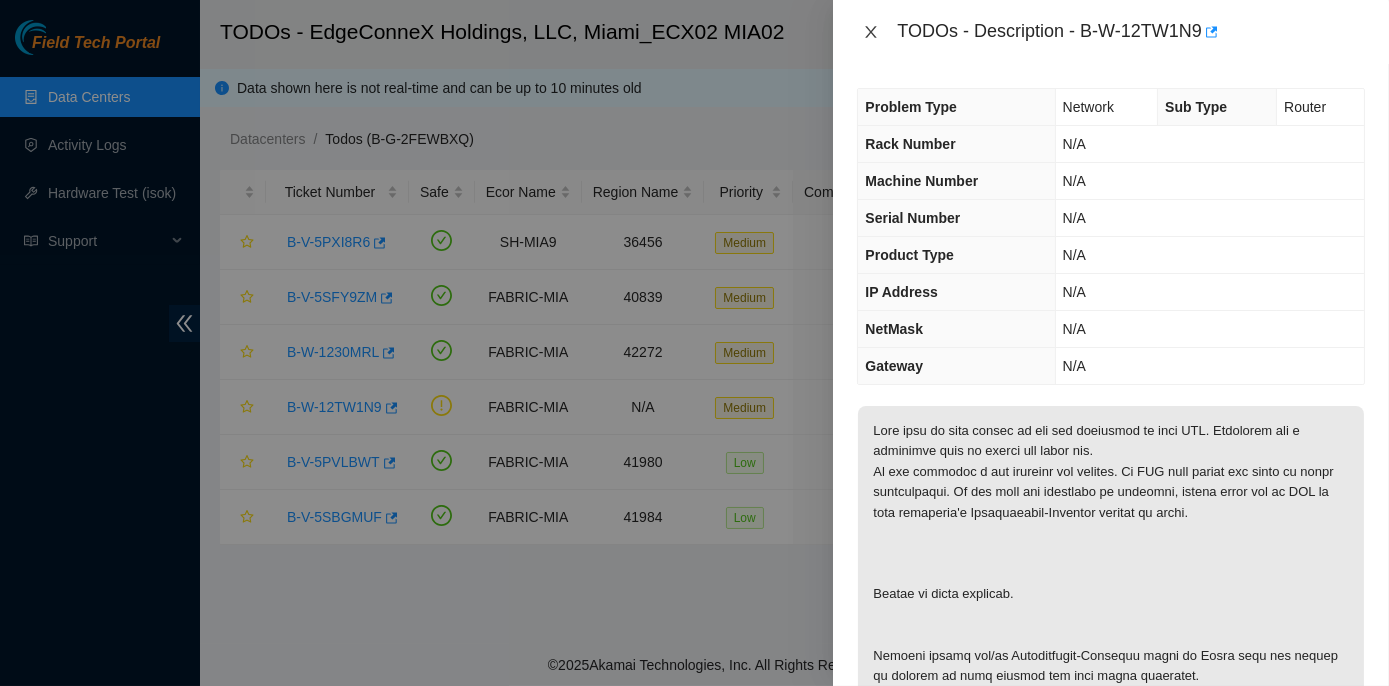 click 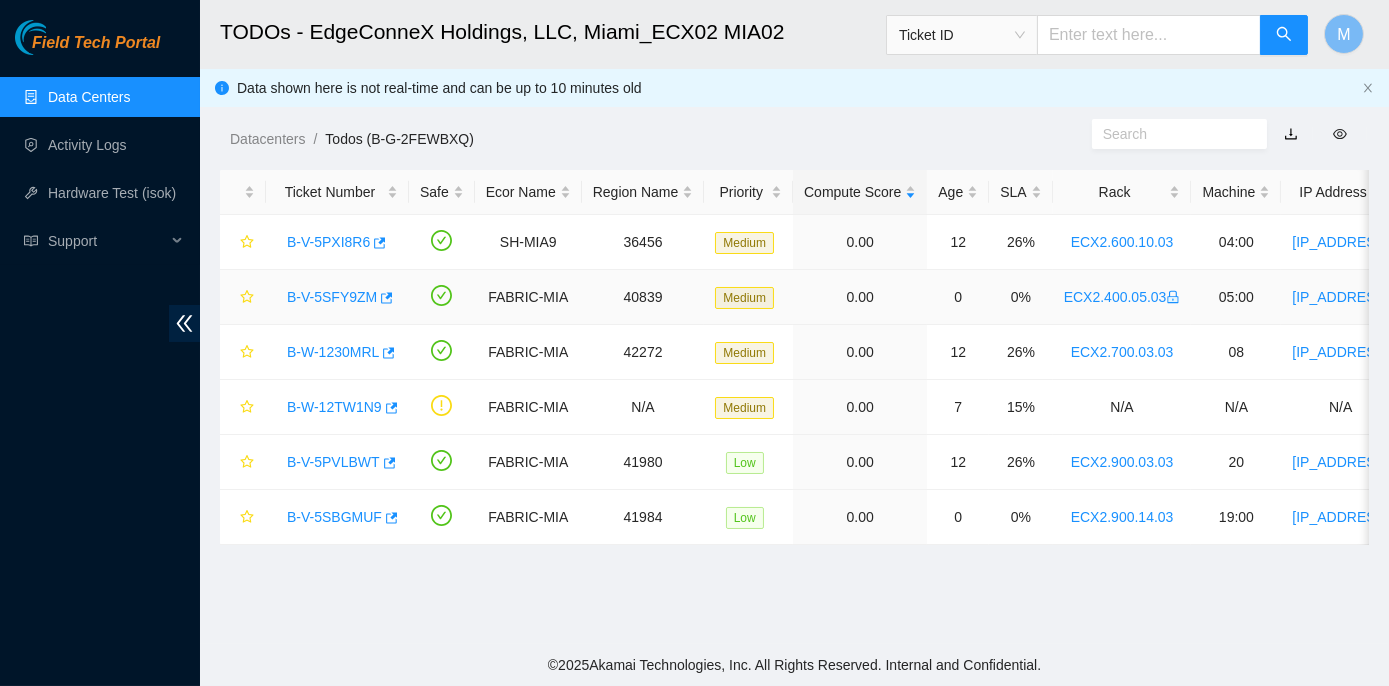 click on "B-V-5SFY9ZM" at bounding box center [332, 297] 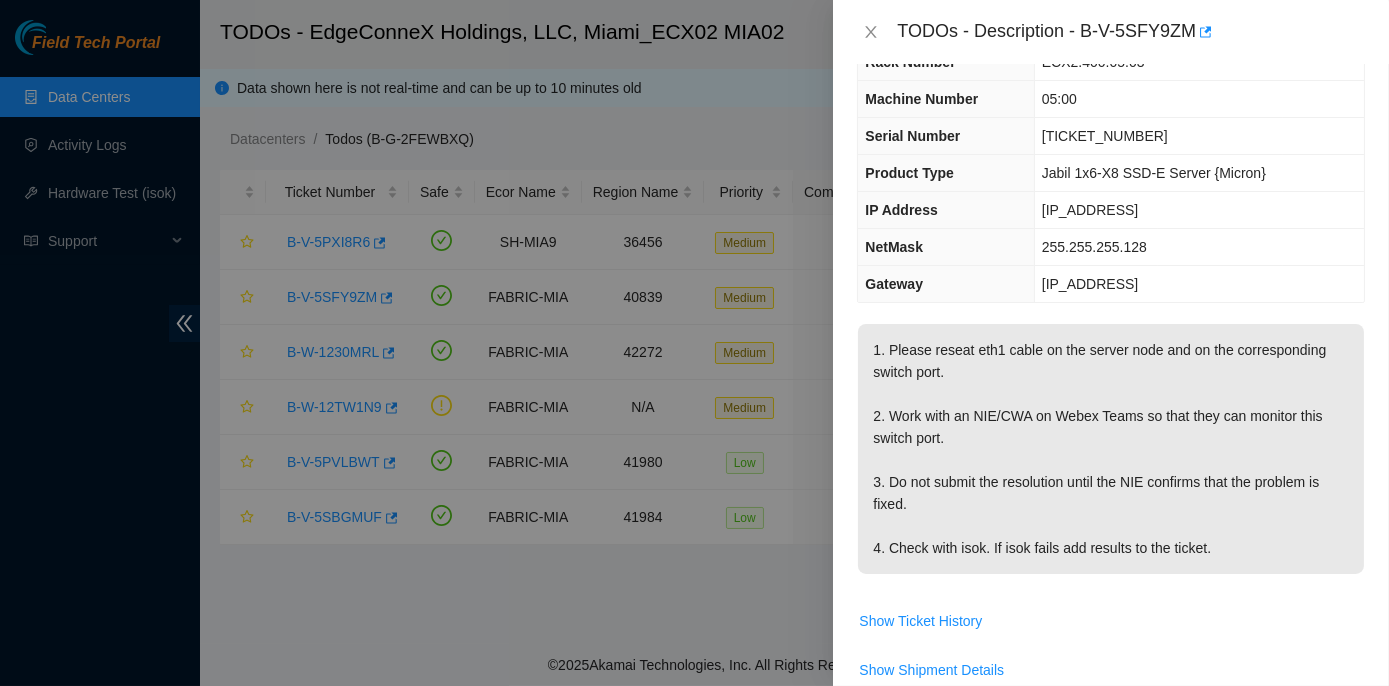 scroll, scrollTop: 0, scrollLeft: 0, axis: both 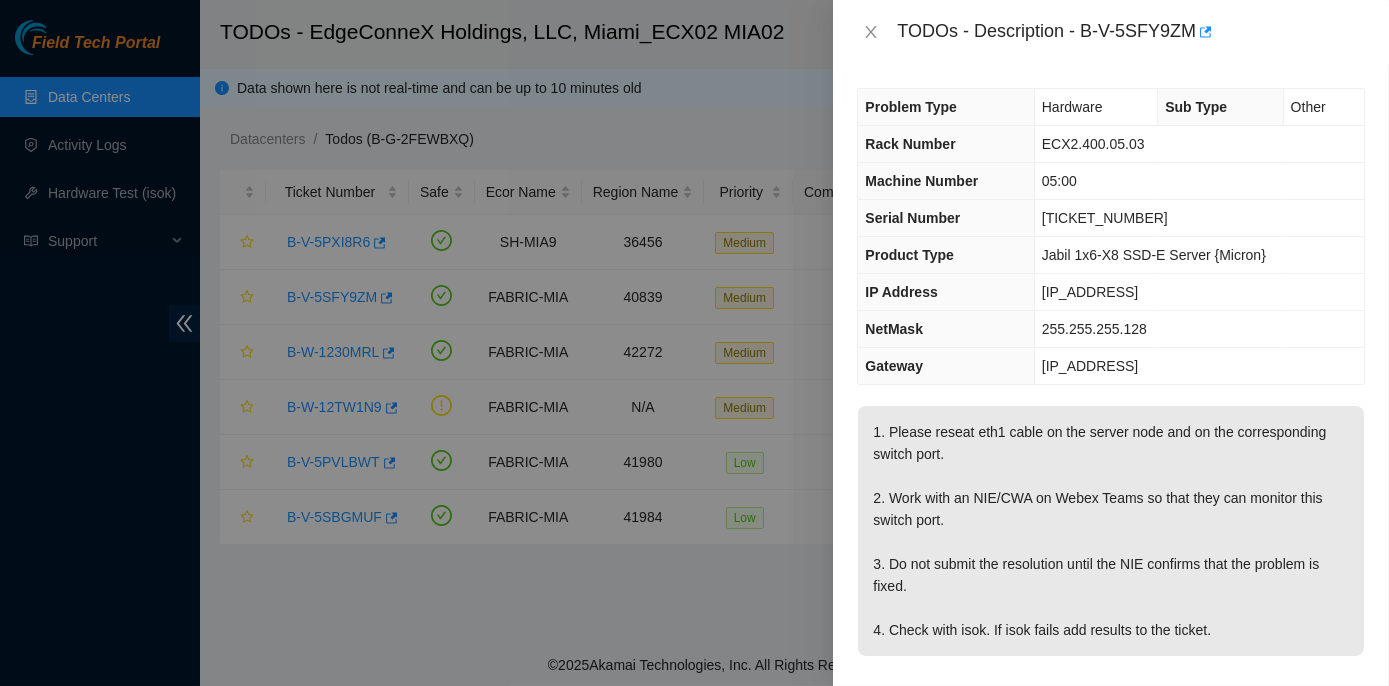 click on "TODOs - Description - B-V-5SFY9ZM" at bounding box center [1111, 32] 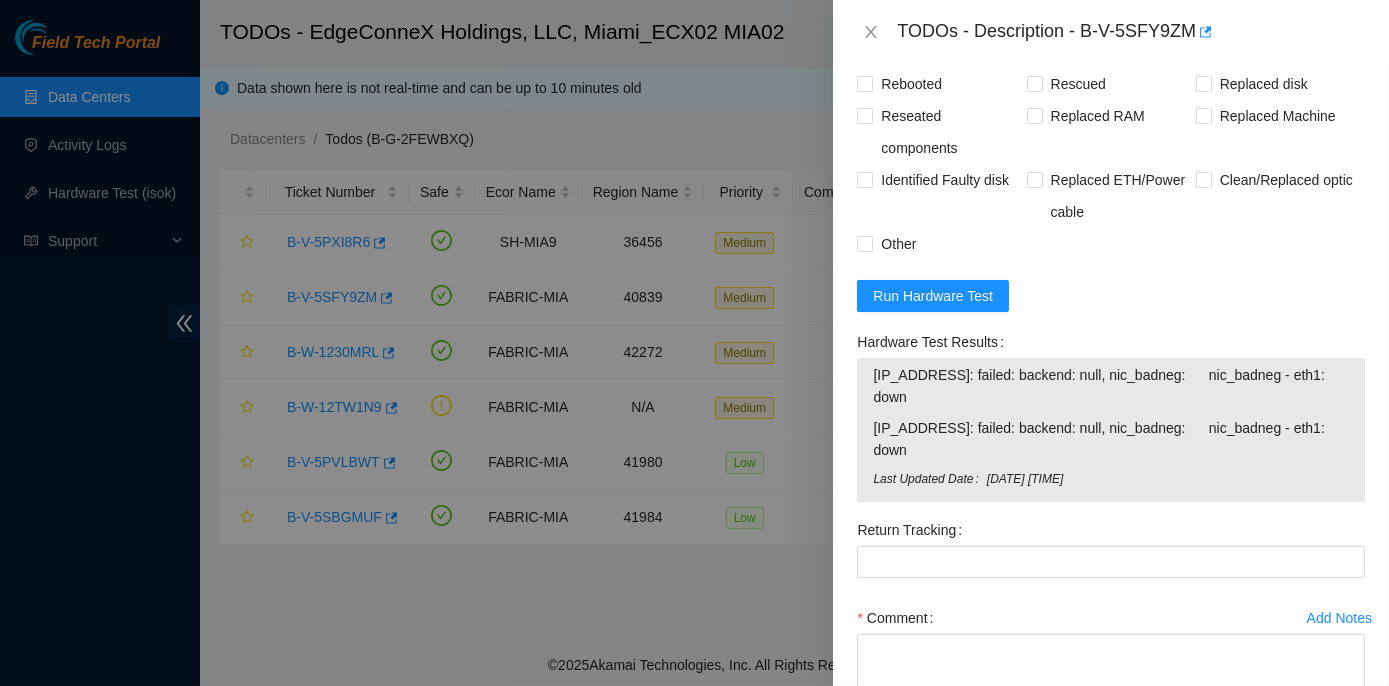 scroll, scrollTop: 818, scrollLeft: 0, axis: vertical 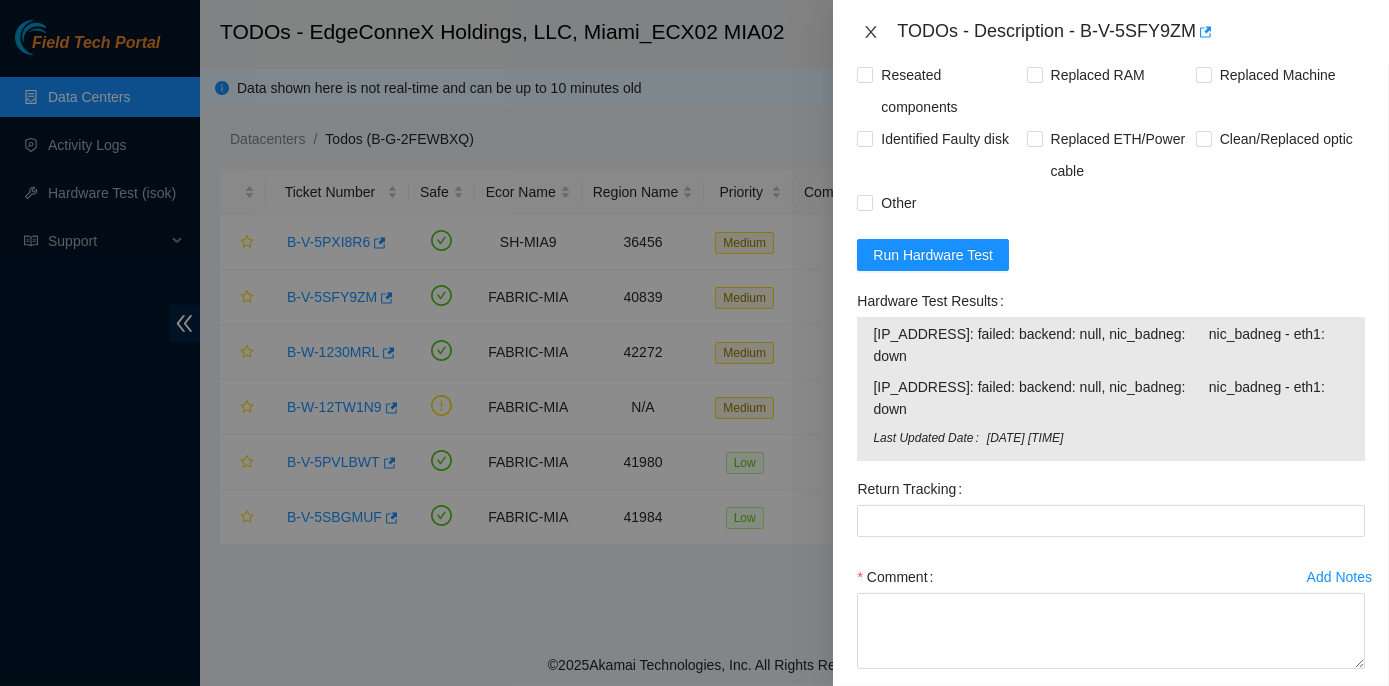 click 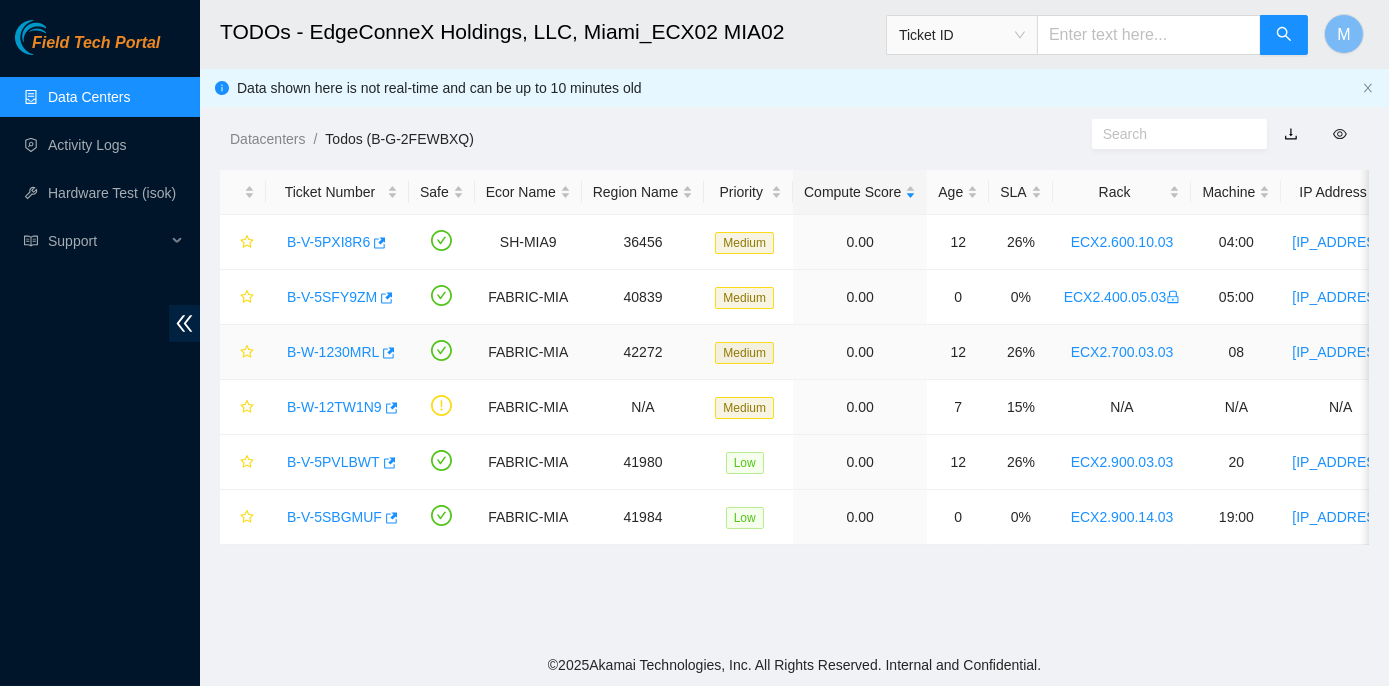 scroll, scrollTop: 461, scrollLeft: 0, axis: vertical 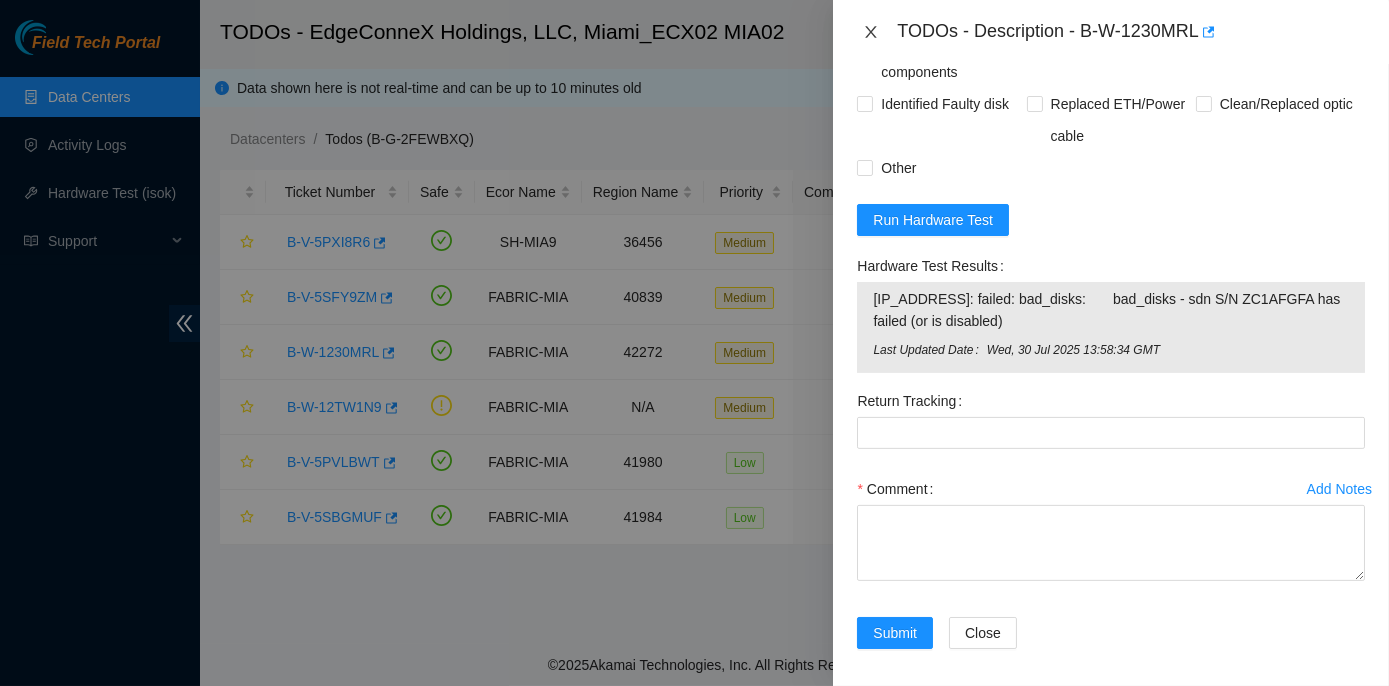 click 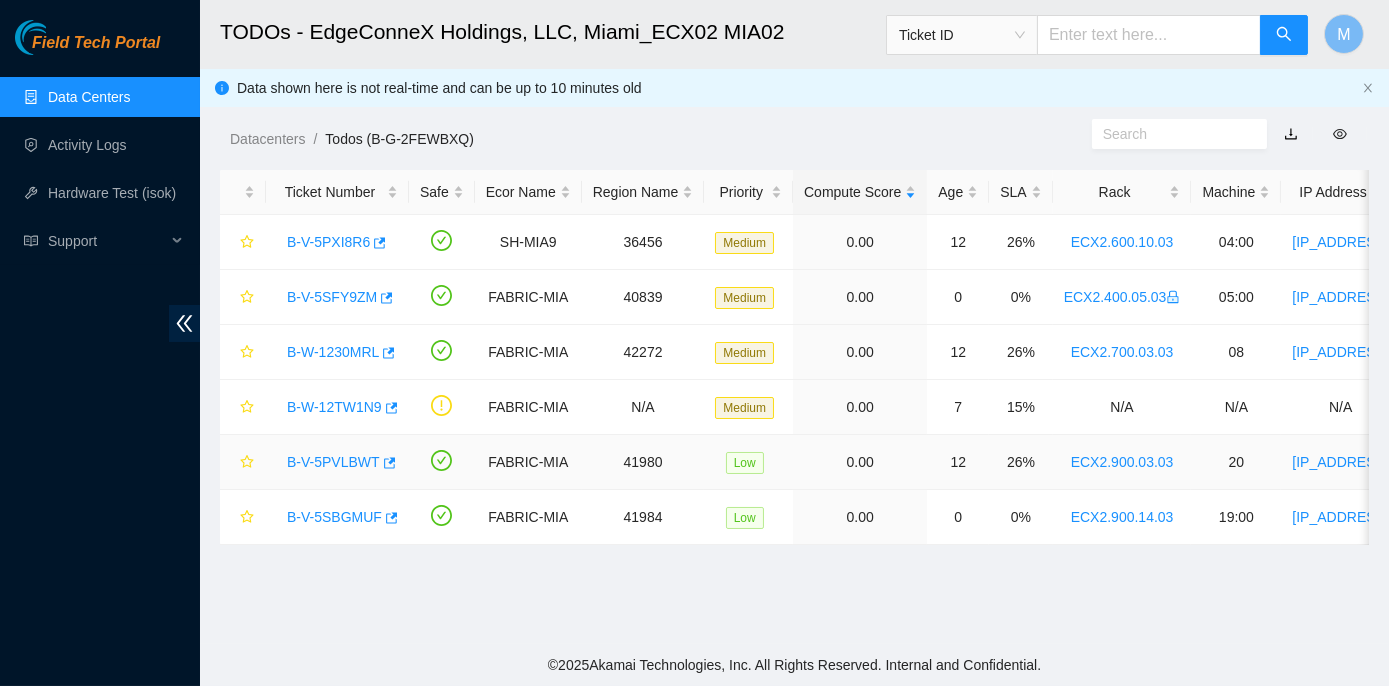 scroll, scrollTop: 461, scrollLeft: 0, axis: vertical 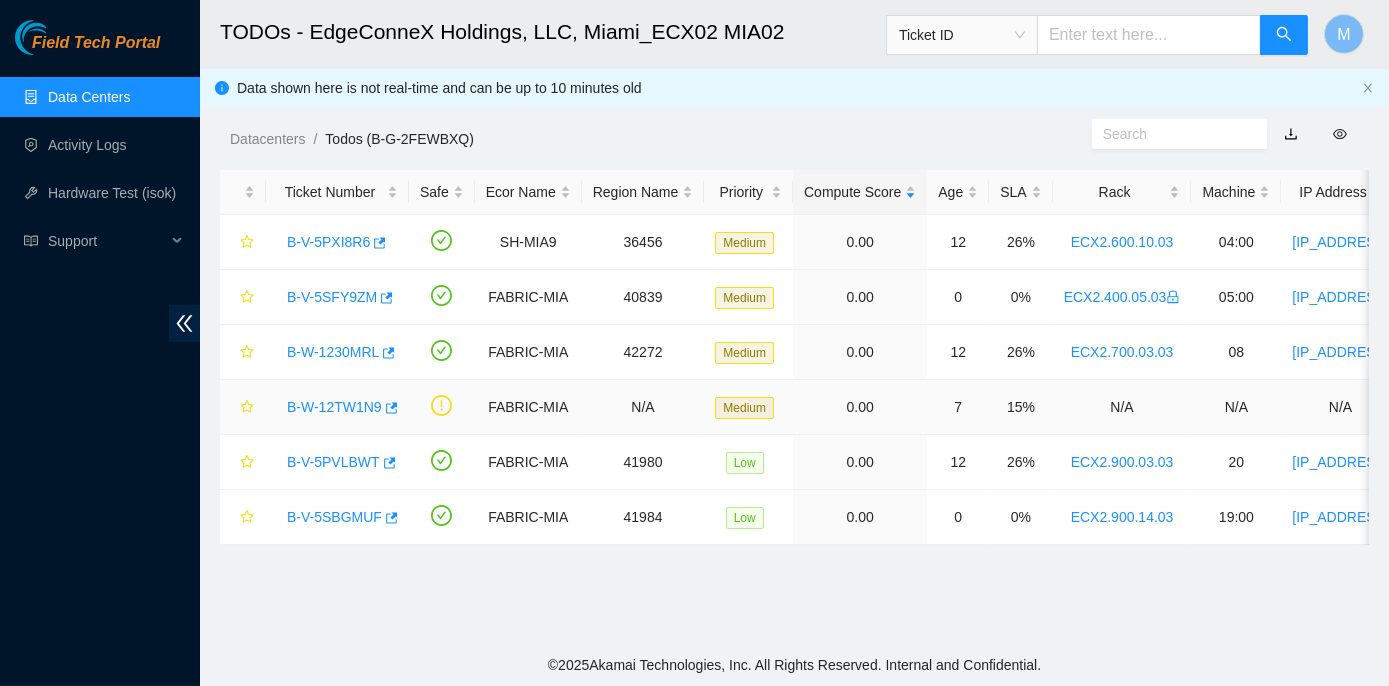 click on "B-W-12TW1N9" at bounding box center [334, 407] 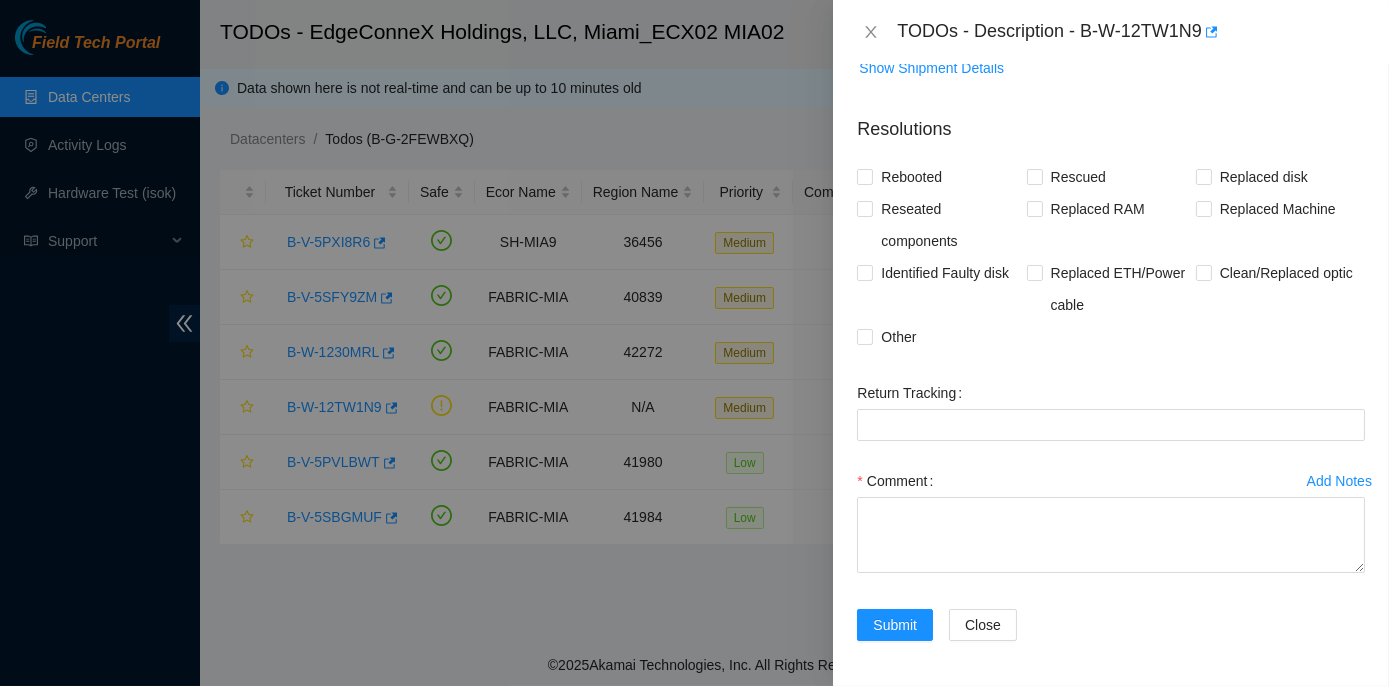 scroll, scrollTop: 0, scrollLeft: 0, axis: both 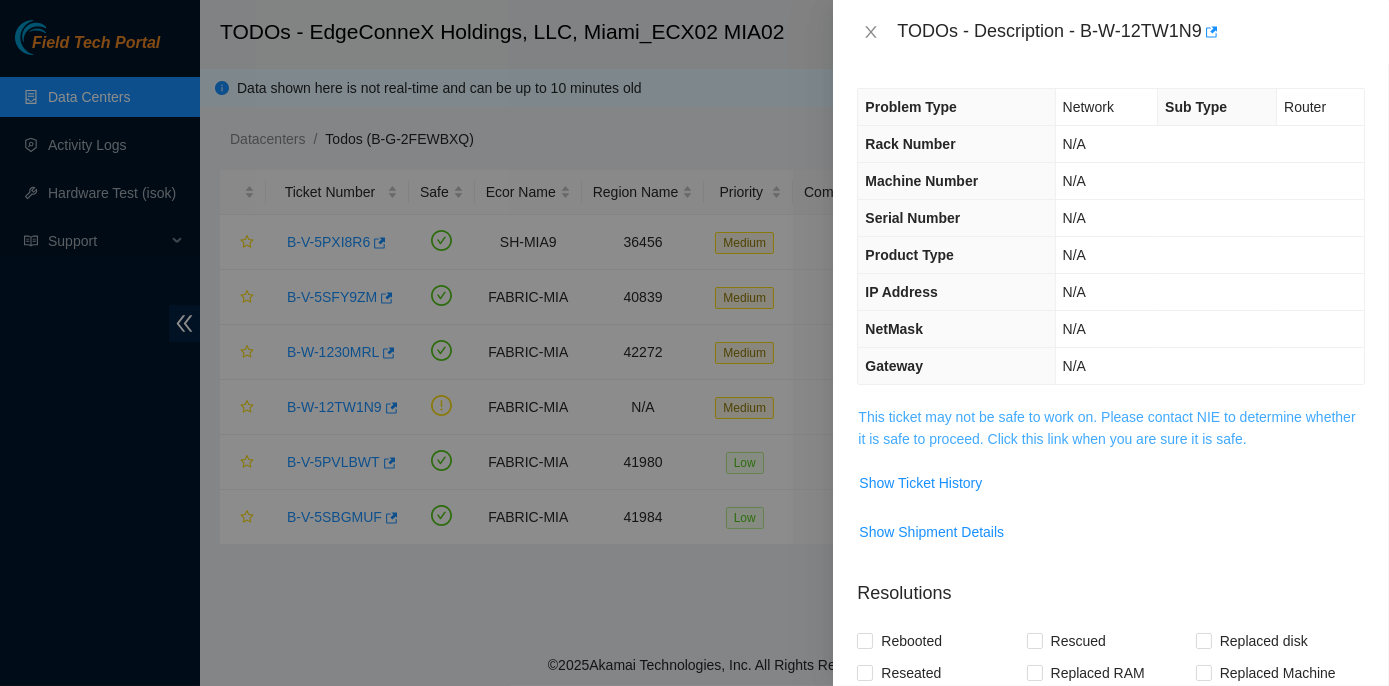 click on "This ticket may not be safe to work on. Please contact NIE to determine whether it is safe to proceed. Click this link when you are sure it is safe." at bounding box center (1106, 428) 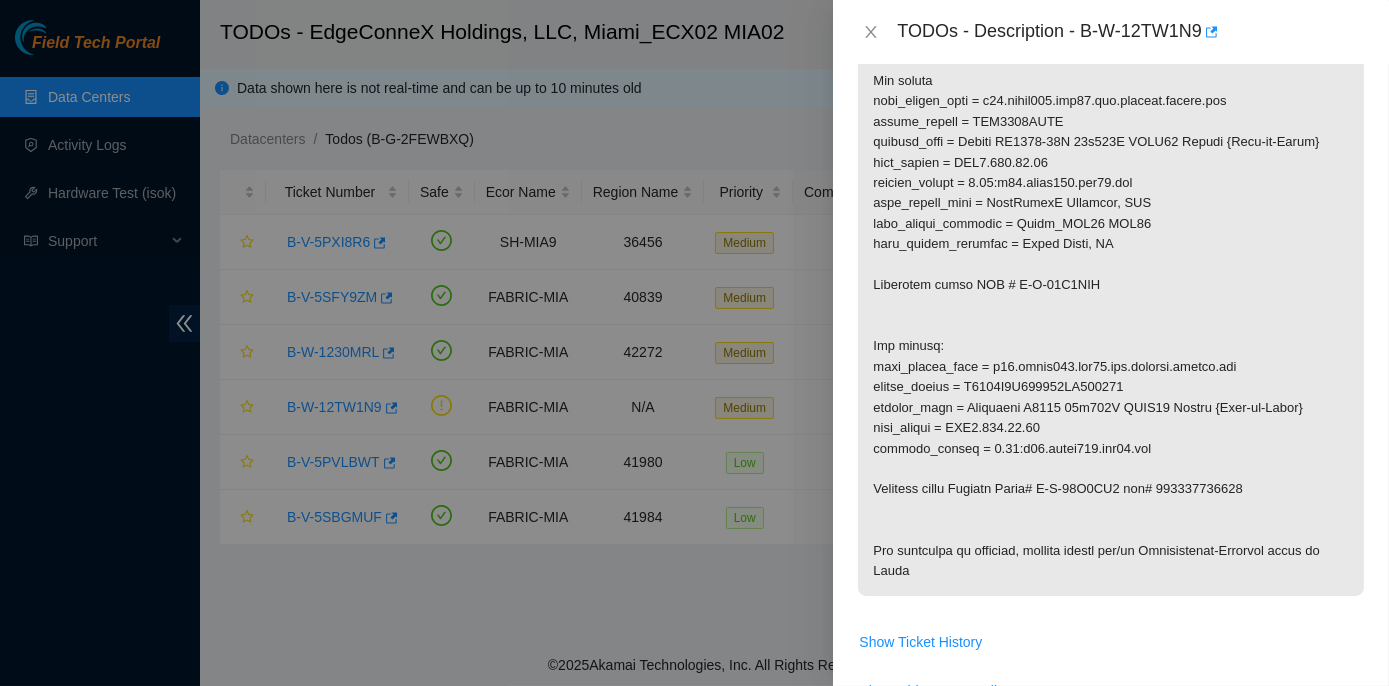 scroll, scrollTop: 727, scrollLeft: 0, axis: vertical 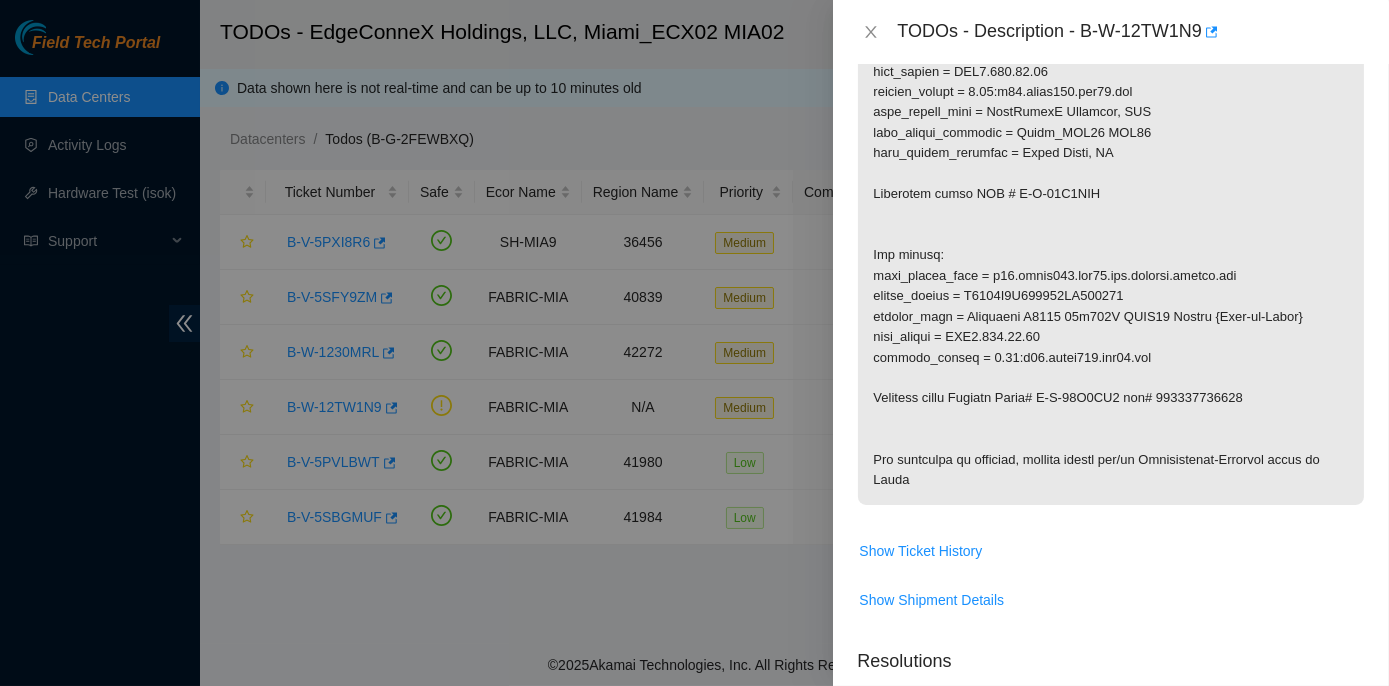 click at bounding box center [1111, 98] 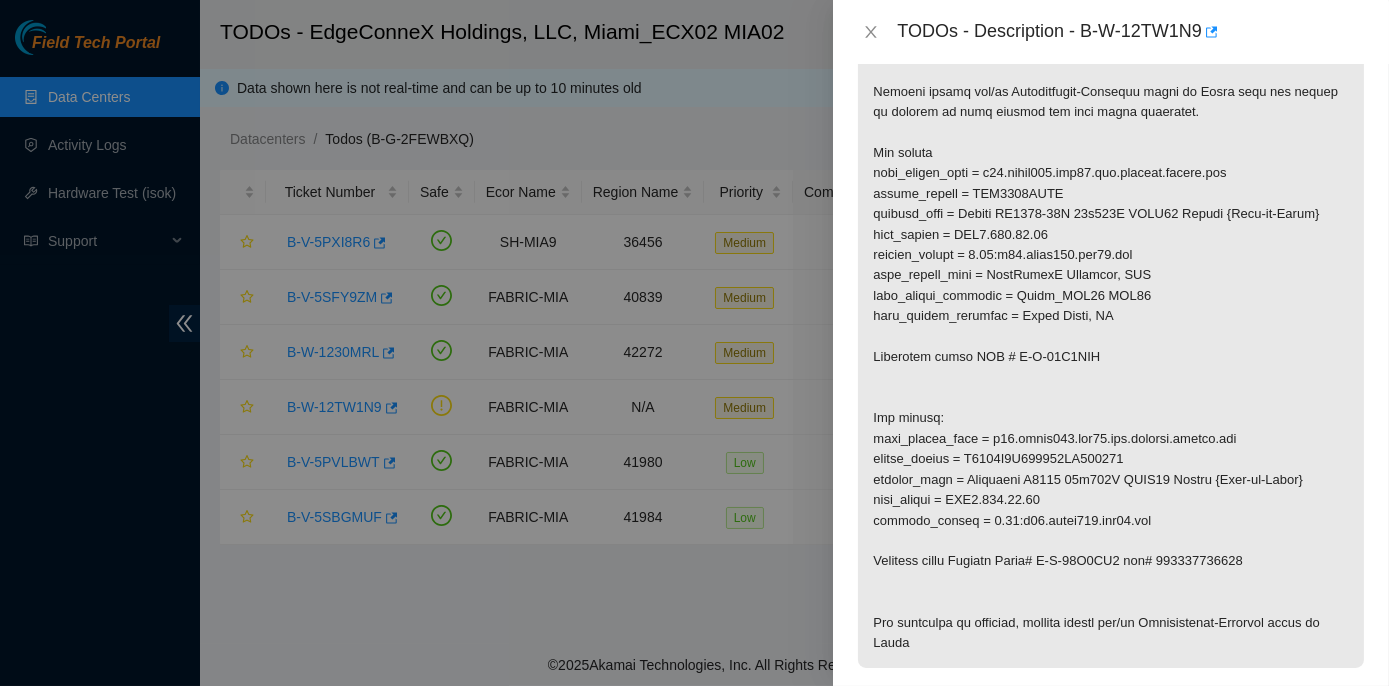 scroll, scrollTop: 545, scrollLeft: 0, axis: vertical 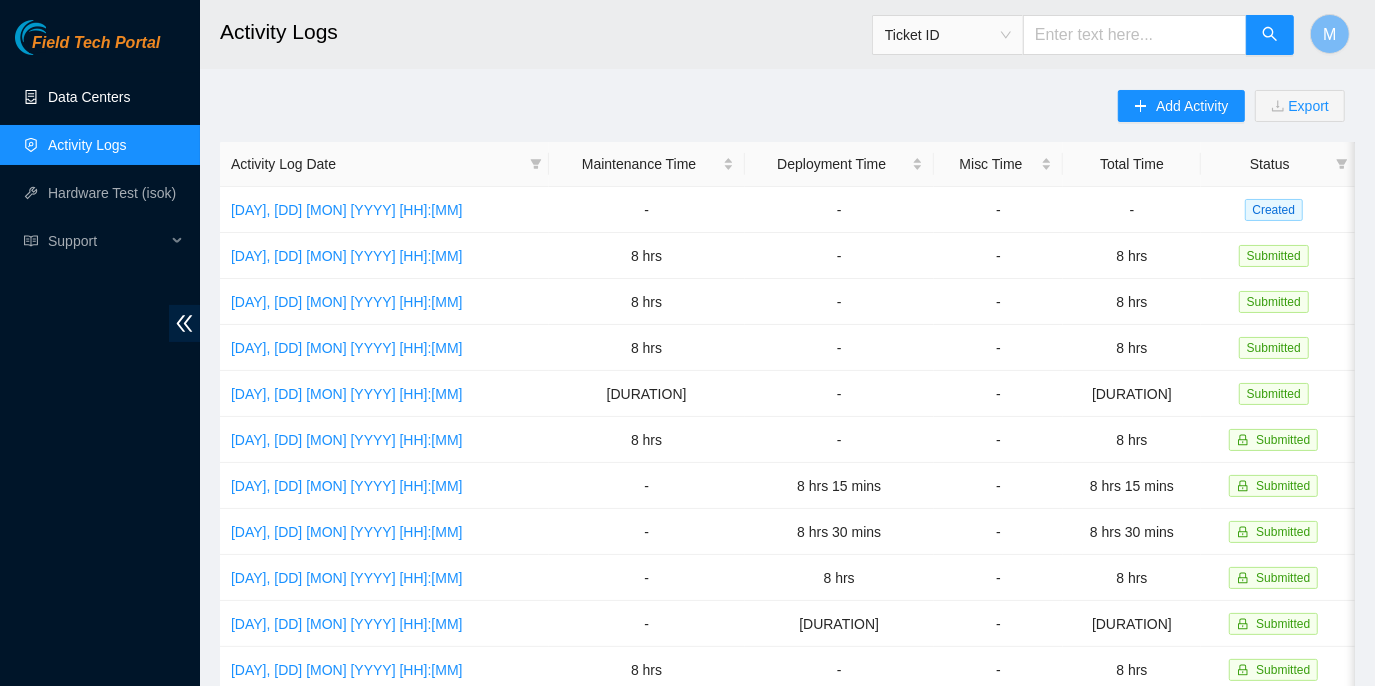 click on "Data Centers" at bounding box center [89, 97] 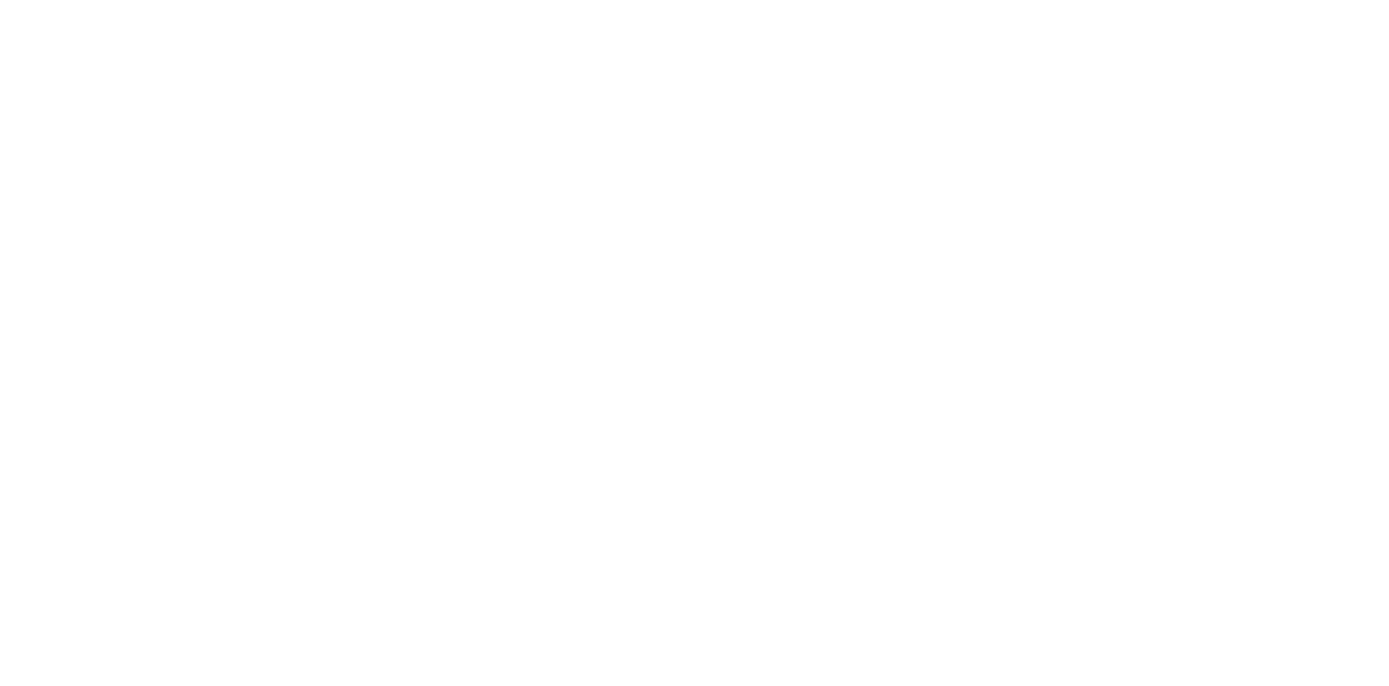 scroll, scrollTop: 0, scrollLeft: 0, axis: both 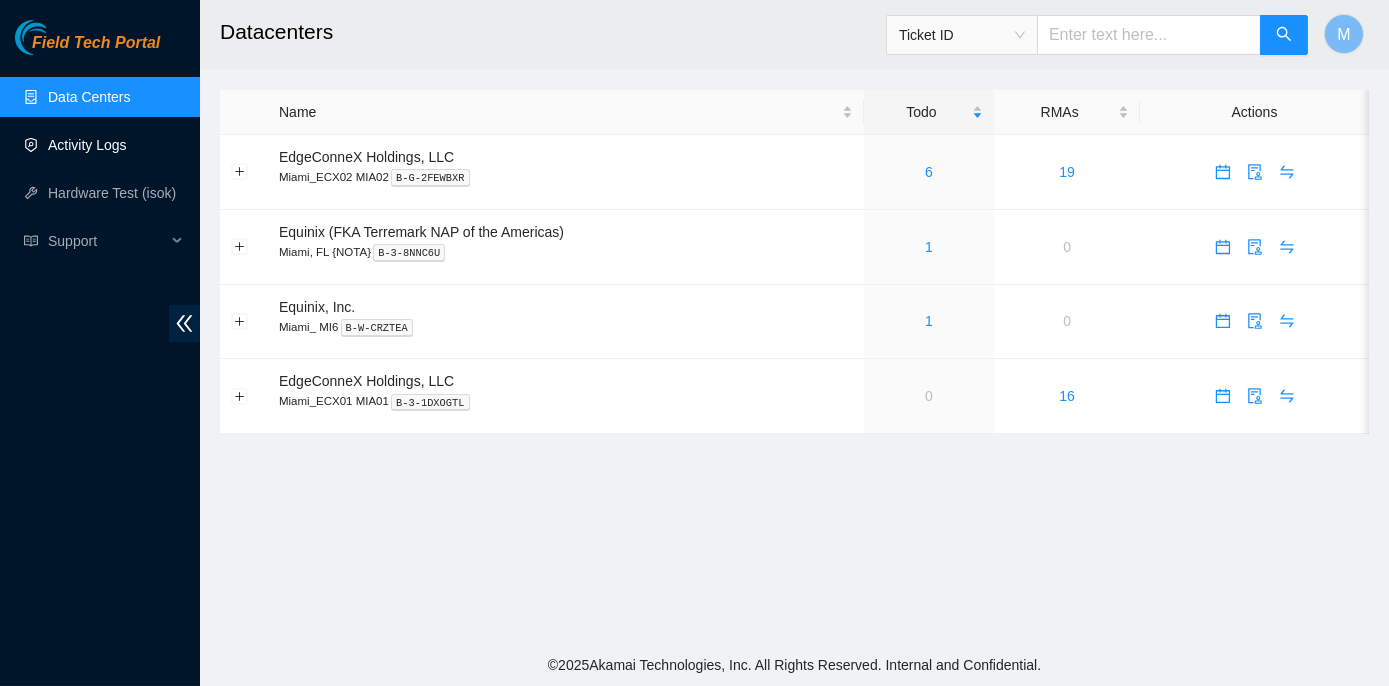 click on "Activity Logs" at bounding box center (87, 145) 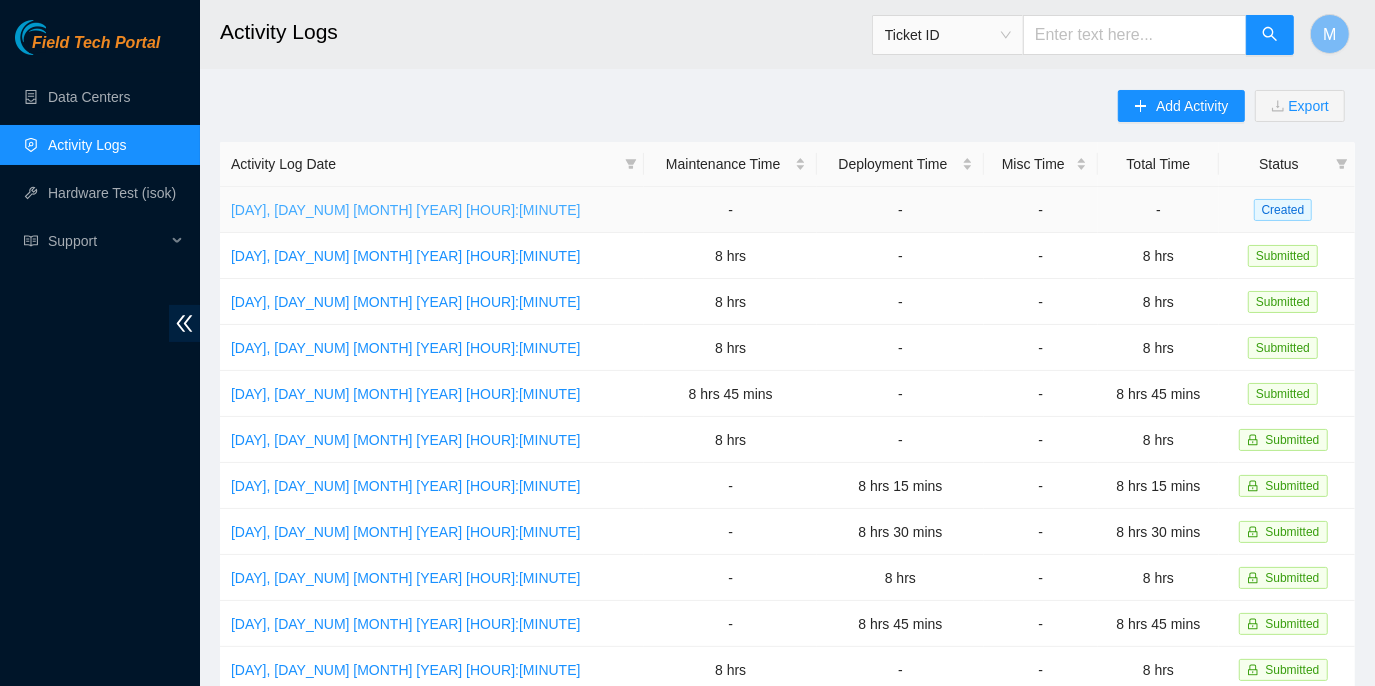 click on "Tue, 05 Aug 2025 10:28" at bounding box center (406, 210) 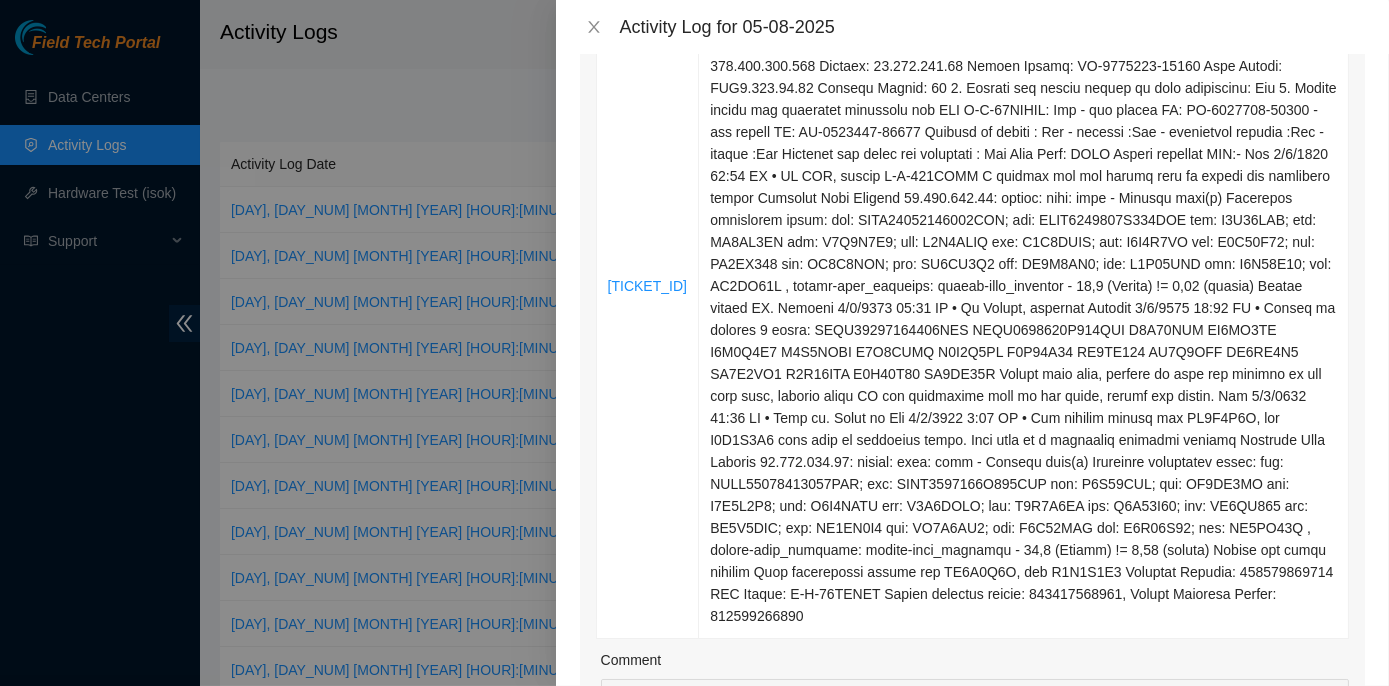 scroll, scrollTop: 1181, scrollLeft: 0, axis: vertical 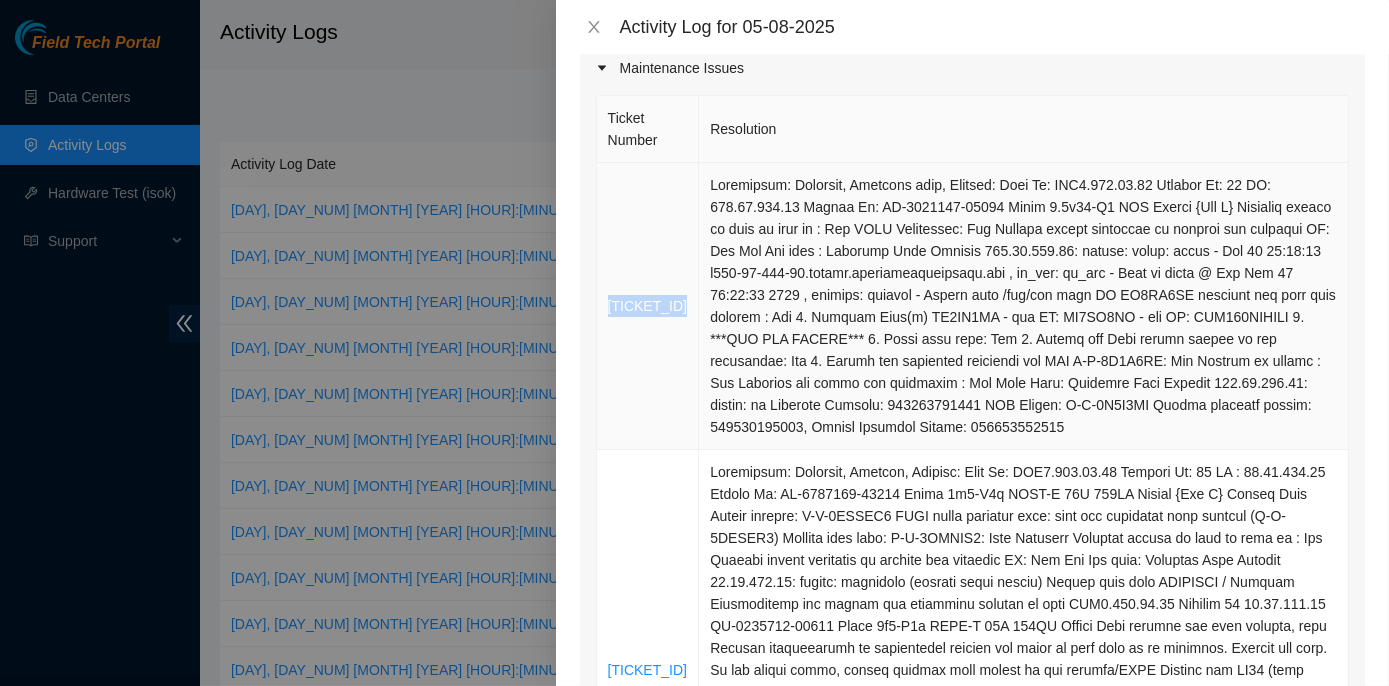 drag, startPoint x: 666, startPoint y: 304, endPoint x: 605, endPoint y: 285, distance: 63.89053 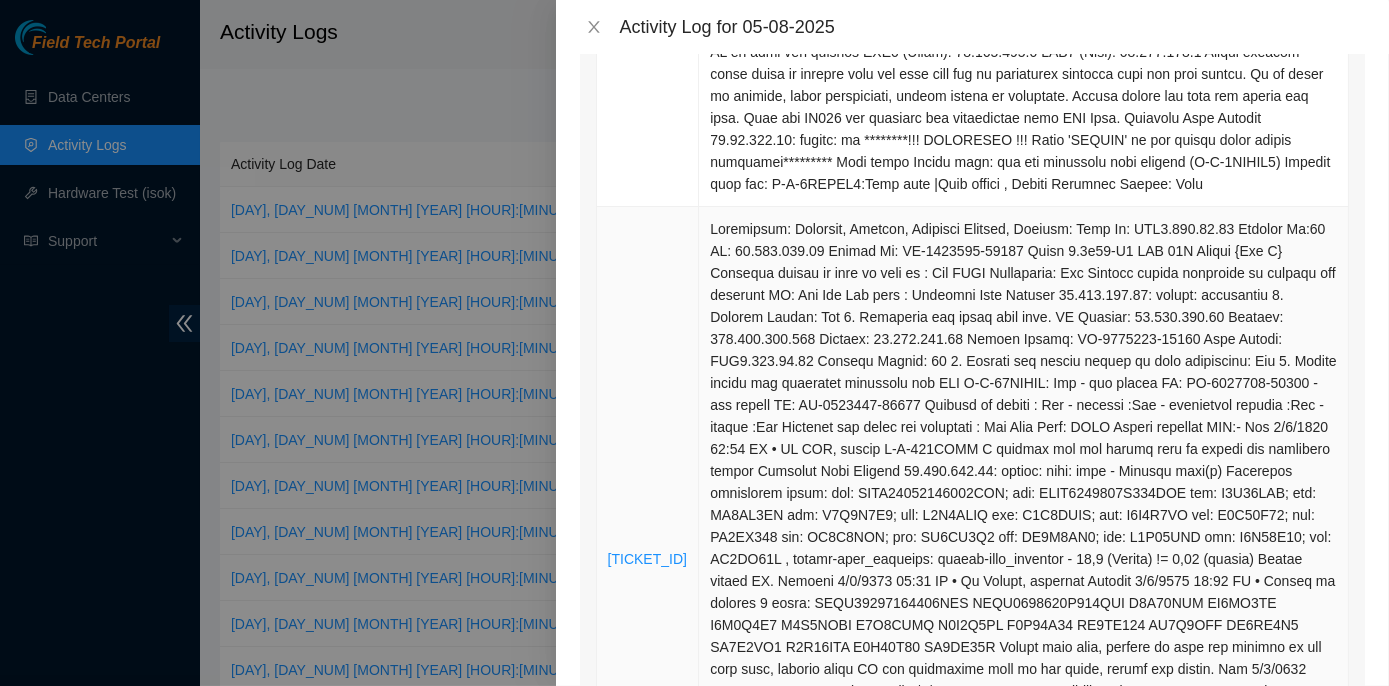 scroll, scrollTop: 909, scrollLeft: 0, axis: vertical 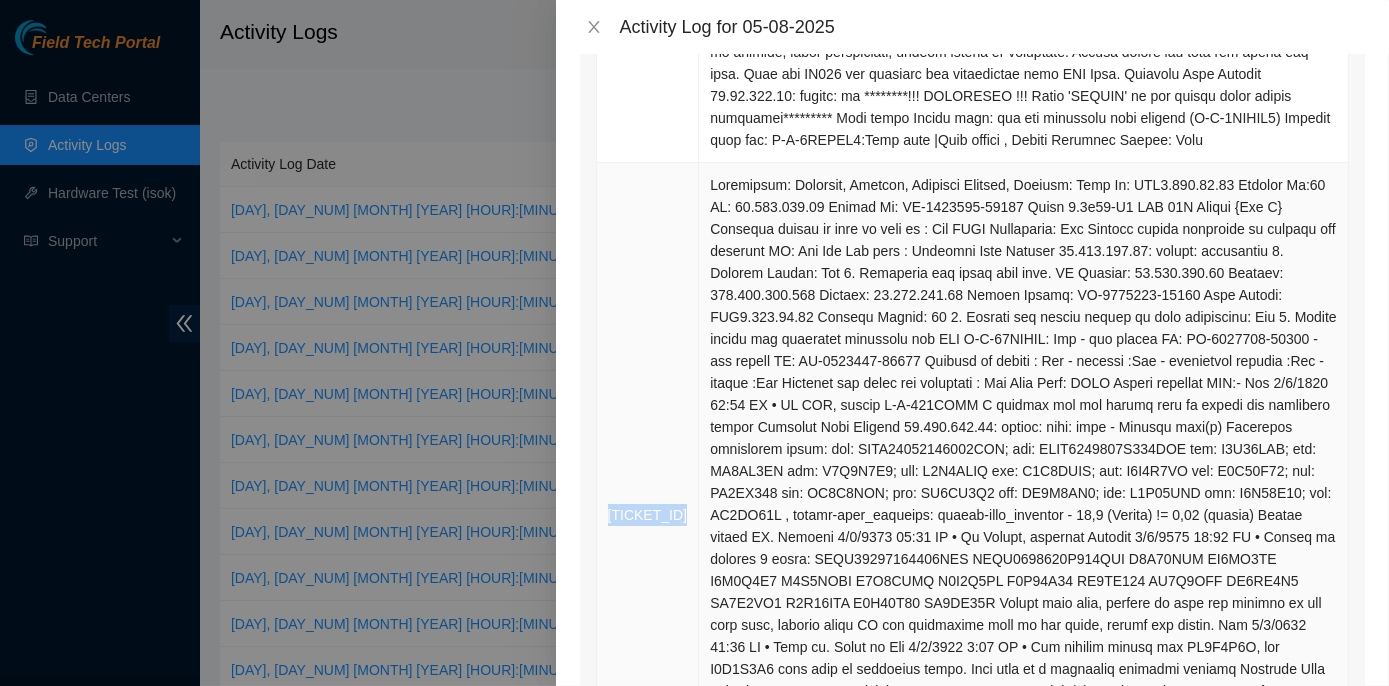 drag, startPoint x: 665, startPoint y: 460, endPoint x: 607, endPoint y: 434, distance: 63.560993 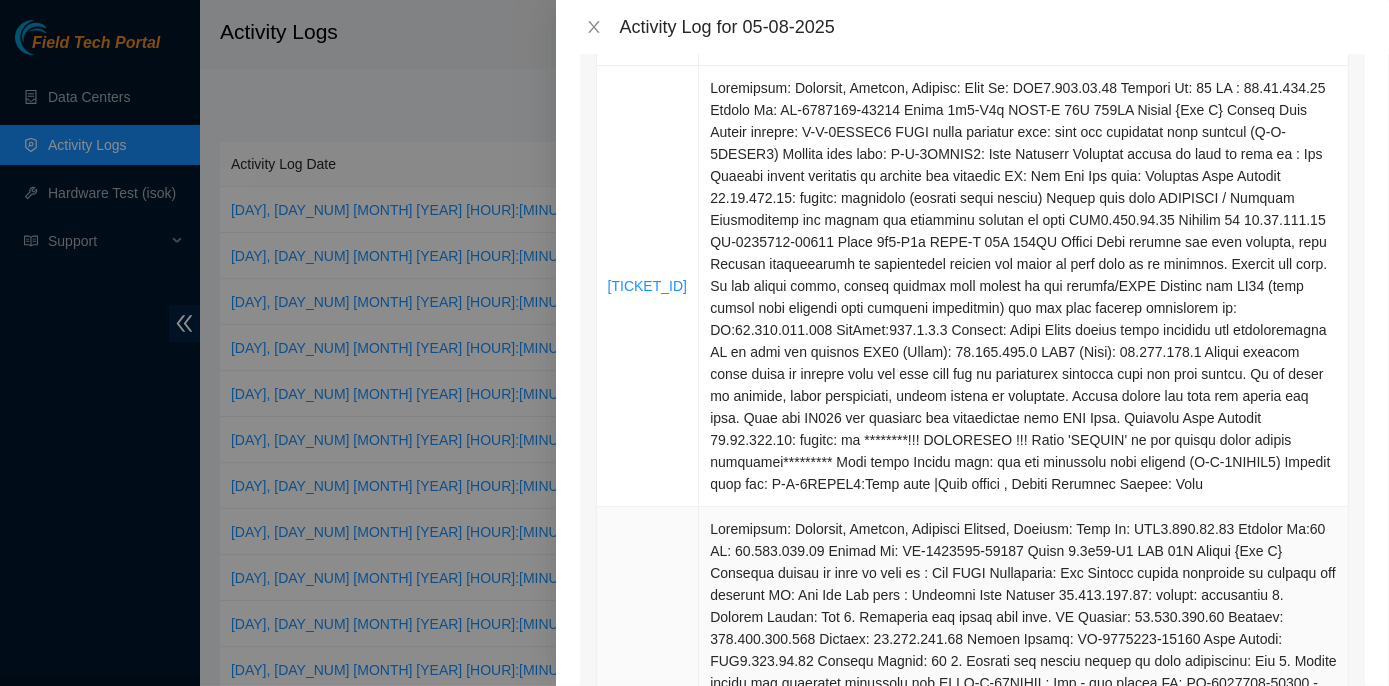 scroll, scrollTop: 545, scrollLeft: 0, axis: vertical 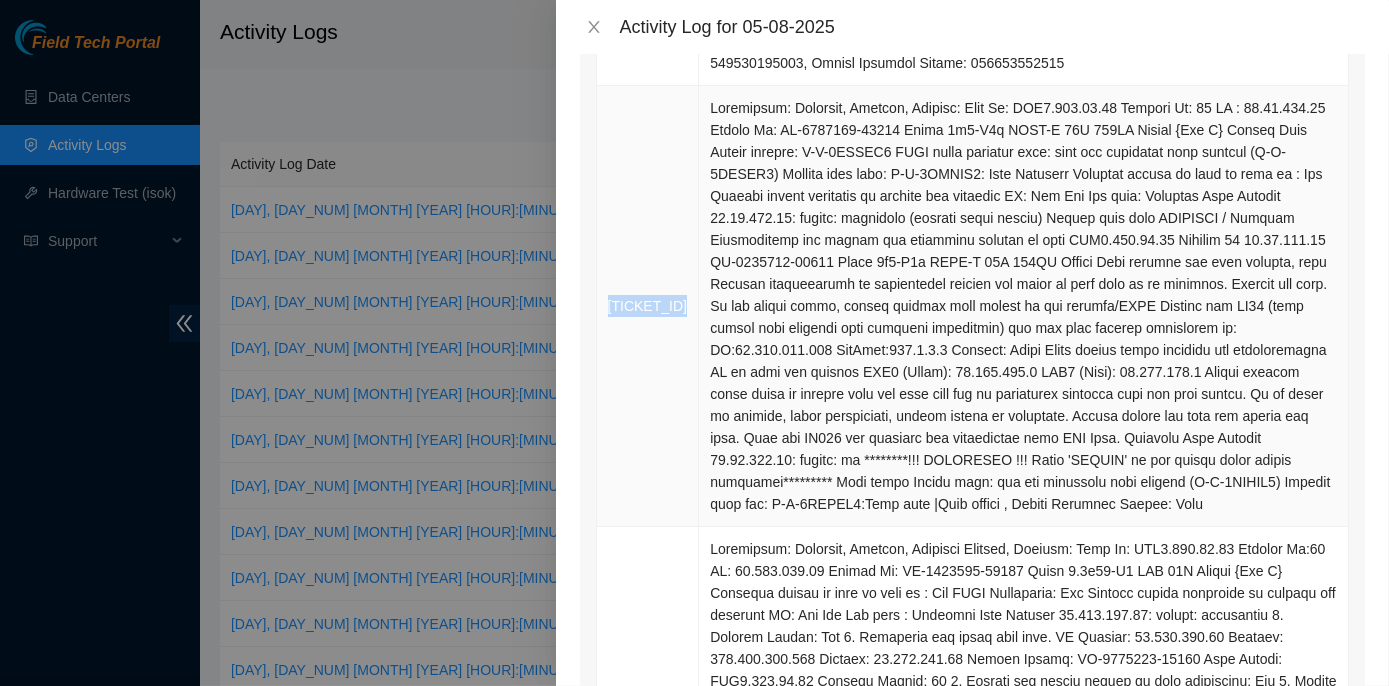 drag, startPoint x: 660, startPoint y: 284, endPoint x: 606, endPoint y: 258, distance: 59.933296 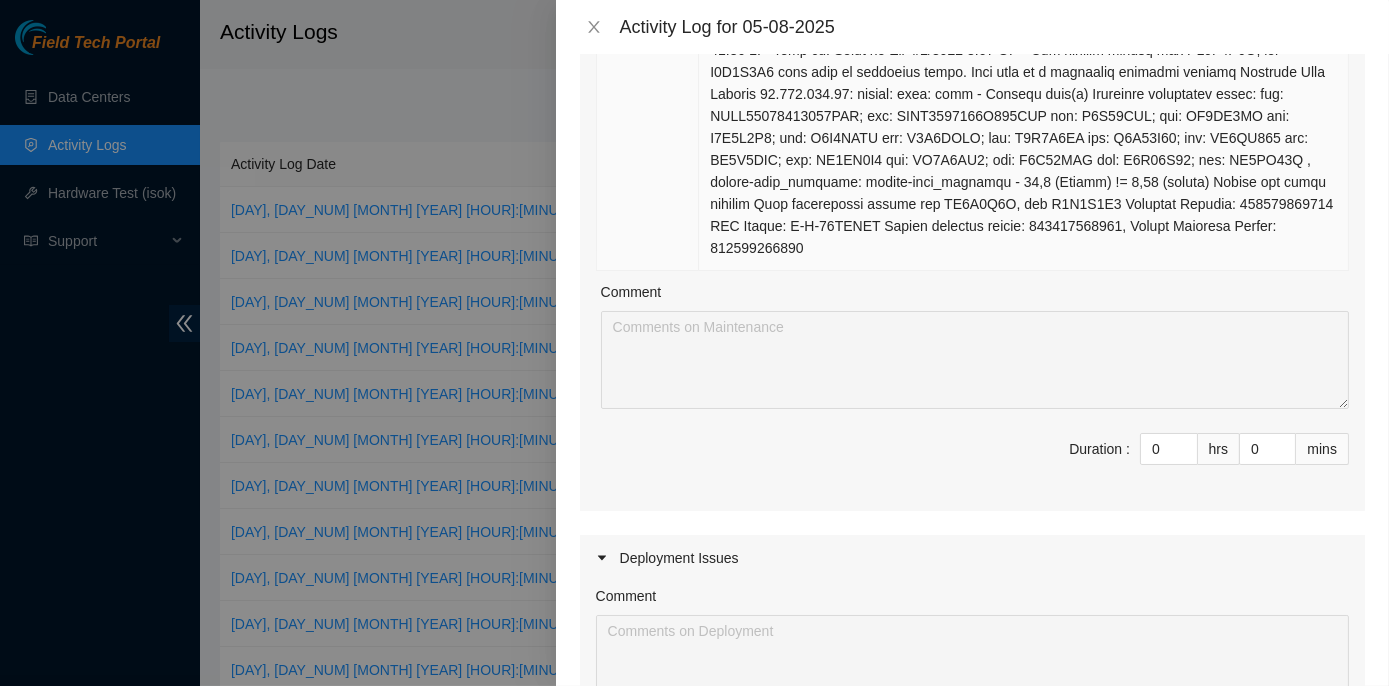 scroll, scrollTop: 1545, scrollLeft: 0, axis: vertical 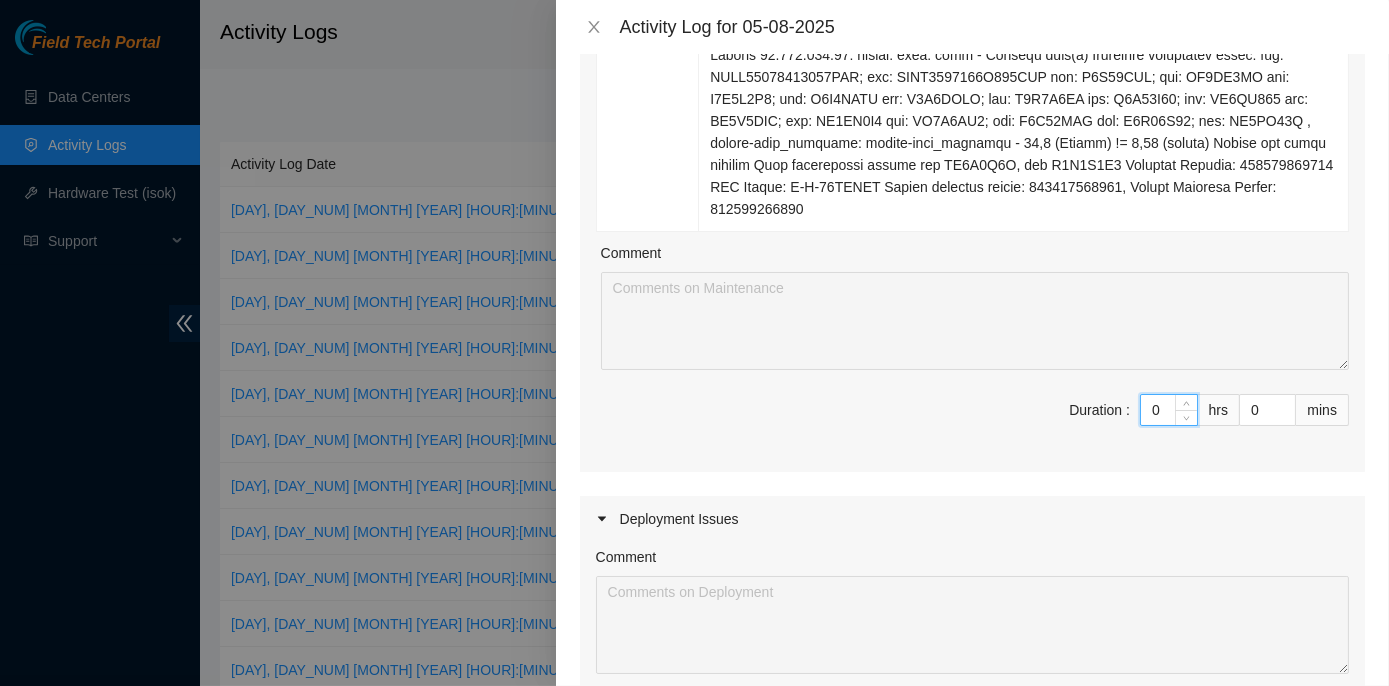 click on "0" at bounding box center (1169, 410) 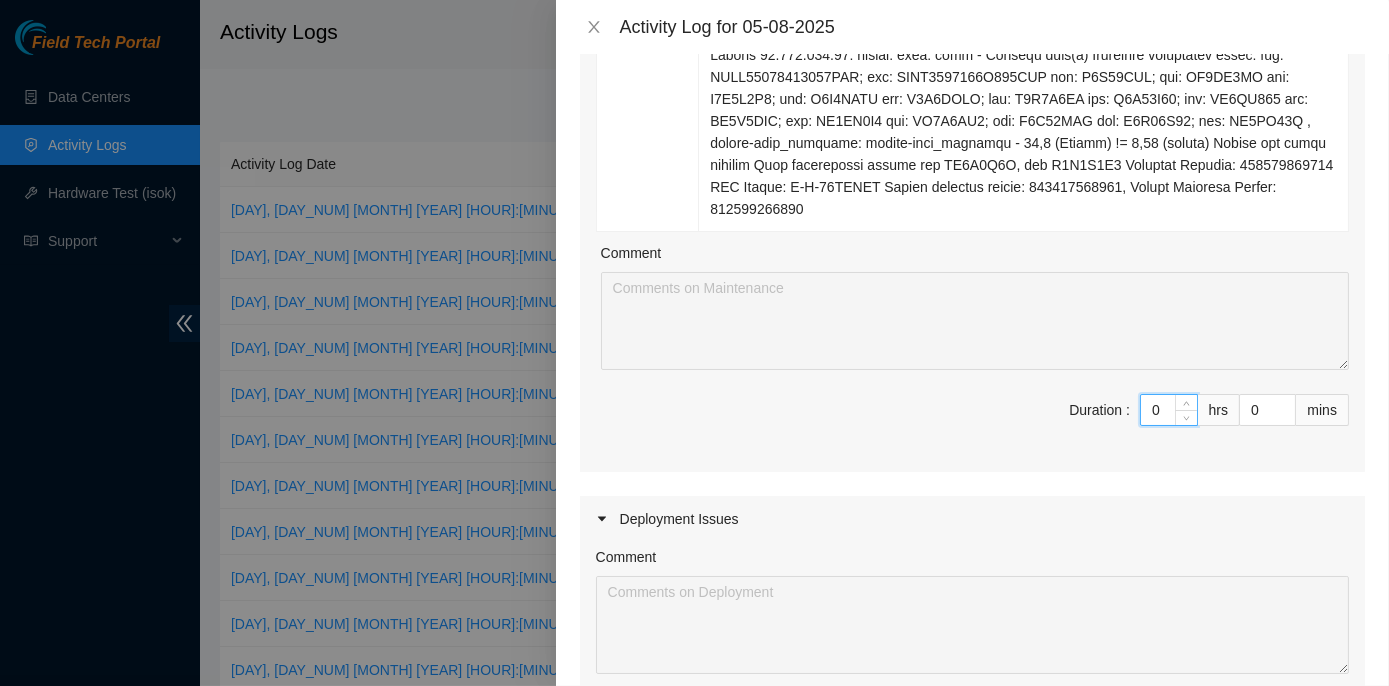 type on "8" 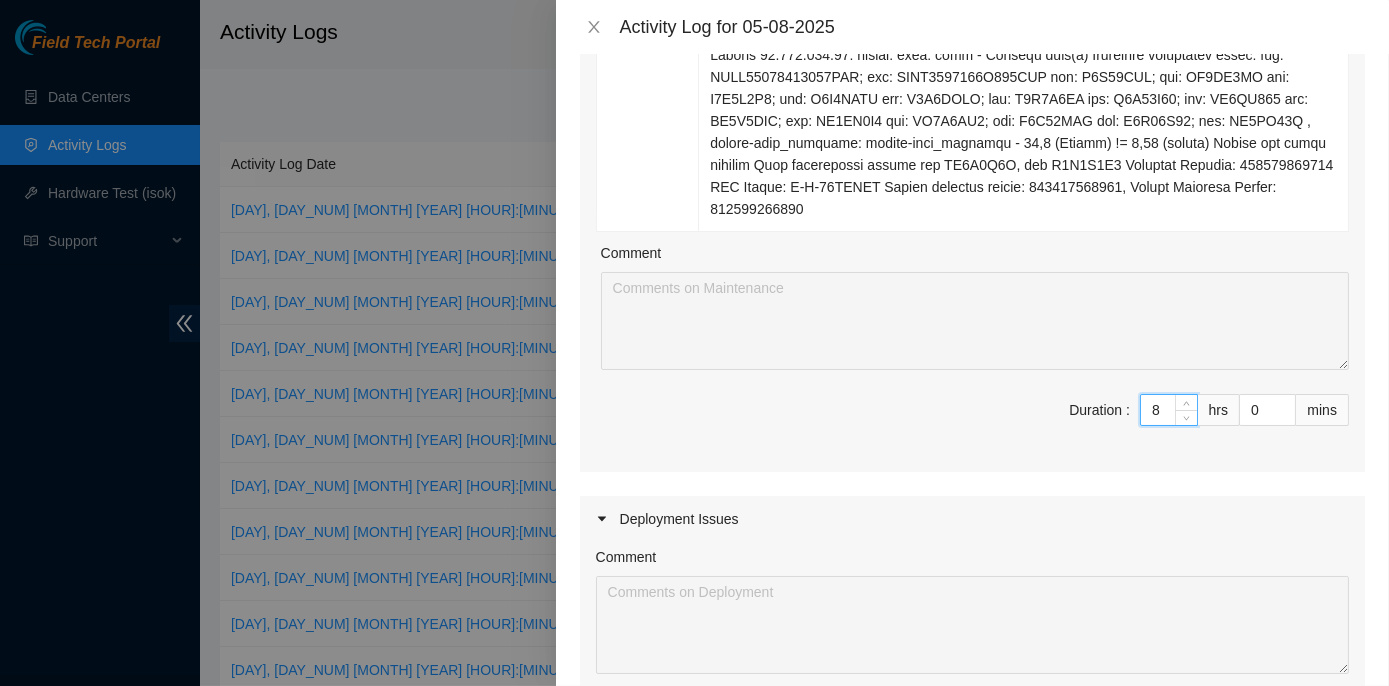 type on "8" 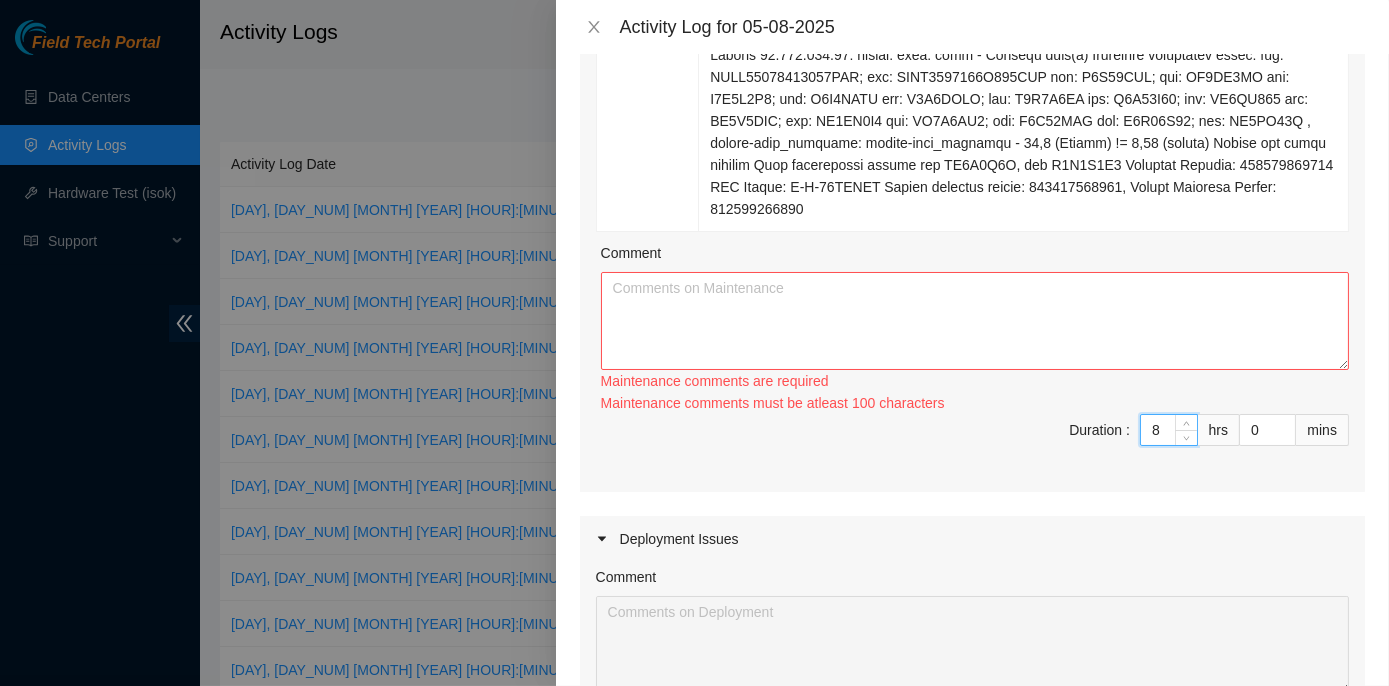 type on "8" 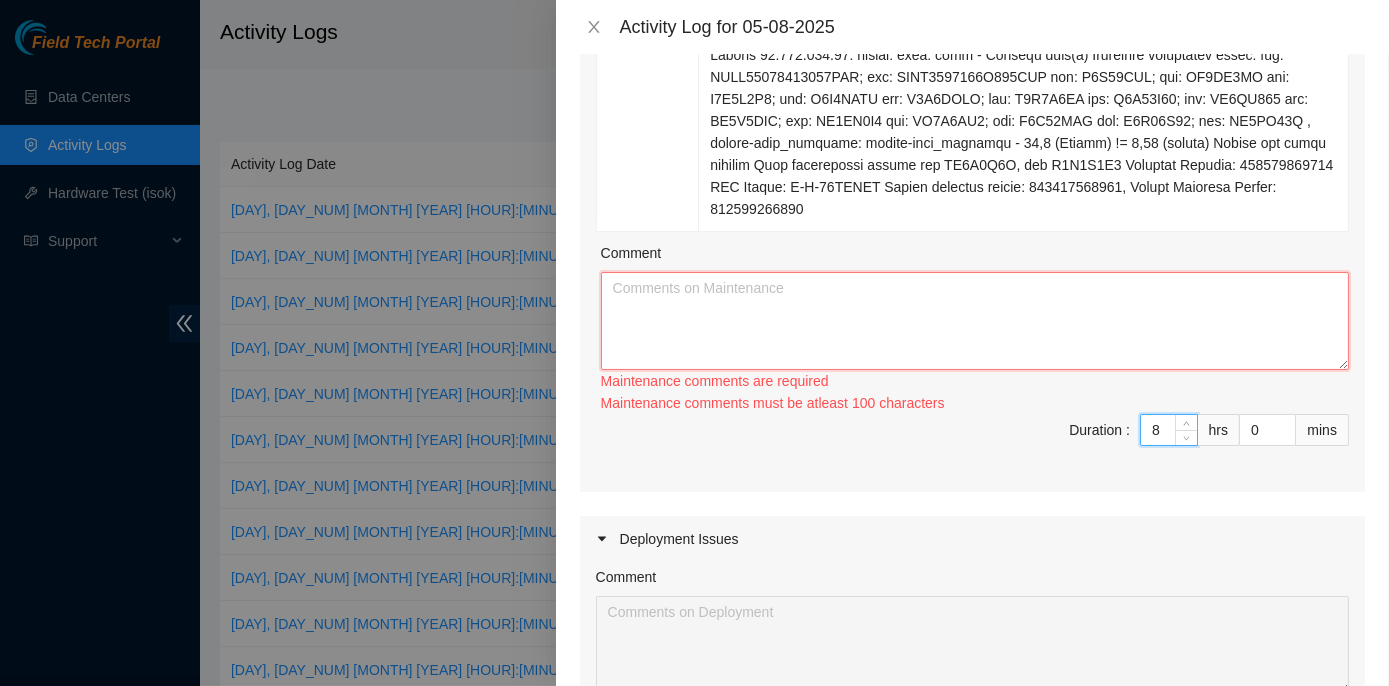 click on "Comment" at bounding box center [975, 321] 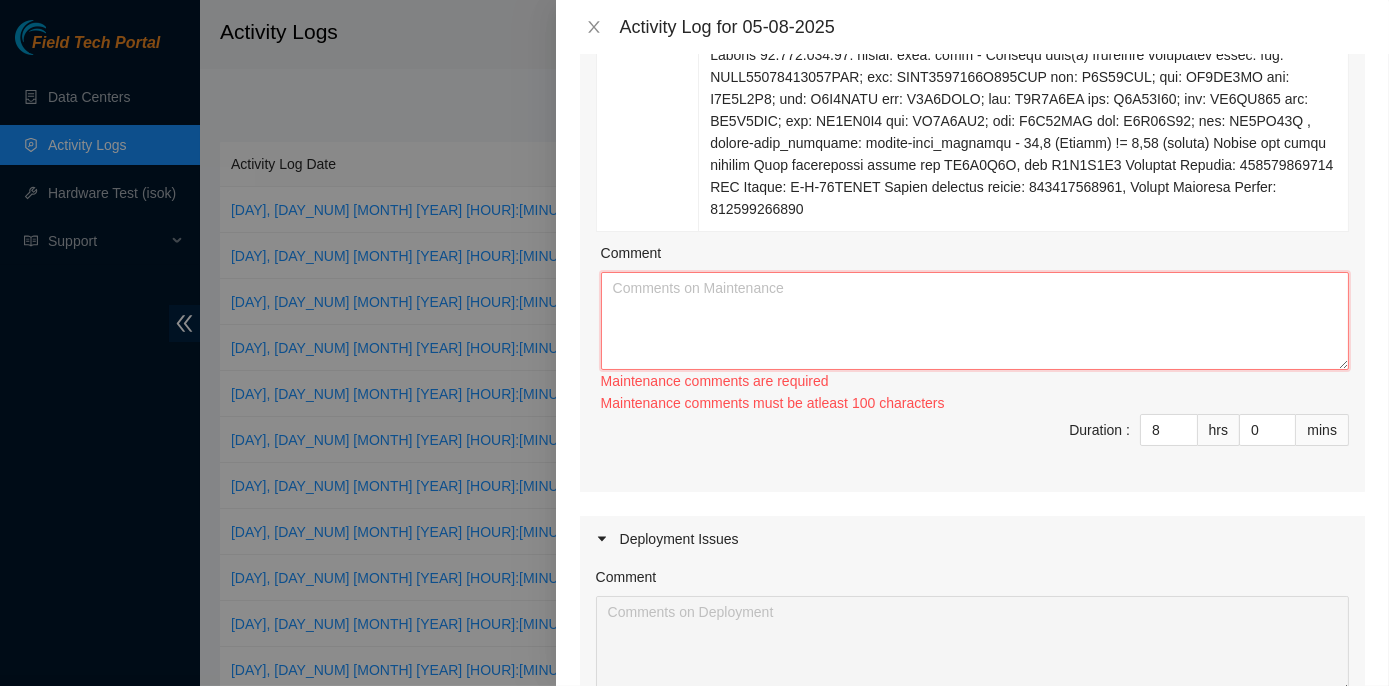 paste on "ECX2- Maintenance
Worked on tickets B-V-5S2DY45, B-W-128YKPG, and B-V-5S1IACP. For ticket B-V-5S1IACP, I rescued the server and contacted the network connectivity team to check cameras. The BE228 switch had to be rebooted, and the camera adjustment was checked, and it was good." 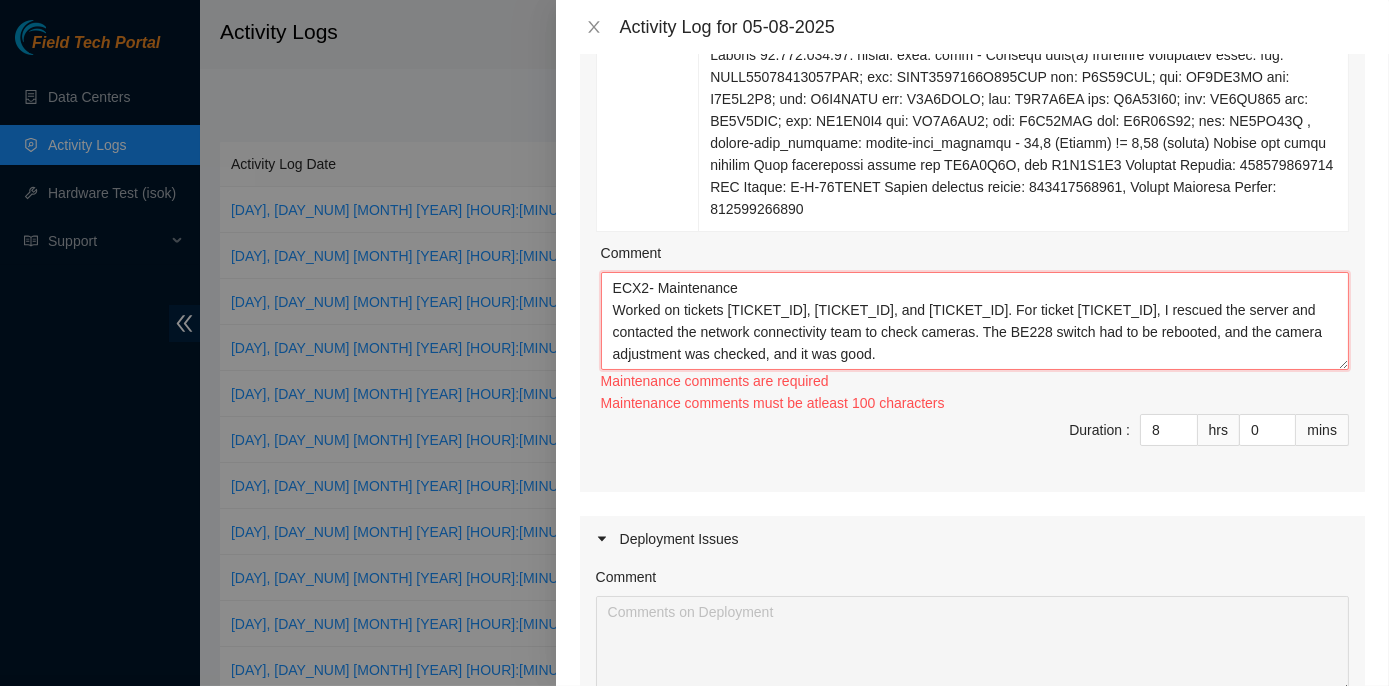 scroll, scrollTop: 16, scrollLeft: 0, axis: vertical 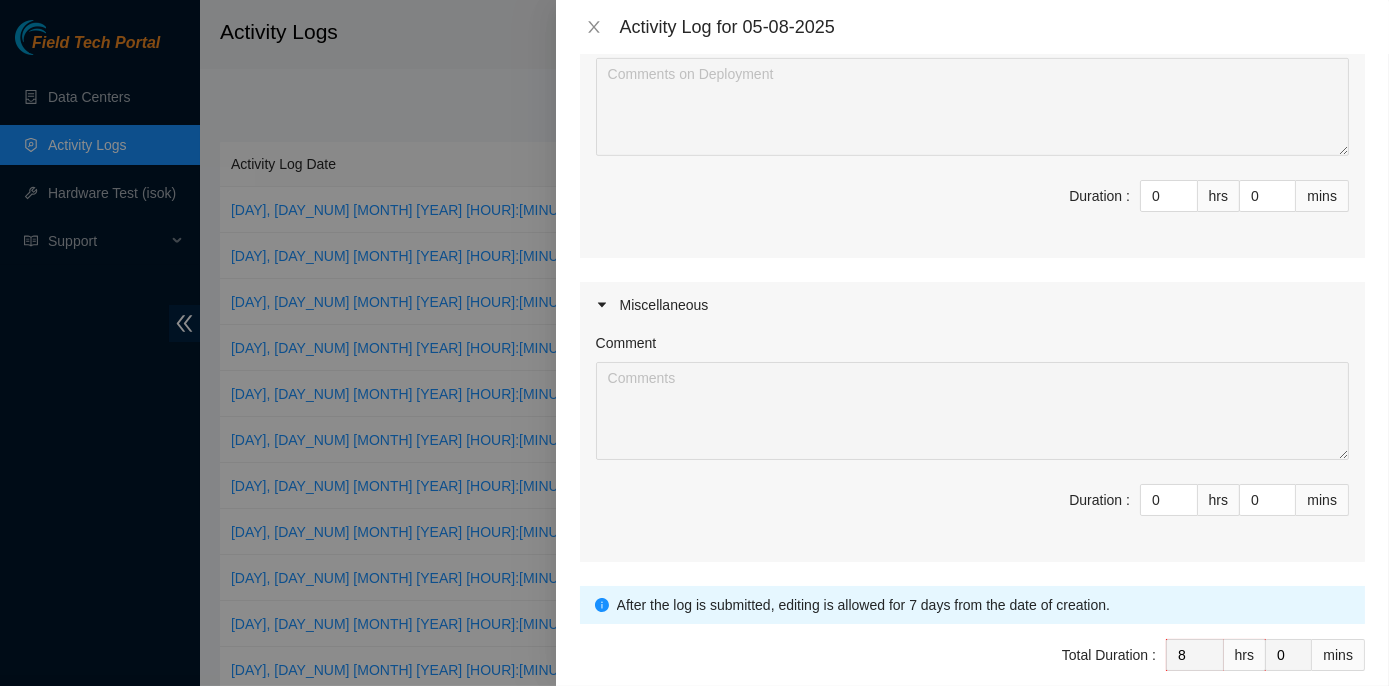 type on "ECX2- Maintenance
Worked on tickets B-V-5S2DY45, B-W-128YKPG, and B-V-5S1IACP. For ticket B-V-5S1IACP, I rescued the server and contacted the network connectivity team to check cameras. The BE228 switch had to be rebooted, and the camera adjustment was checked, and it was good." 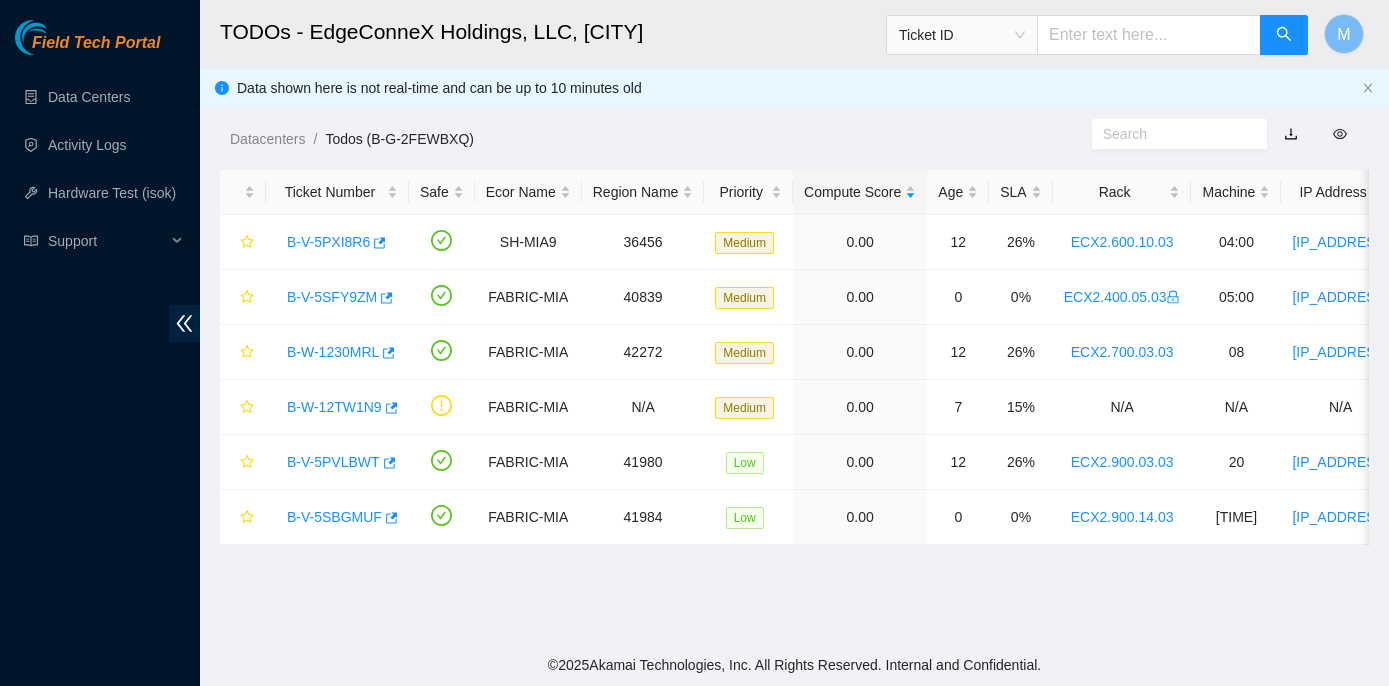 scroll, scrollTop: 0, scrollLeft: 0, axis: both 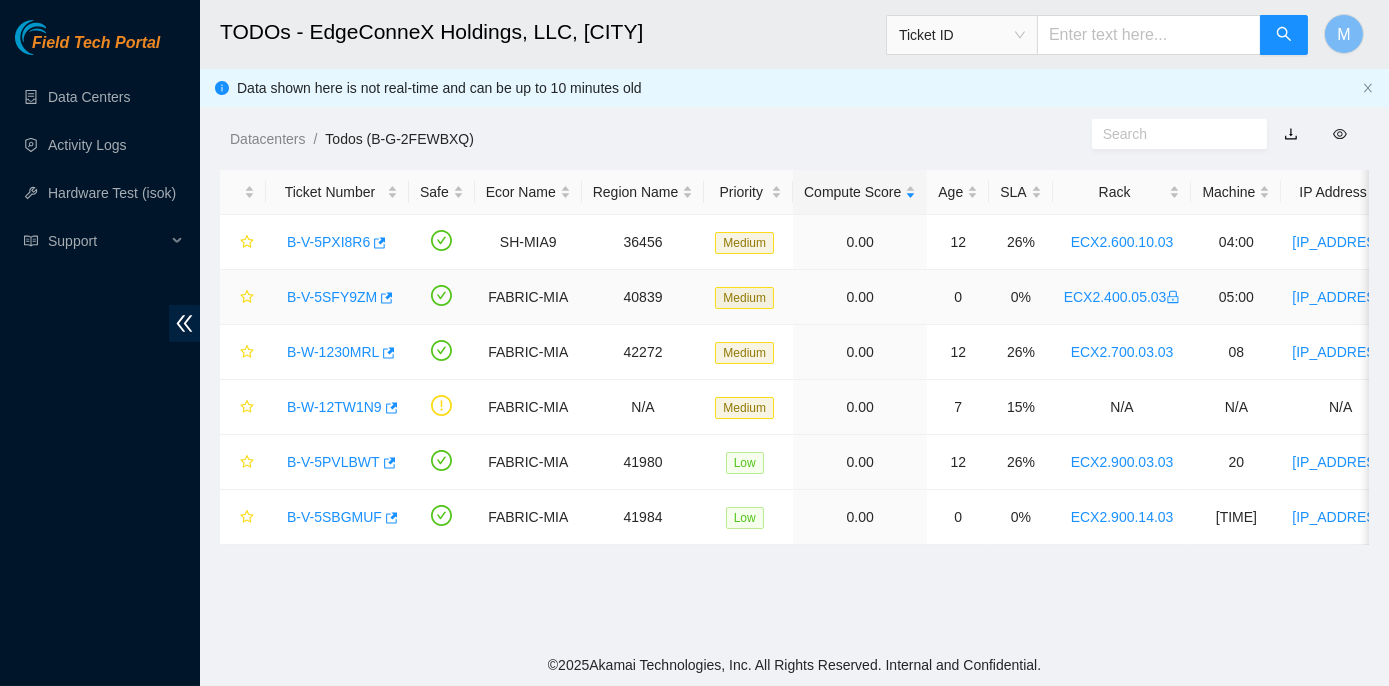 click on "B-V-5SFY9ZM" at bounding box center (332, 297) 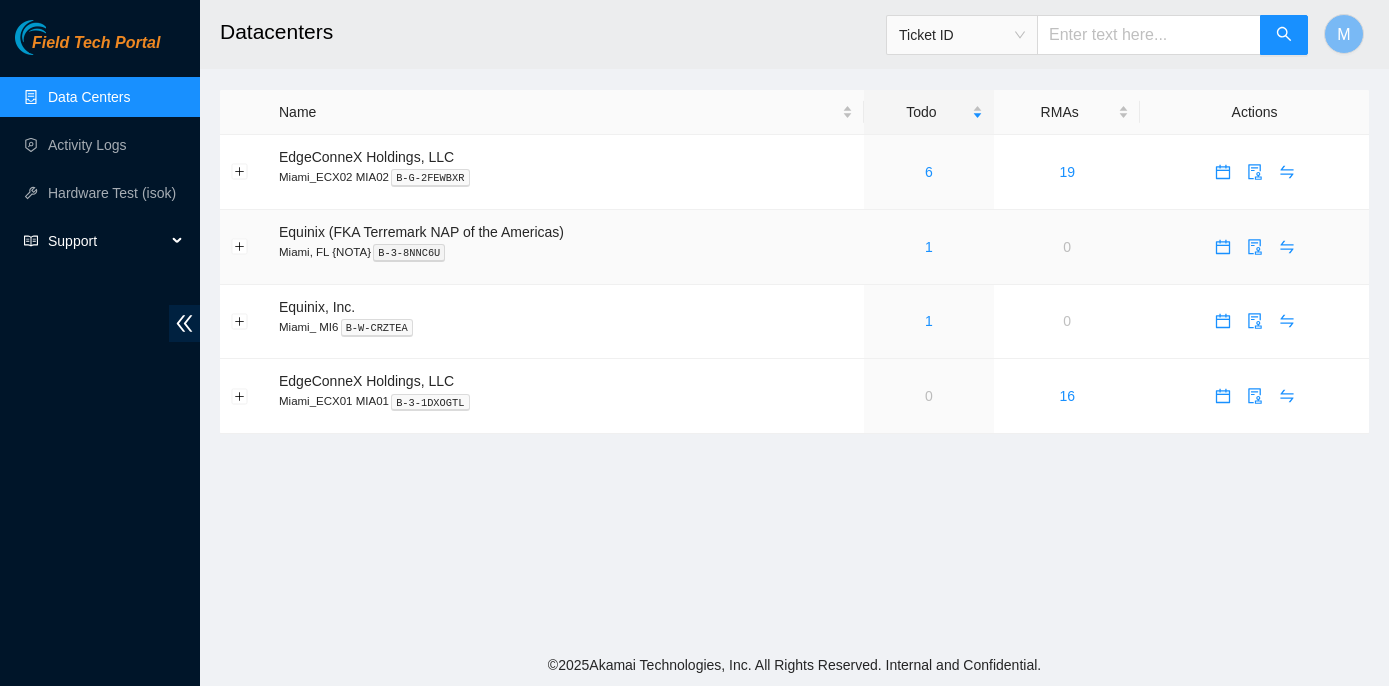 scroll, scrollTop: 0, scrollLeft: 0, axis: both 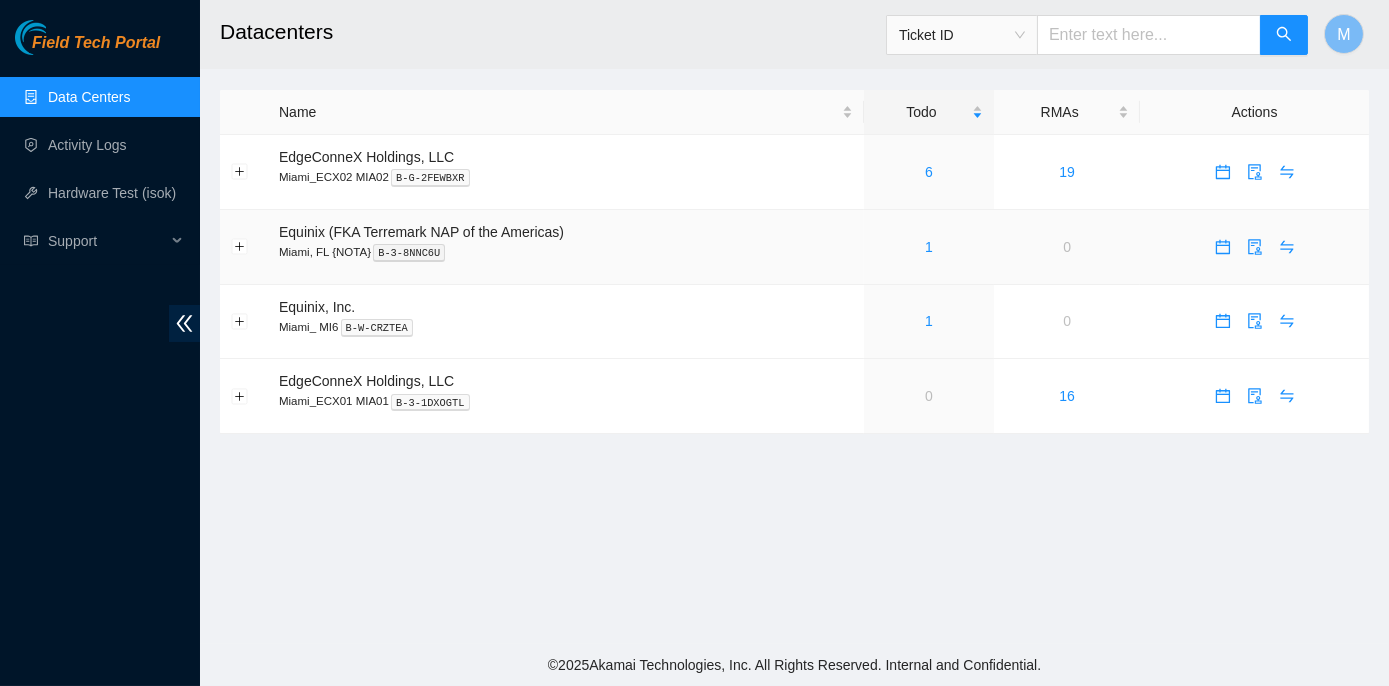 click on "1" at bounding box center [929, 247] 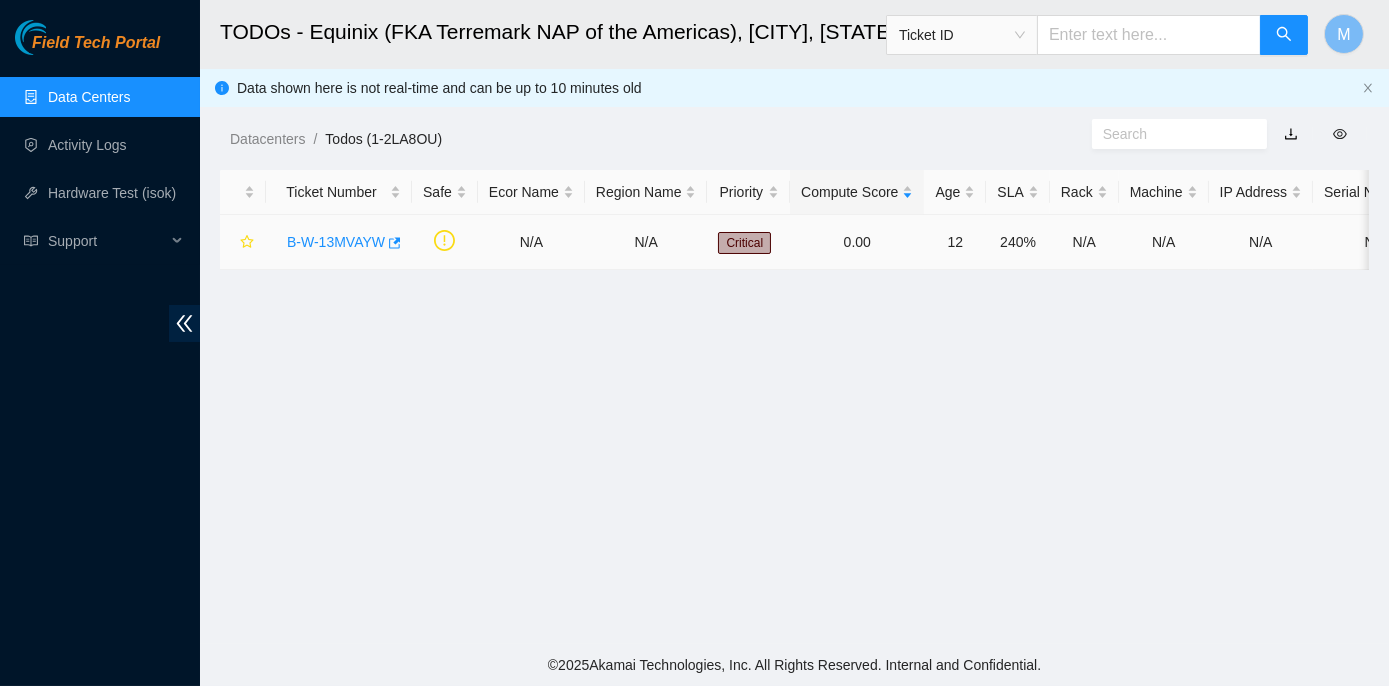 click on "B-W-13MVAYW" at bounding box center [336, 242] 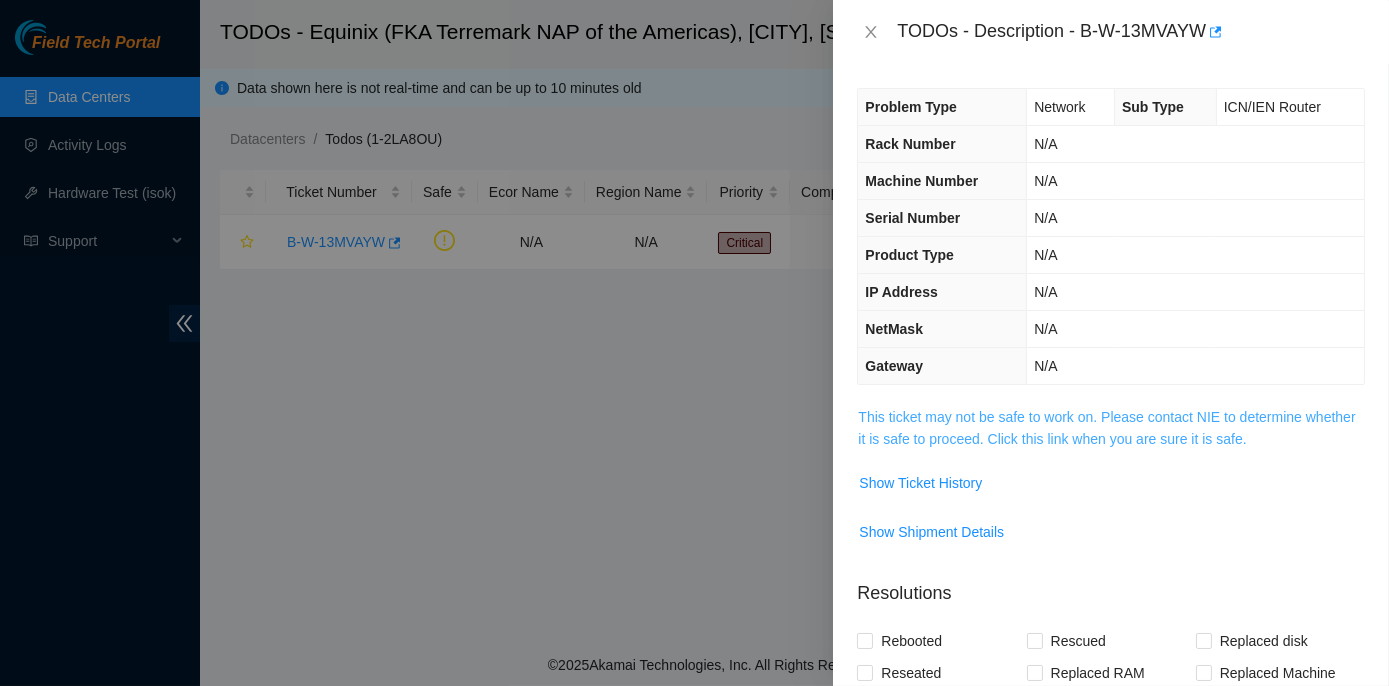 click on "This ticket may not be safe to work on. Please contact NIE to determine whether it is safe to proceed. Click this link when you are sure it is safe." at bounding box center (1106, 428) 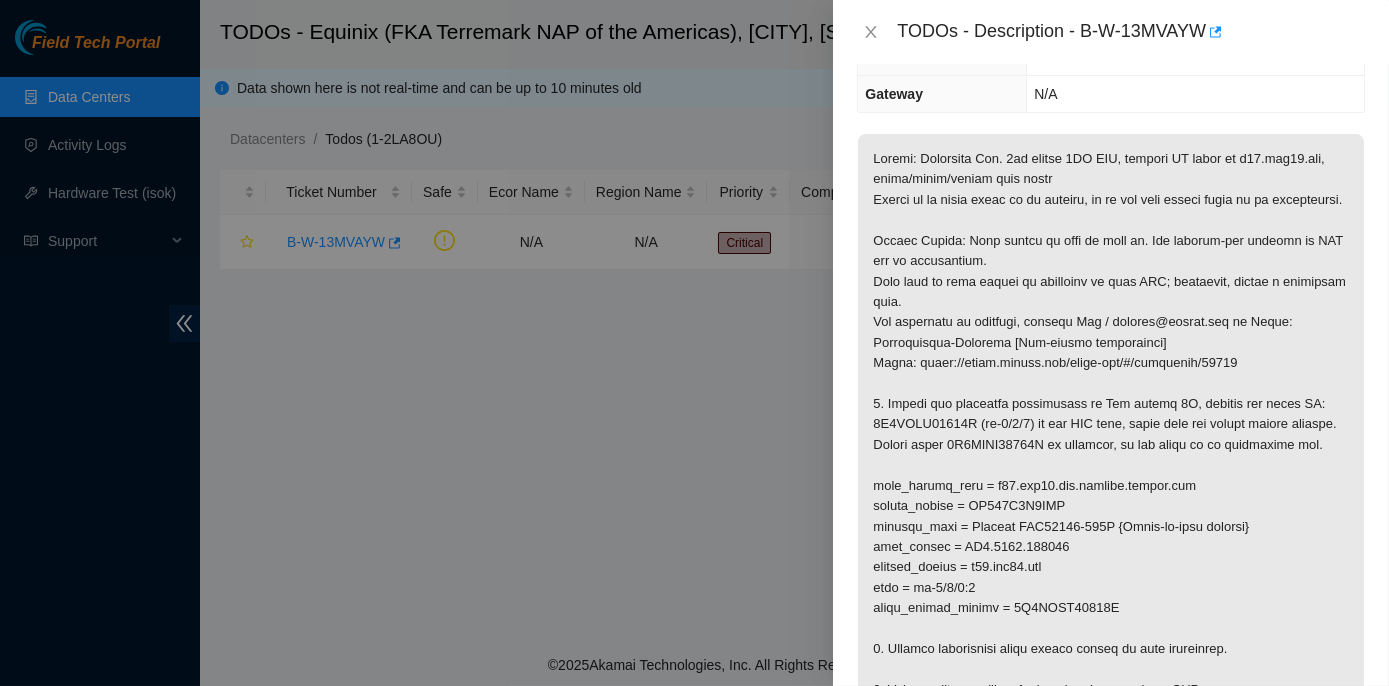 scroll, scrollTop: 363, scrollLeft: 0, axis: vertical 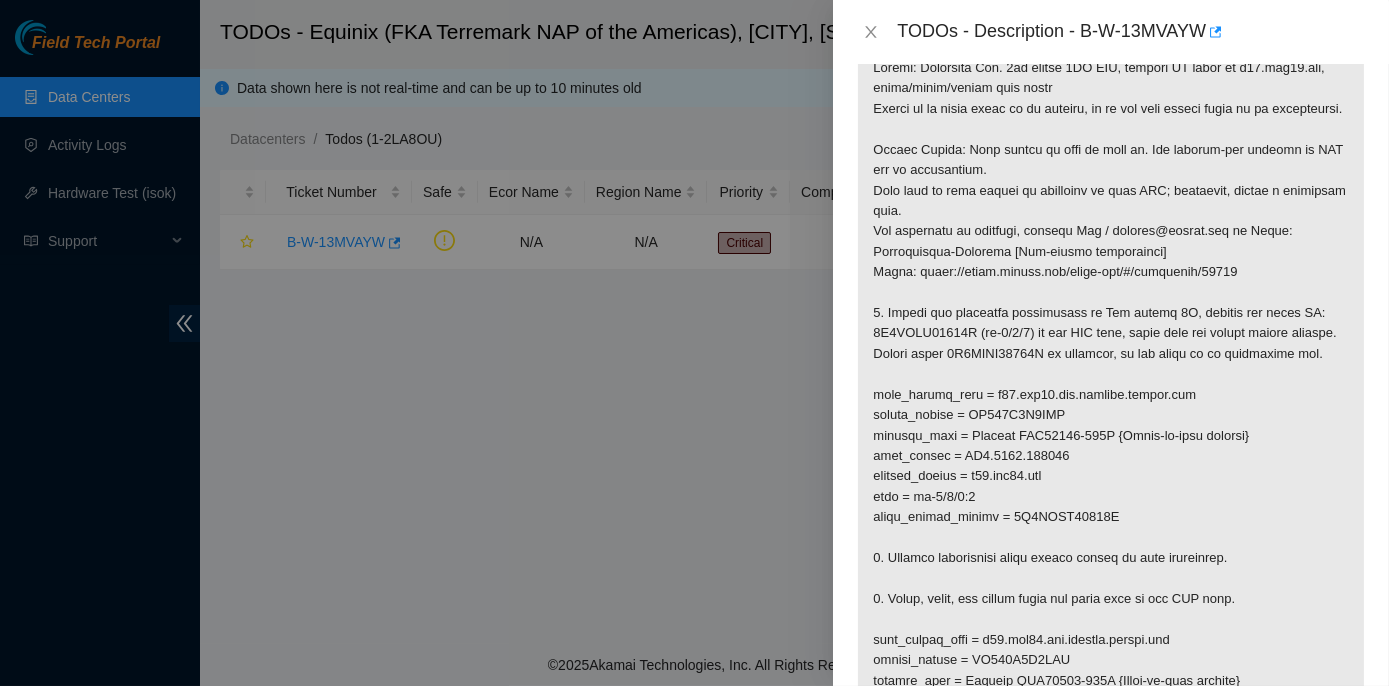 click at bounding box center [1111, 436] 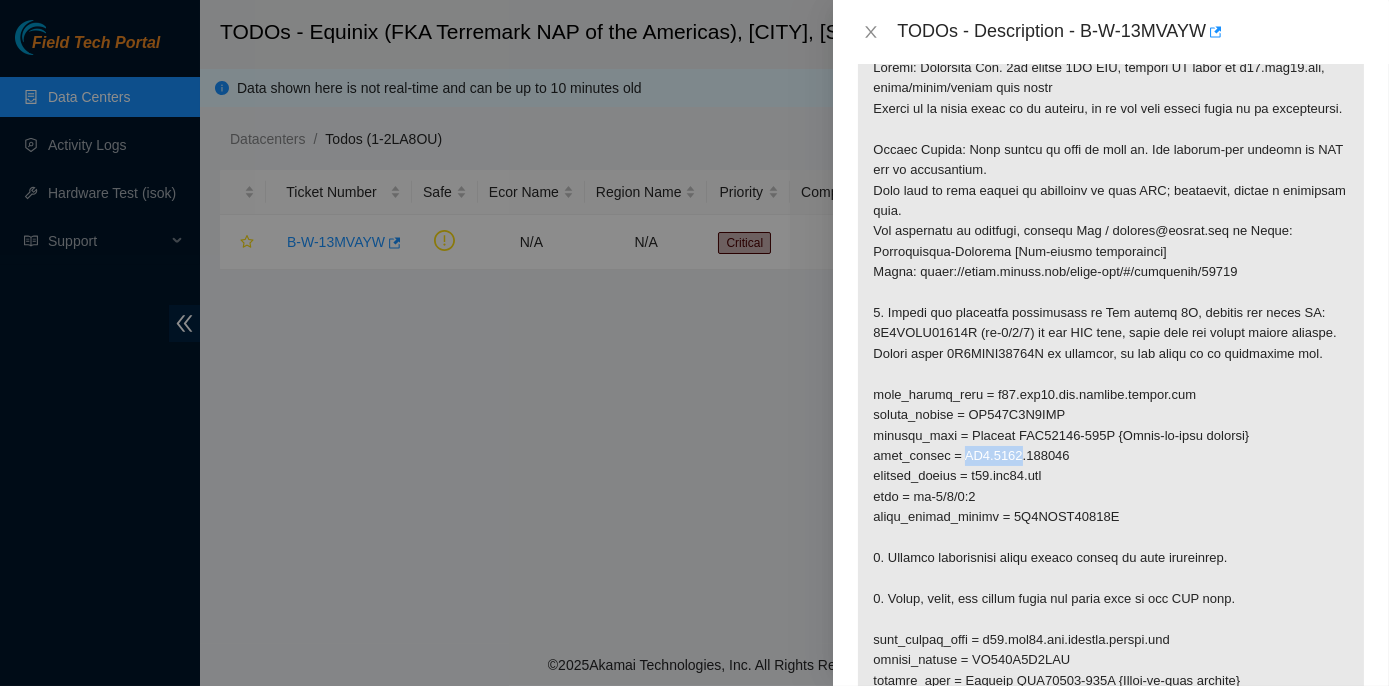 drag, startPoint x: 962, startPoint y: 496, endPoint x: 1016, endPoint y: 498, distance: 54.037025 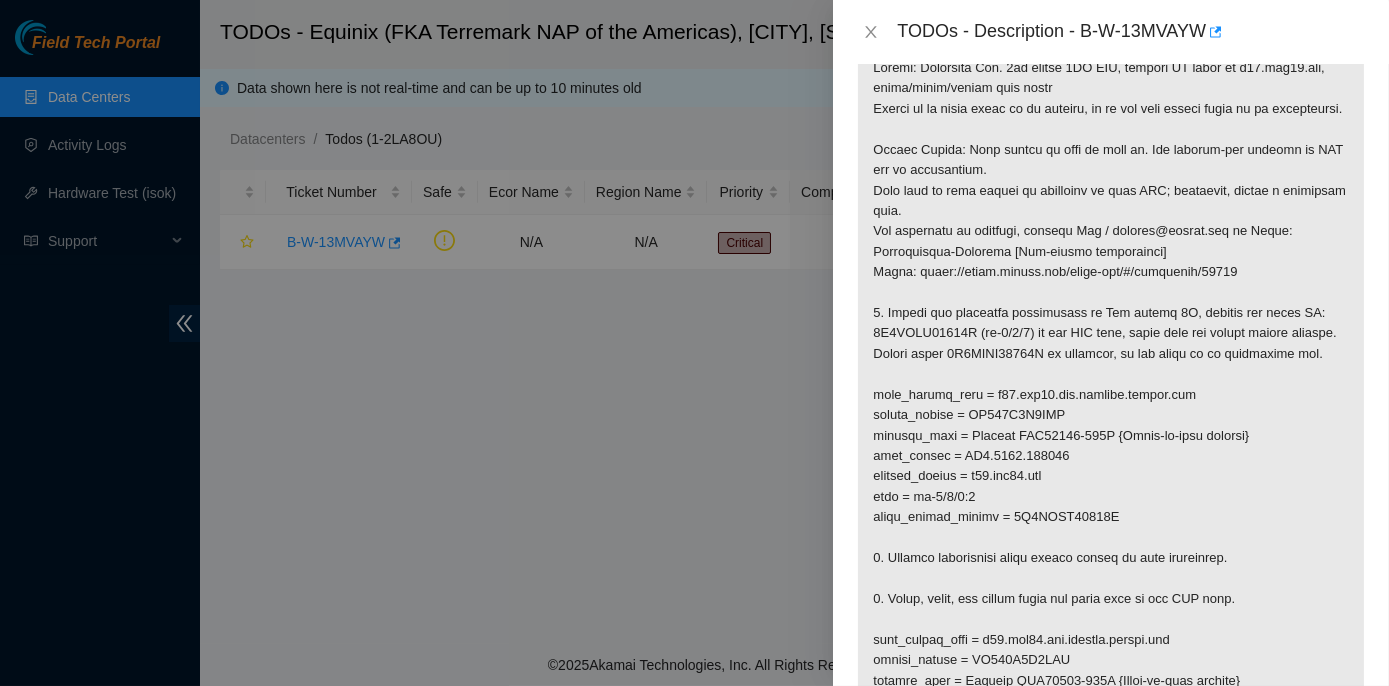 drag, startPoint x: 1016, startPoint y: 498, endPoint x: 1091, endPoint y: 500, distance: 75.026665 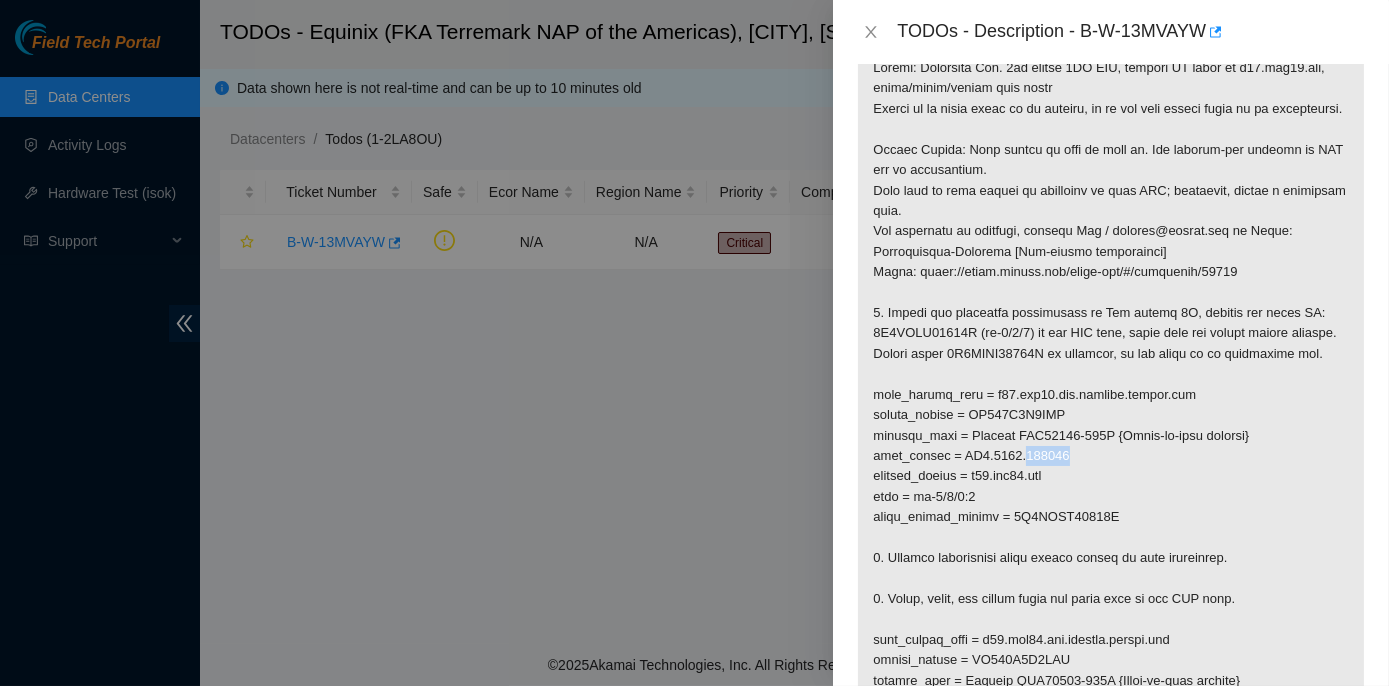 drag, startPoint x: 1018, startPoint y: 491, endPoint x: 1062, endPoint y: 495, distance: 44.181442 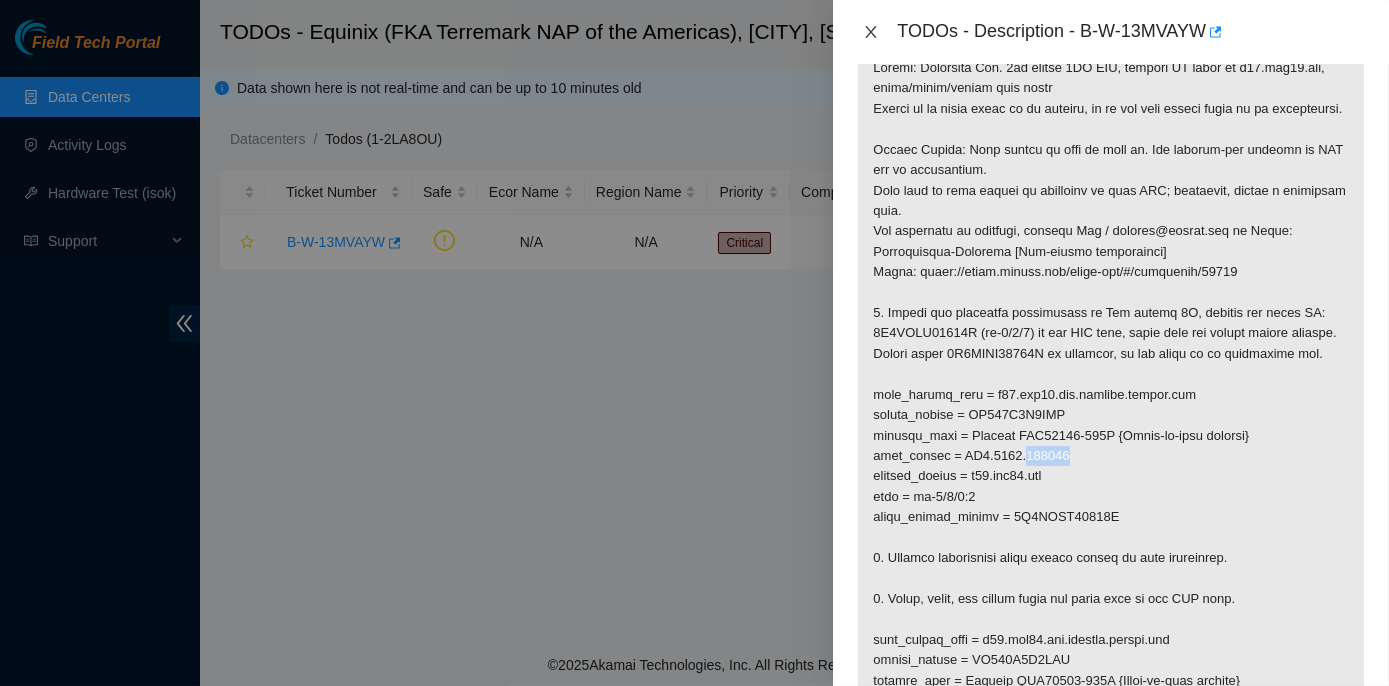 click 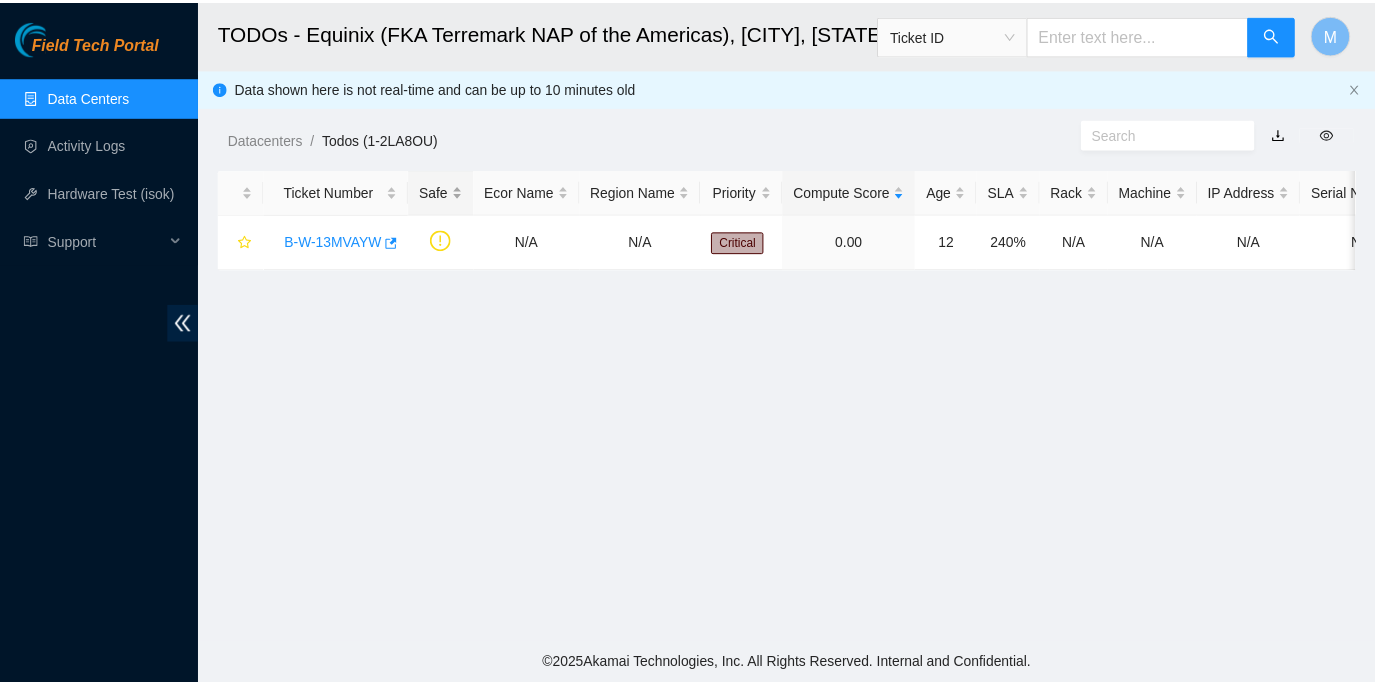 scroll, scrollTop: 429, scrollLeft: 0, axis: vertical 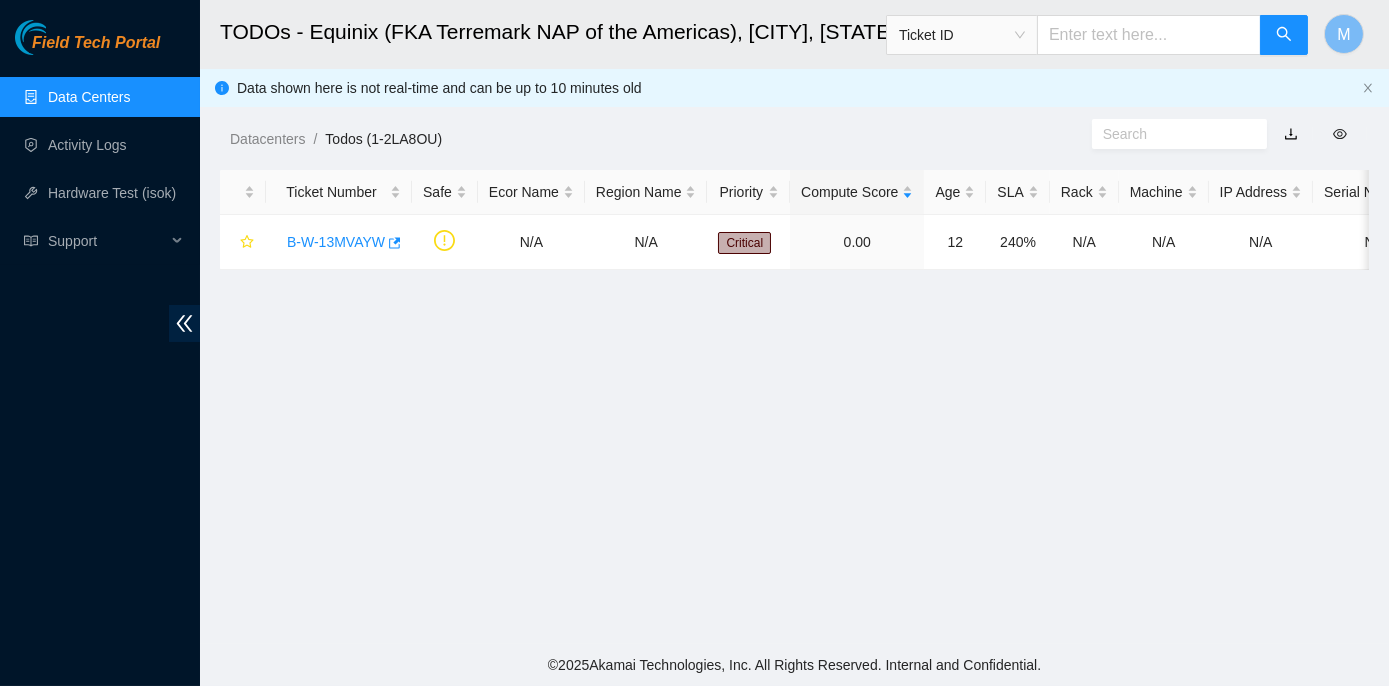 click on "Data Centers" at bounding box center (89, 97) 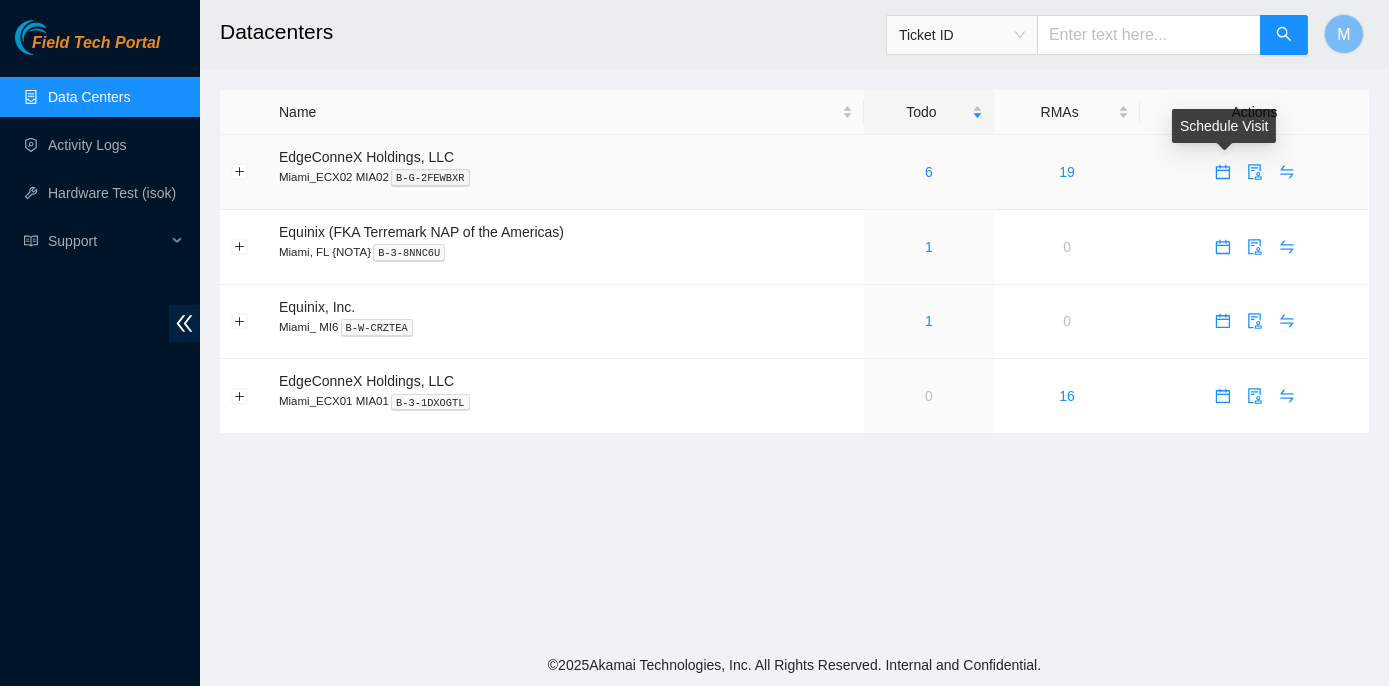 click at bounding box center [1223, 172] 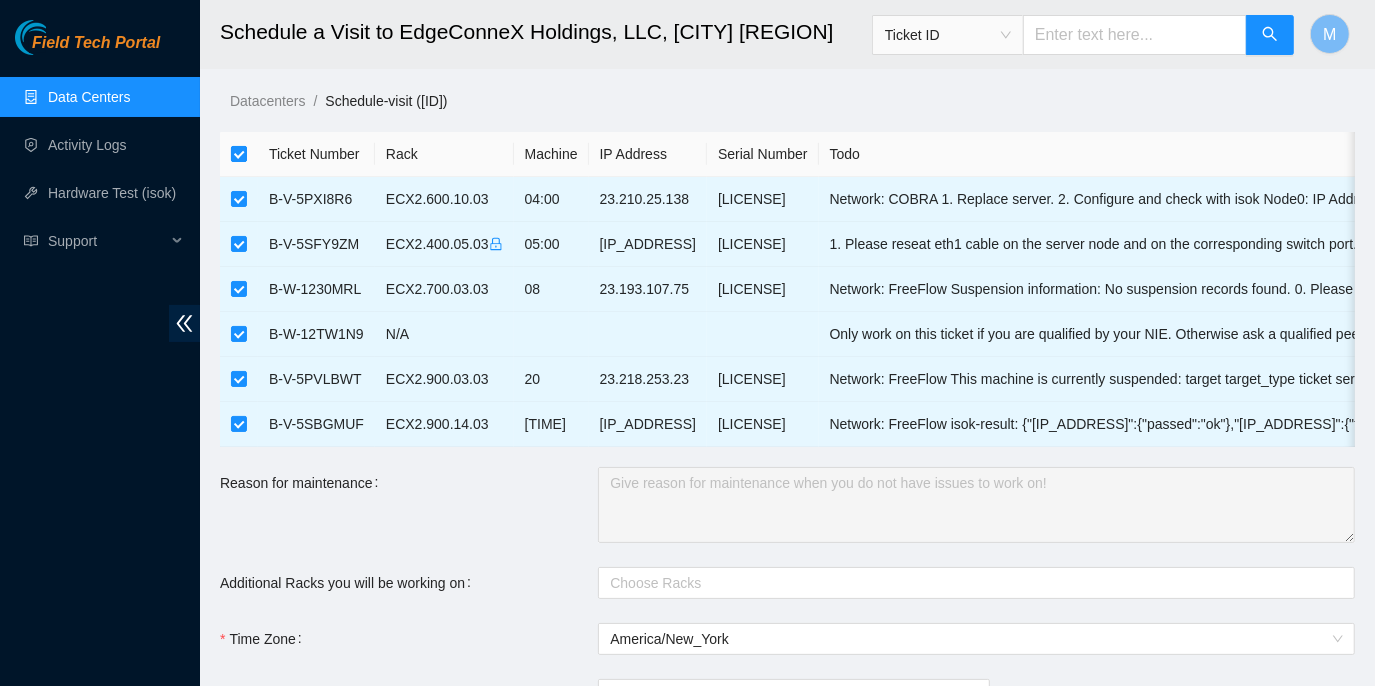 click at bounding box center (239, 154) 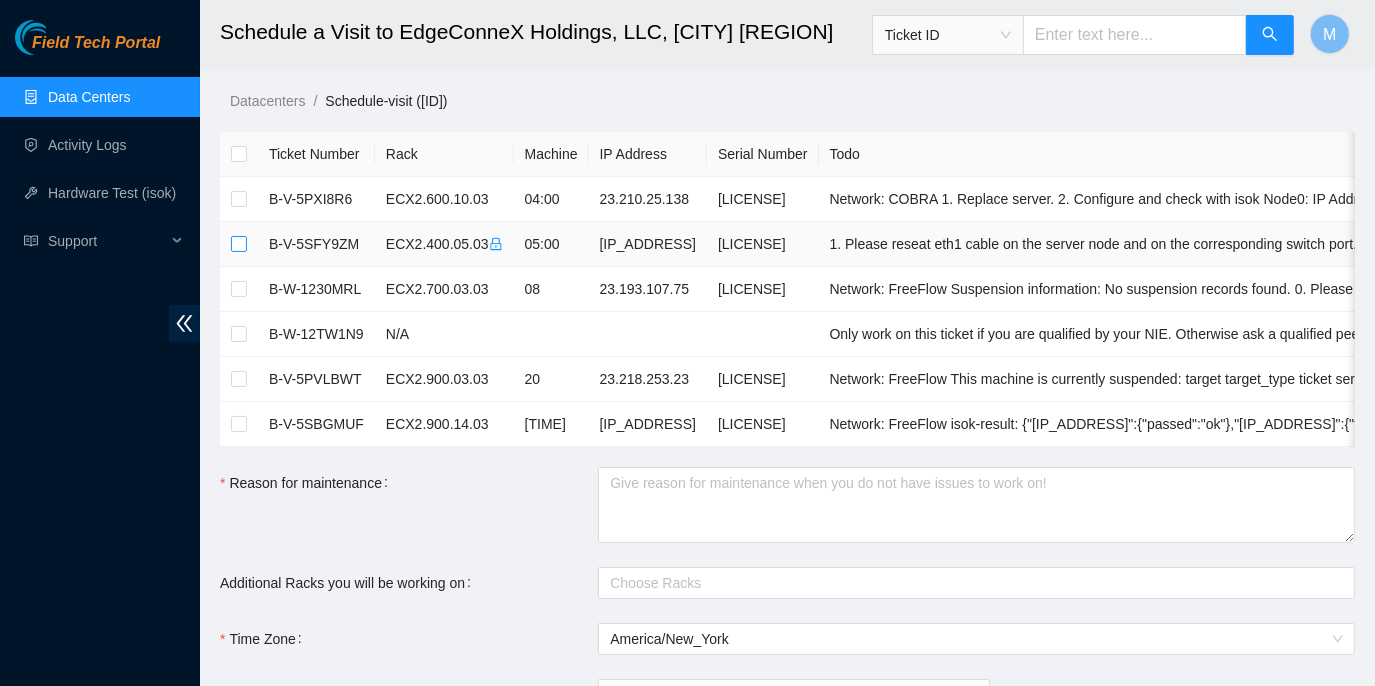 click at bounding box center (239, 244) 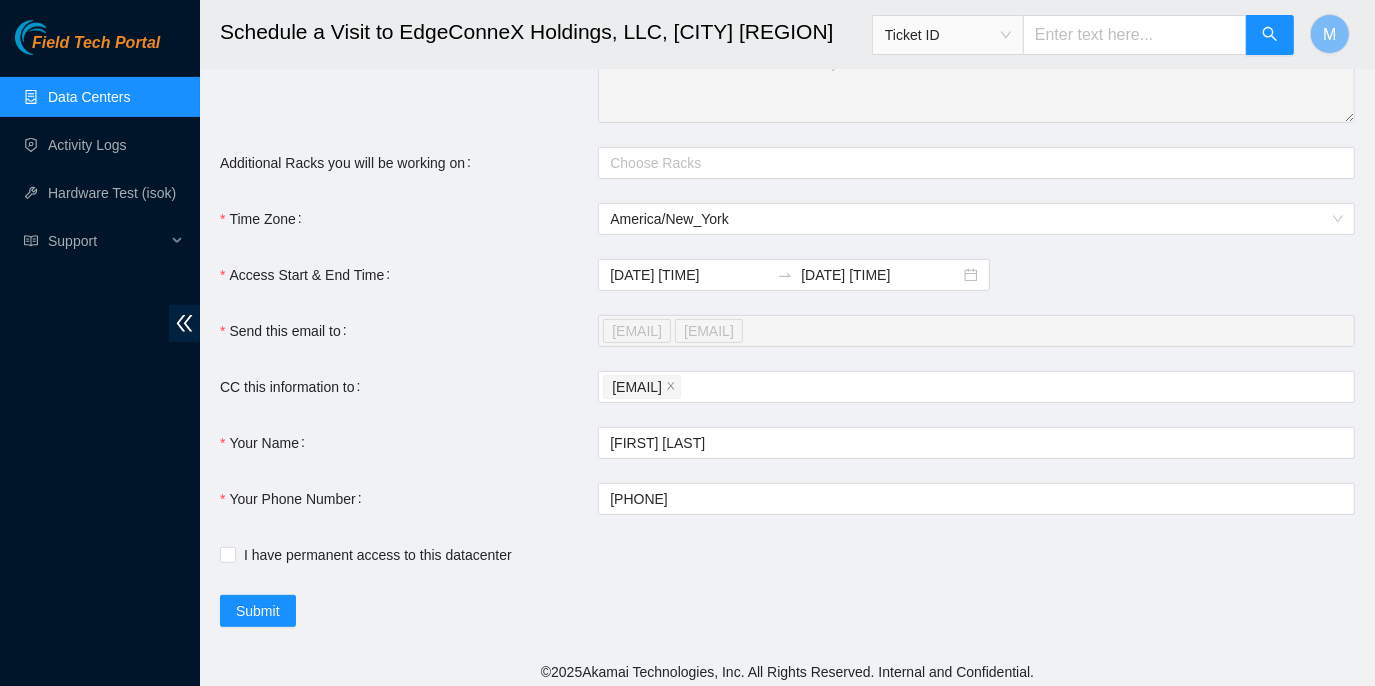 scroll, scrollTop: 437, scrollLeft: 0, axis: vertical 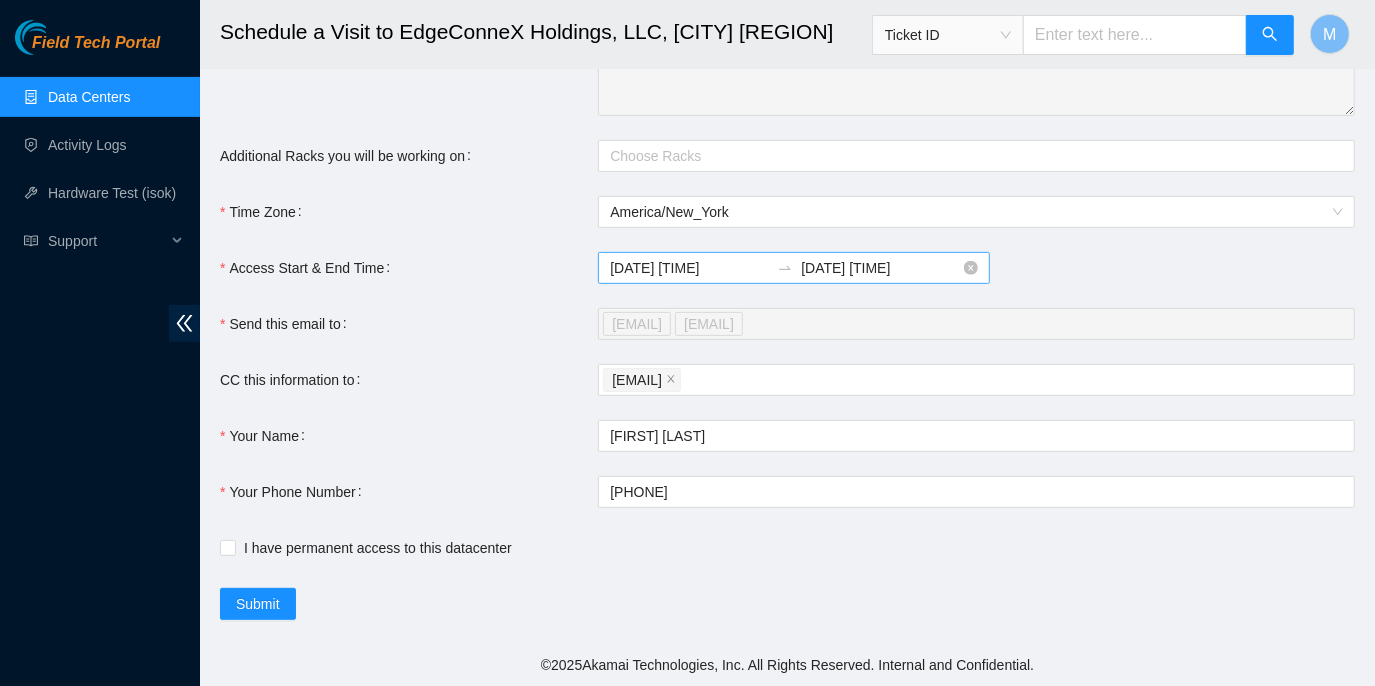 click on "2025-08-07 07:08" at bounding box center [880, 268] 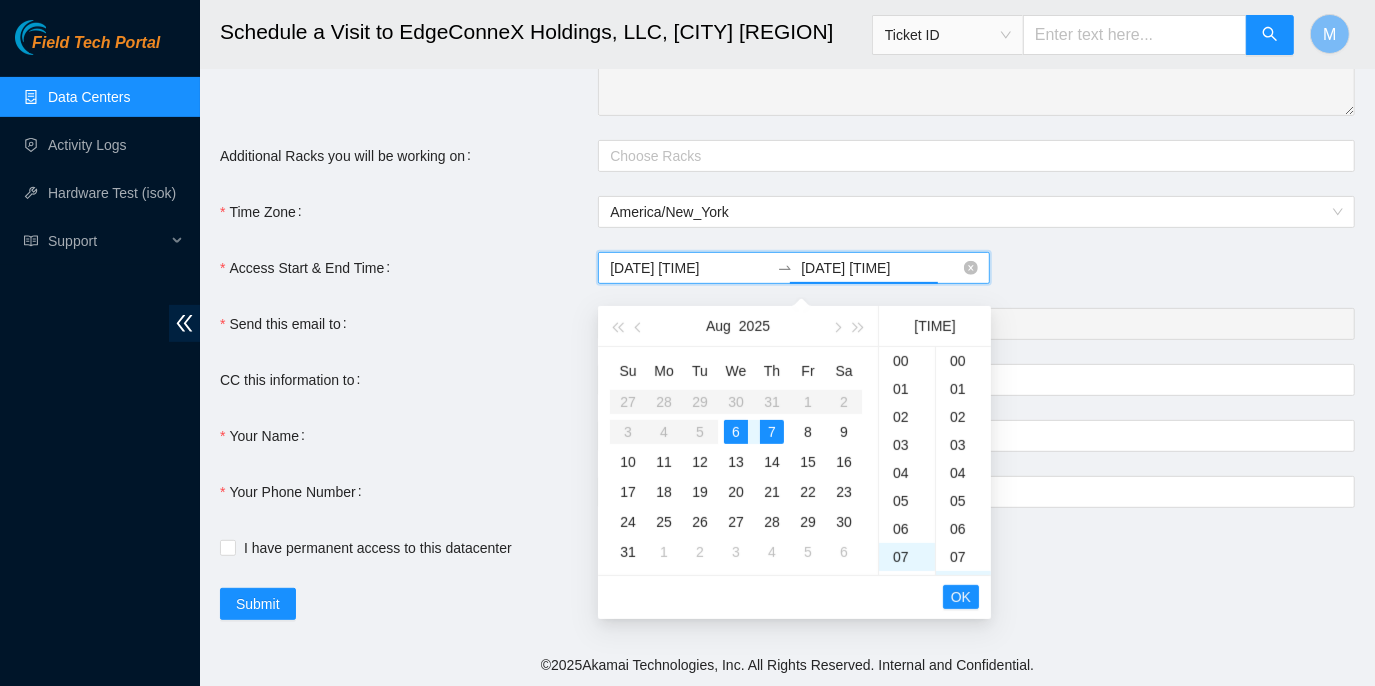 scroll, scrollTop: 196, scrollLeft: 0, axis: vertical 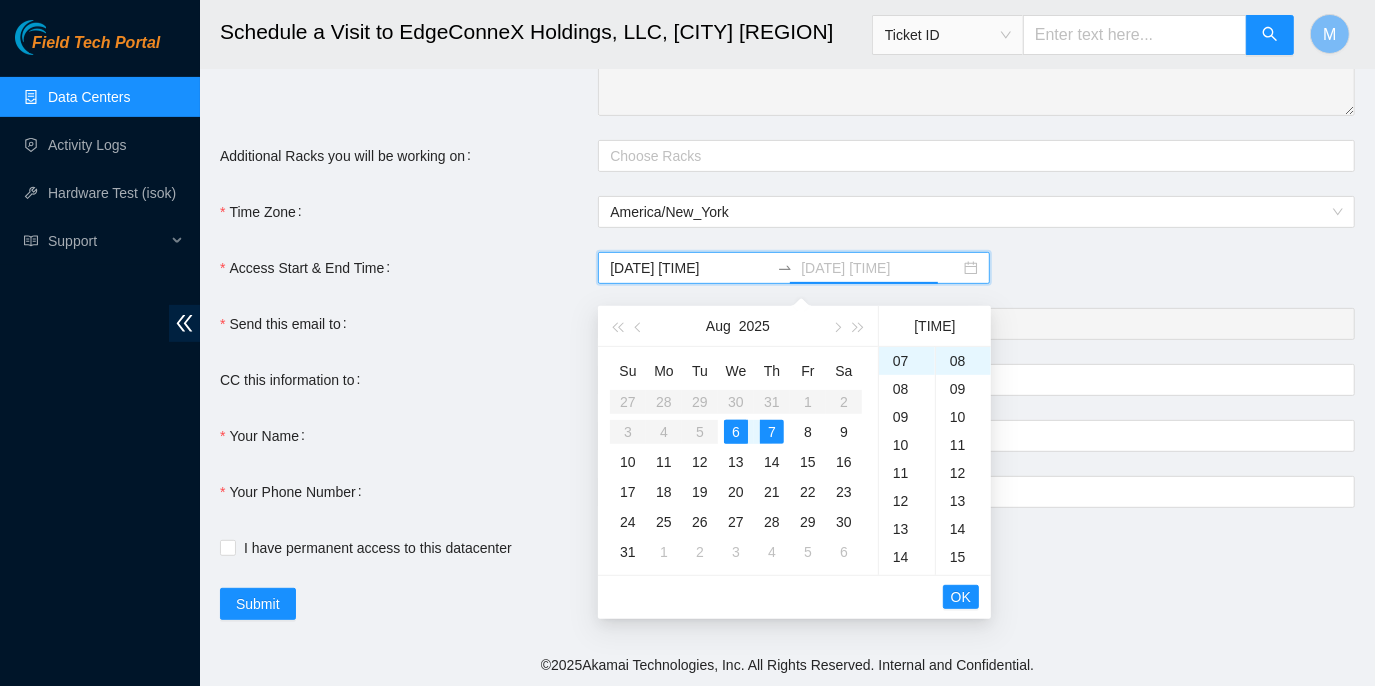 click on "6" at bounding box center (736, 432) 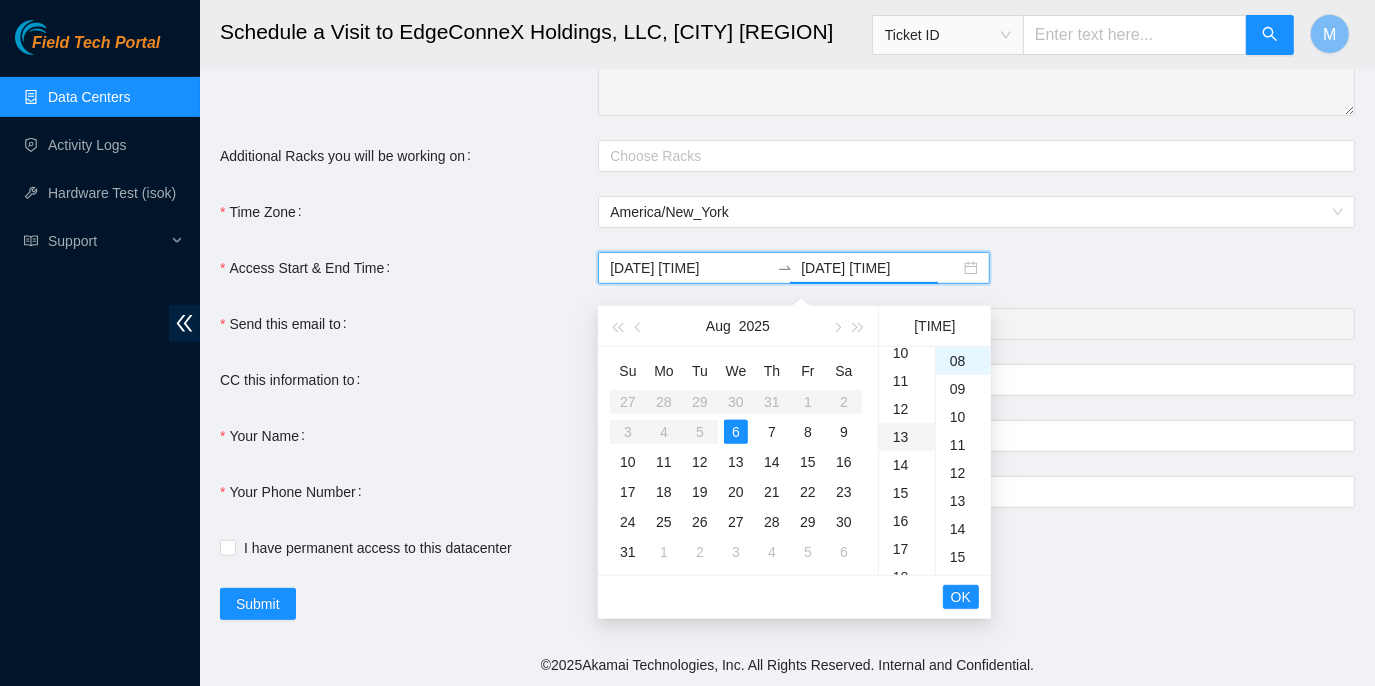 scroll, scrollTop: 378, scrollLeft: 0, axis: vertical 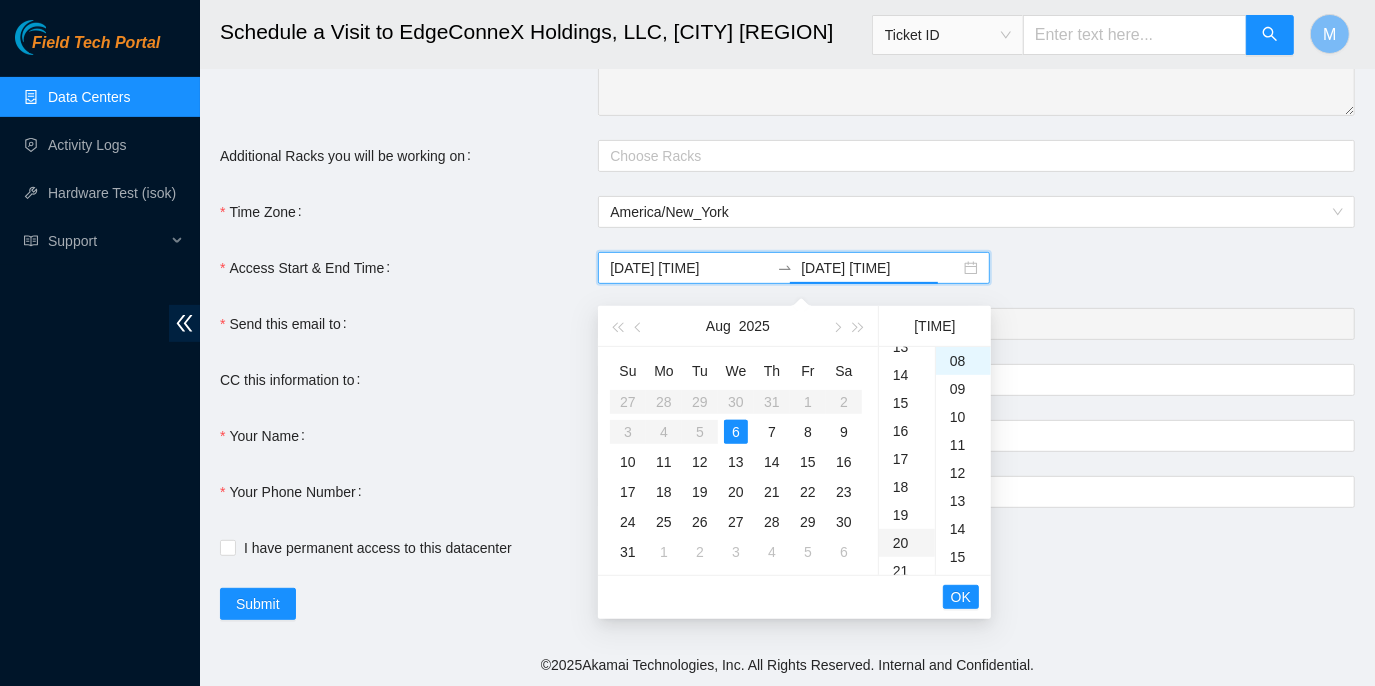 click on "20" at bounding box center (907, 543) 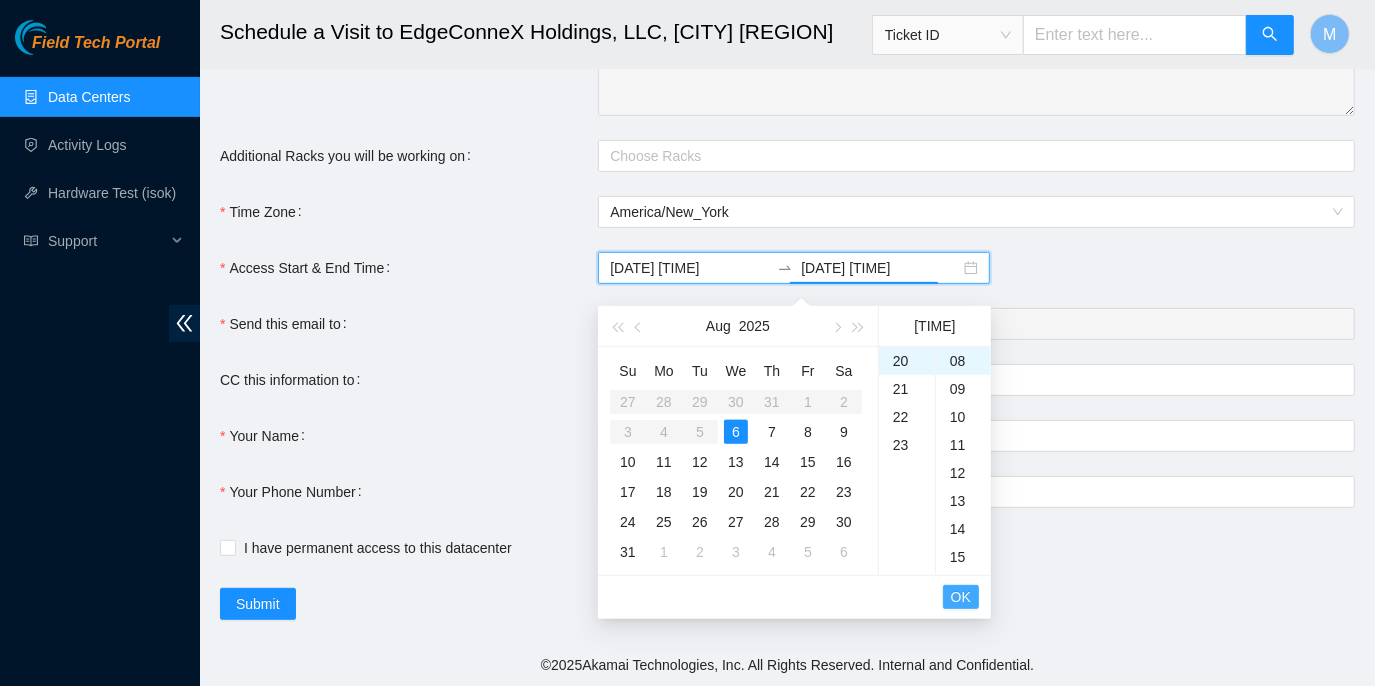 click on "OK" at bounding box center (961, 597) 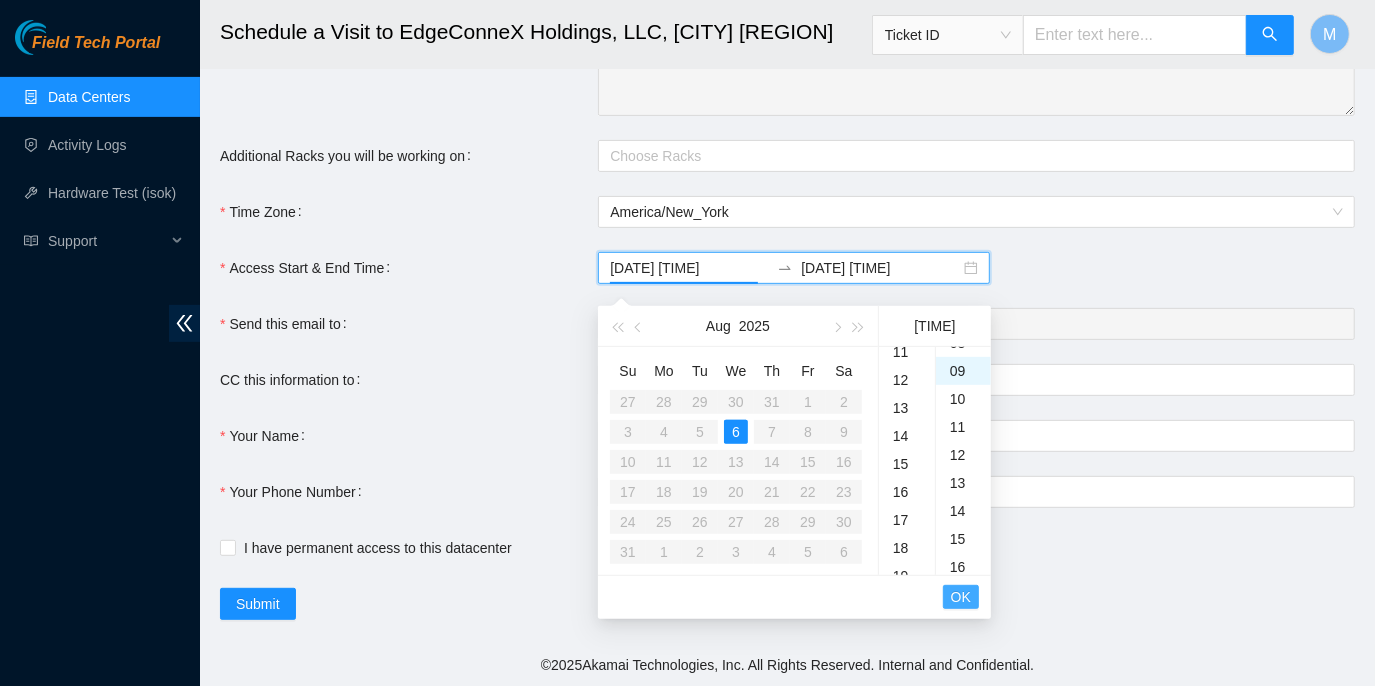 scroll, scrollTop: 196, scrollLeft: 0, axis: vertical 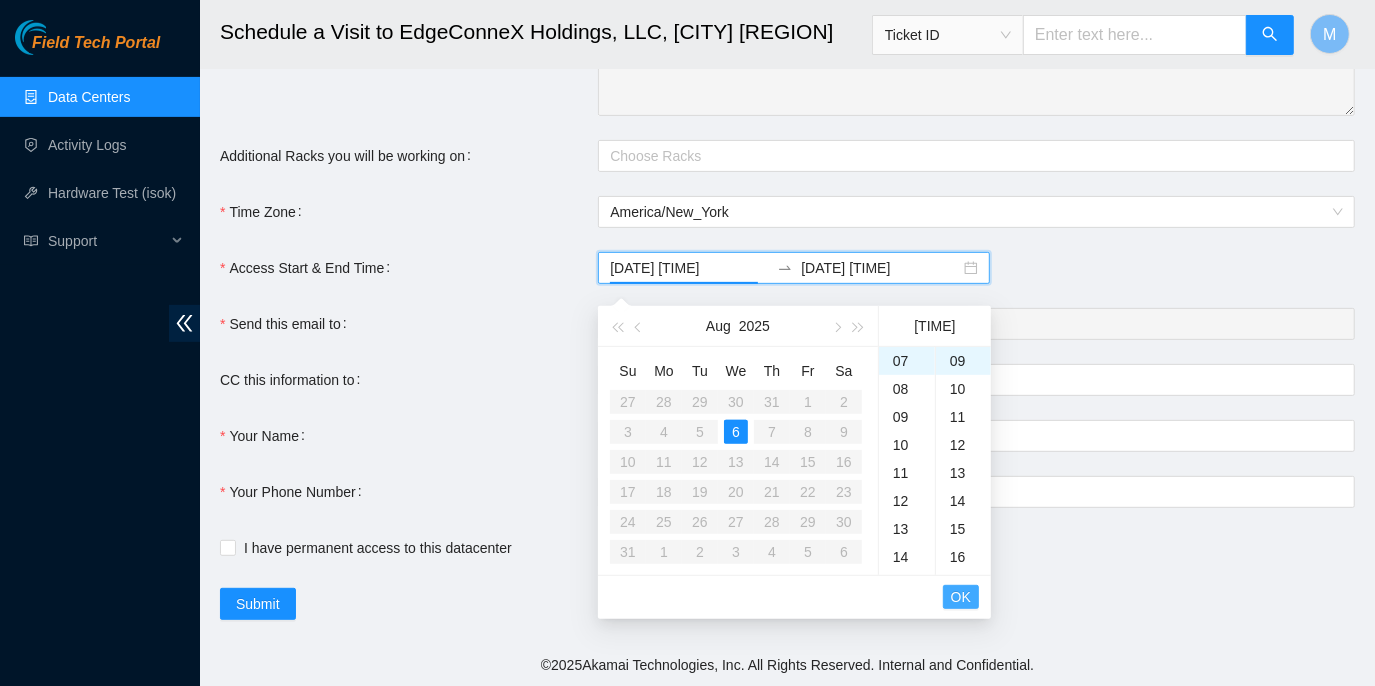 click on "OK" at bounding box center [961, 597] 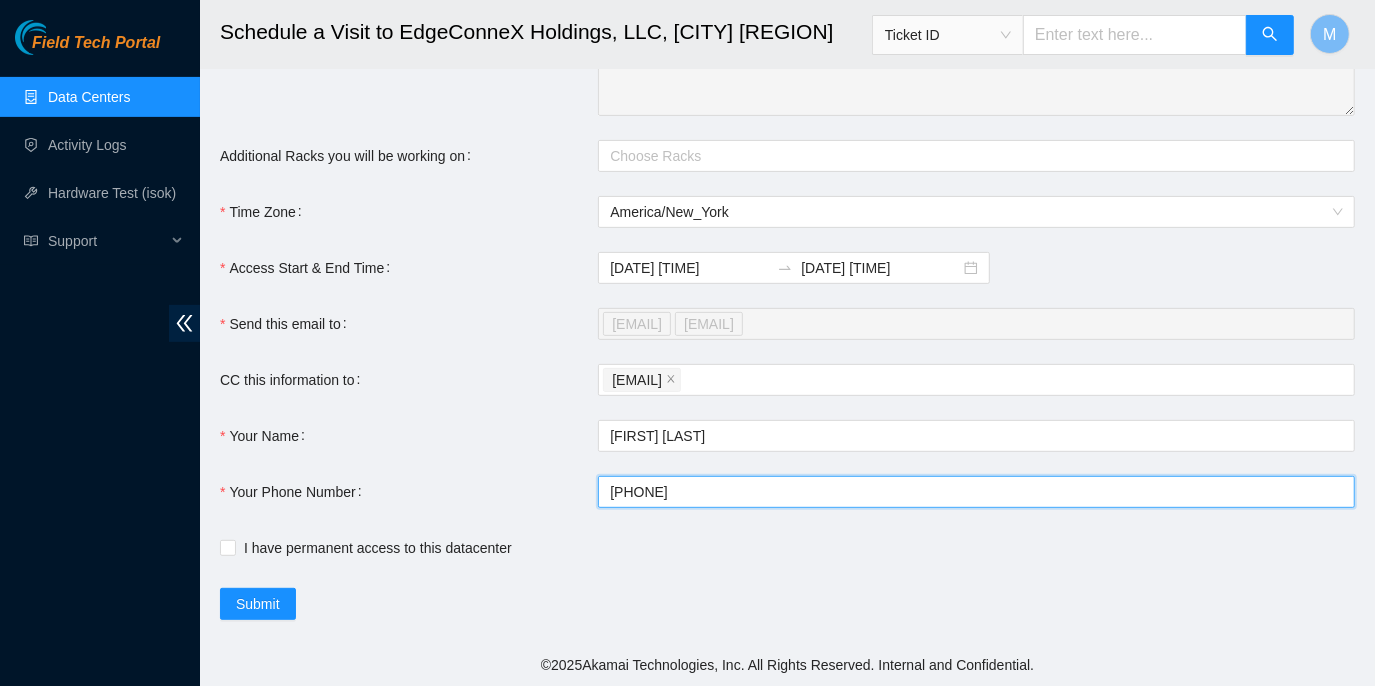 click on "9546489558" at bounding box center [976, 492] 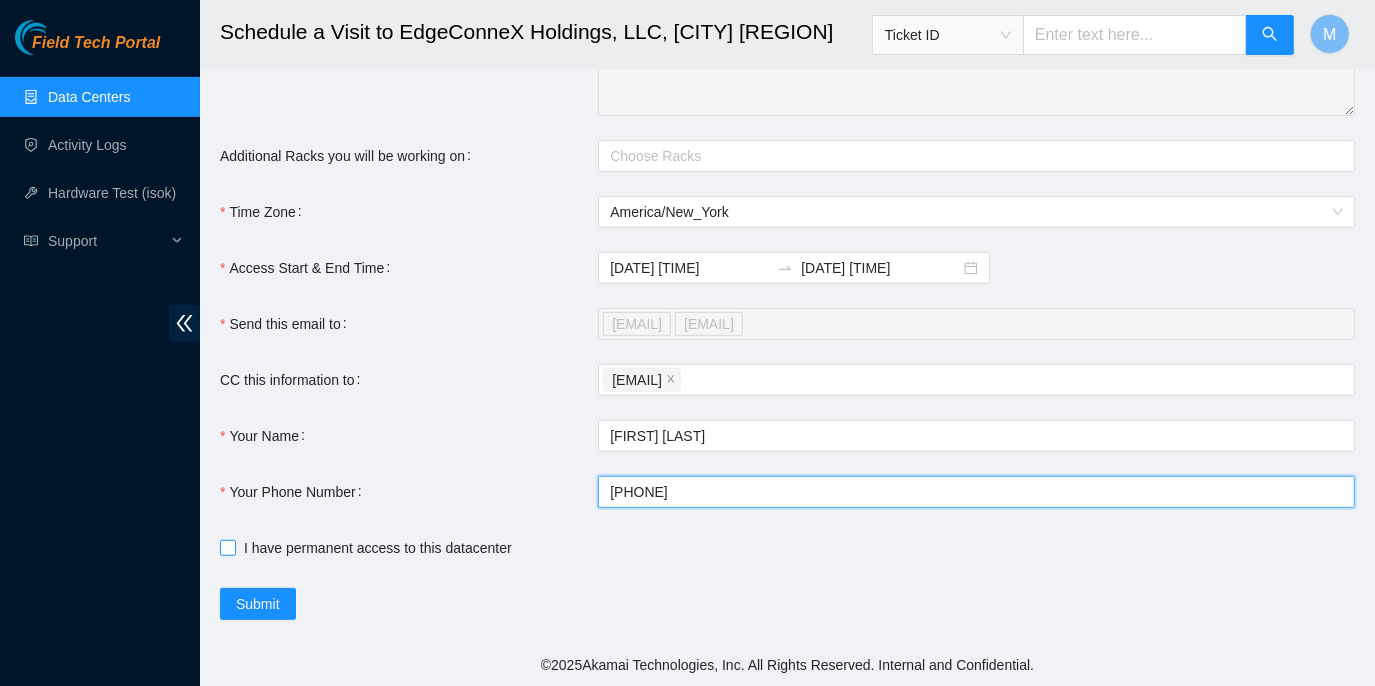 type on "+19546489558" 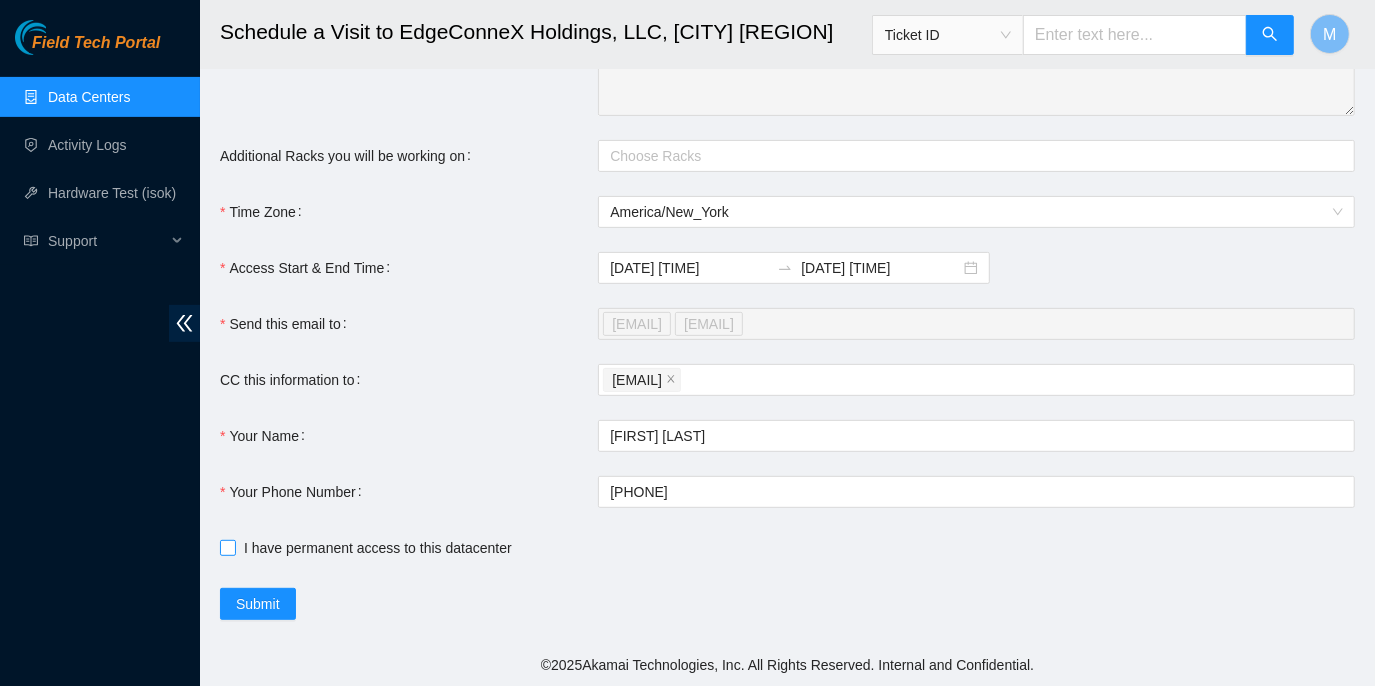 click on "I have permanent access to this datacenter" at bounding box center [227, 547] 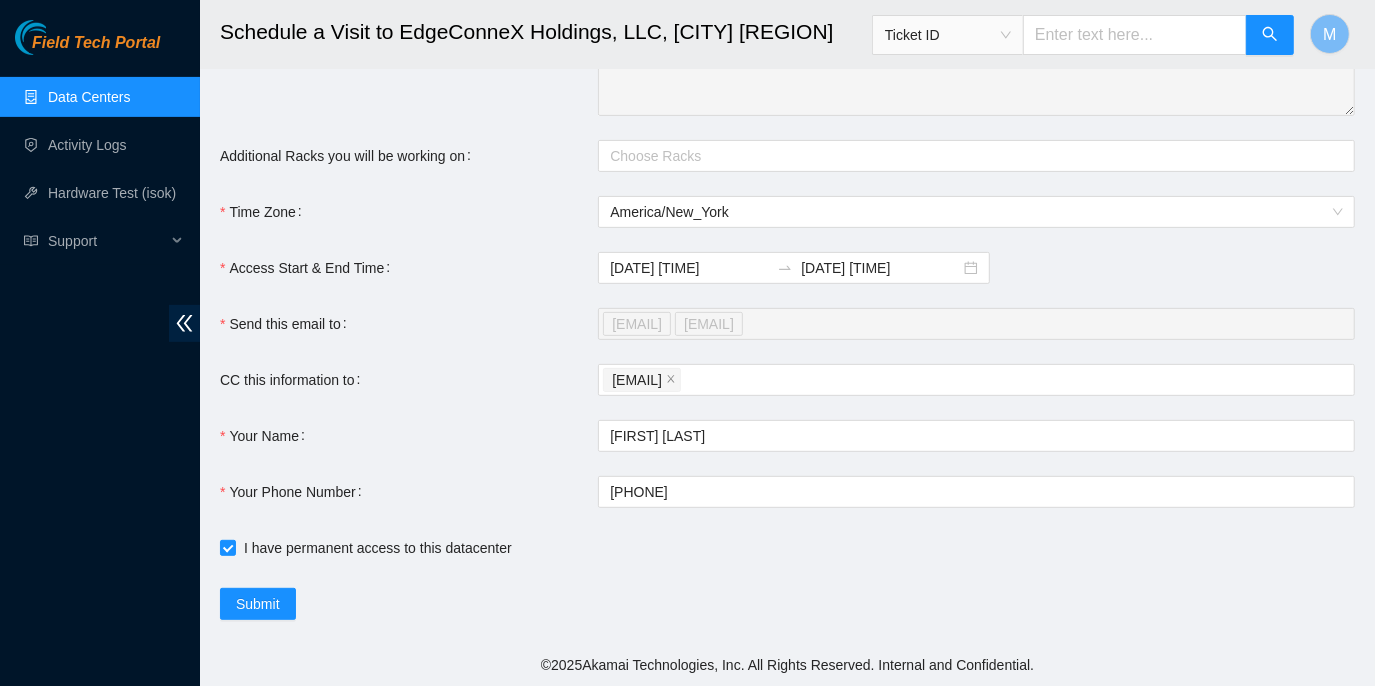 scroll, scrollTop: 437, scrollLeft: 0, axis: vertical 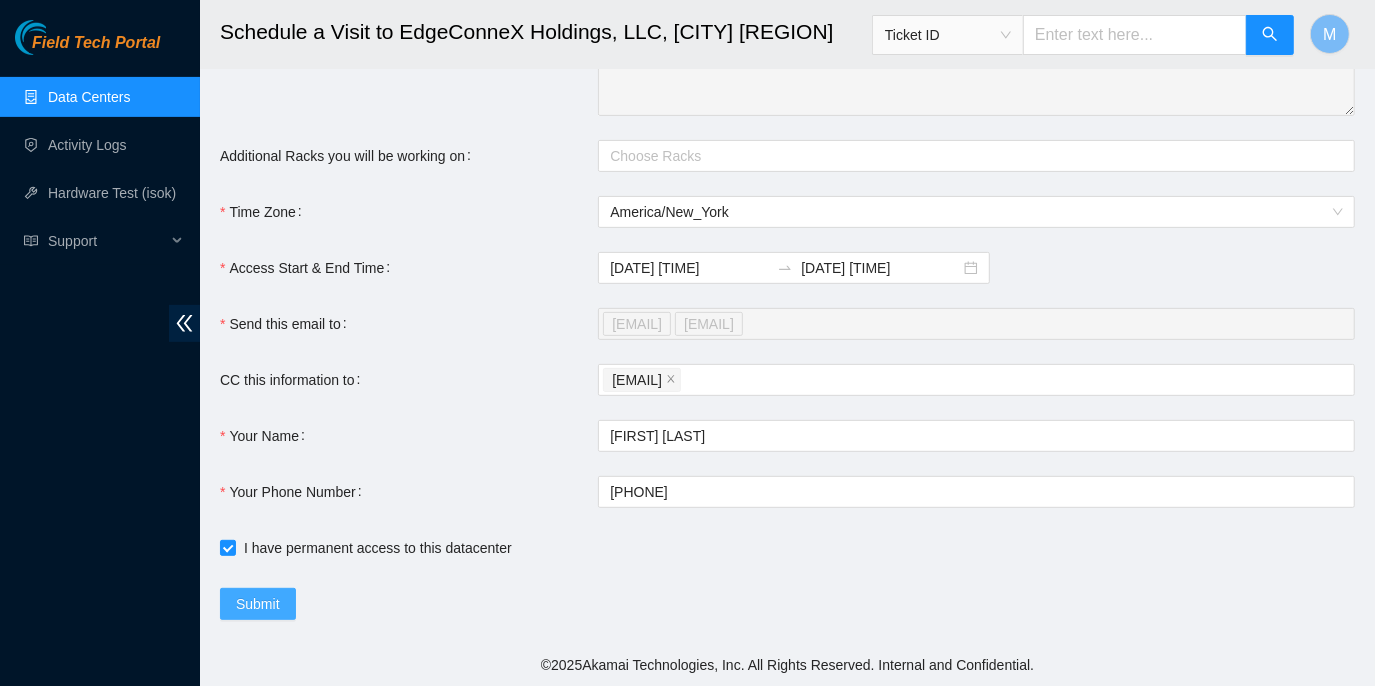 click on "Submit" at bounding box center [258, 604] 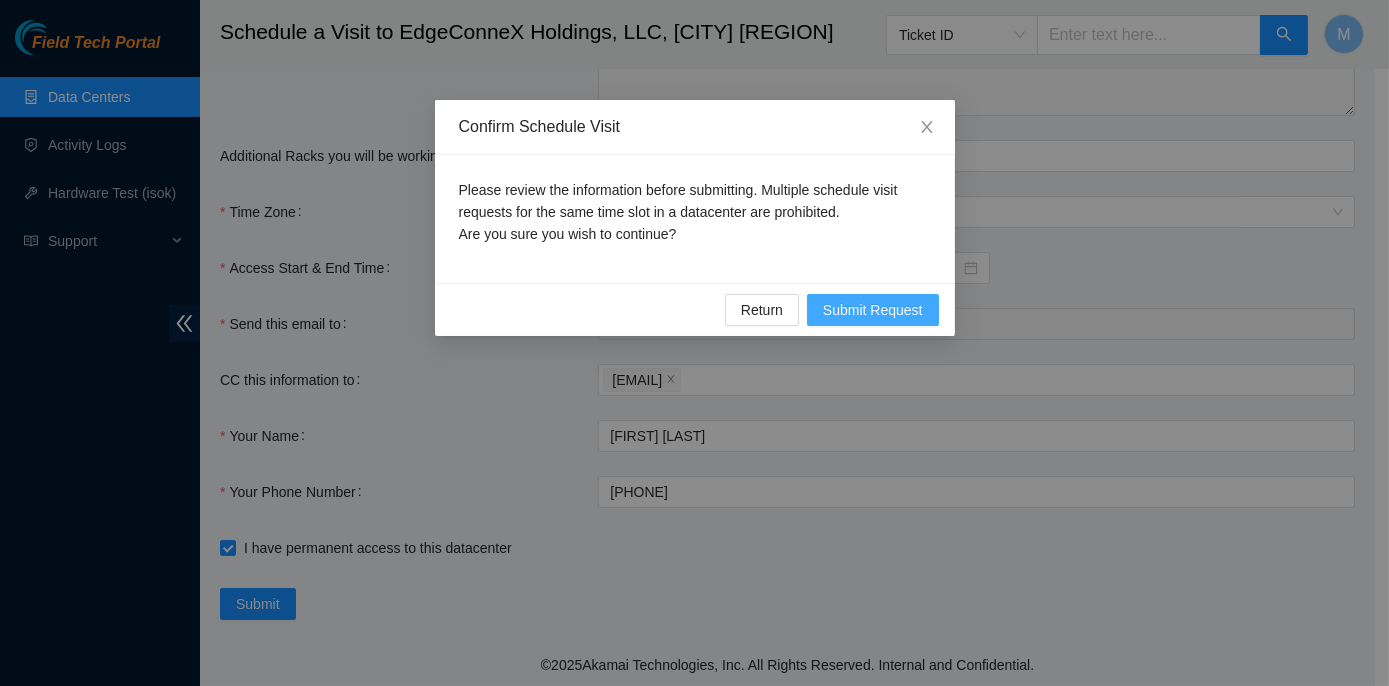 click on "Submit Request" at bounding box center (873, 310) 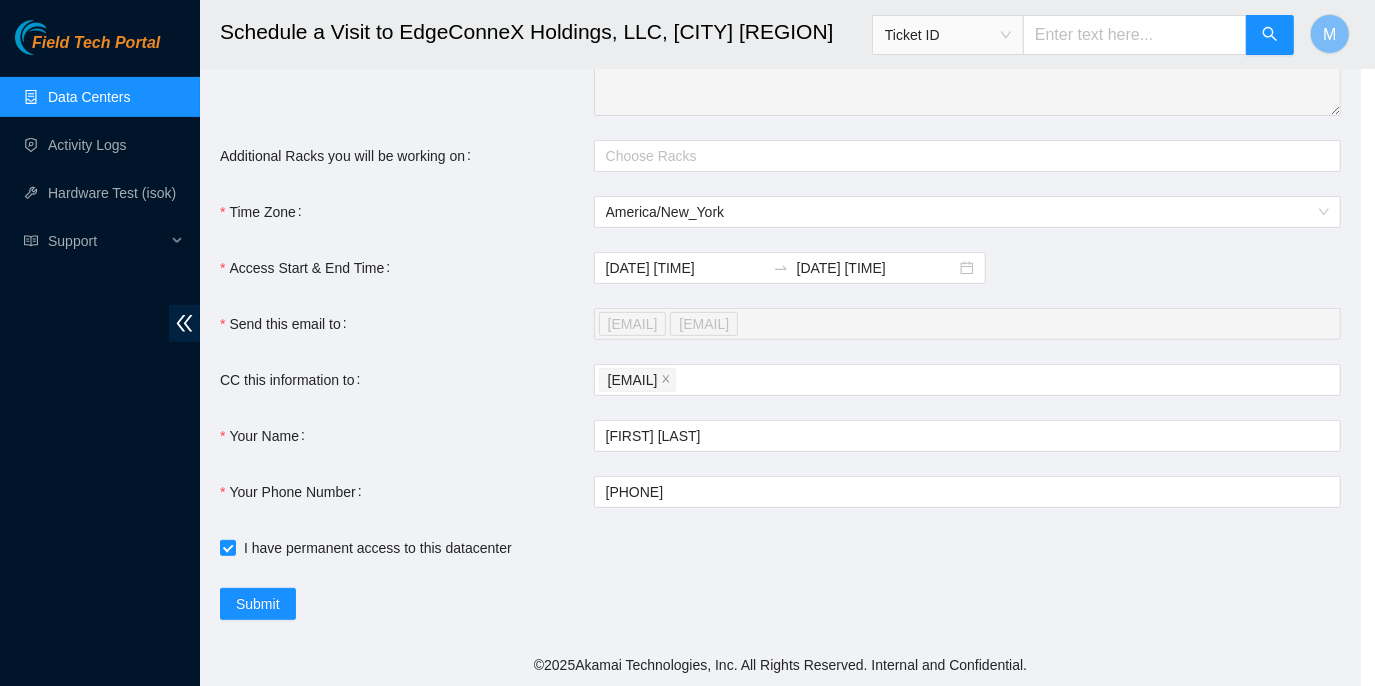 type on "2025-08-06 07:10" 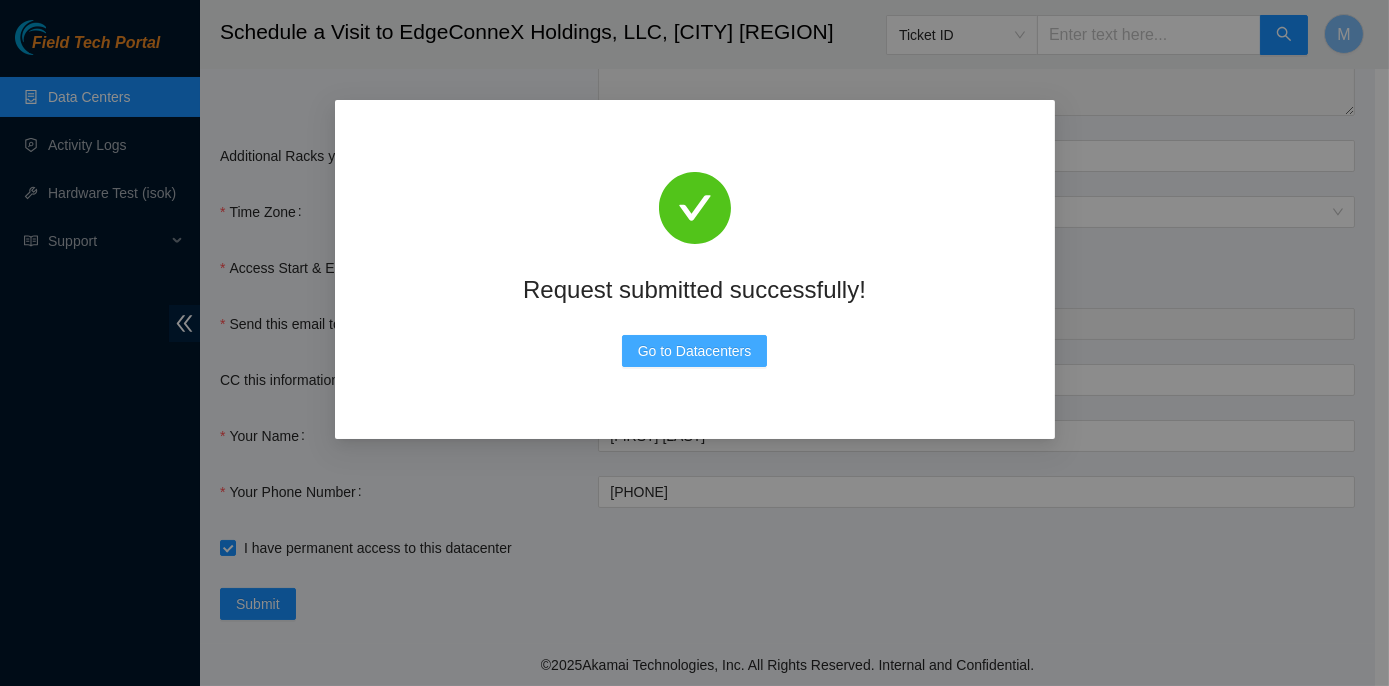 click on "Go to Datacenters" at bounding box center [695, 351] 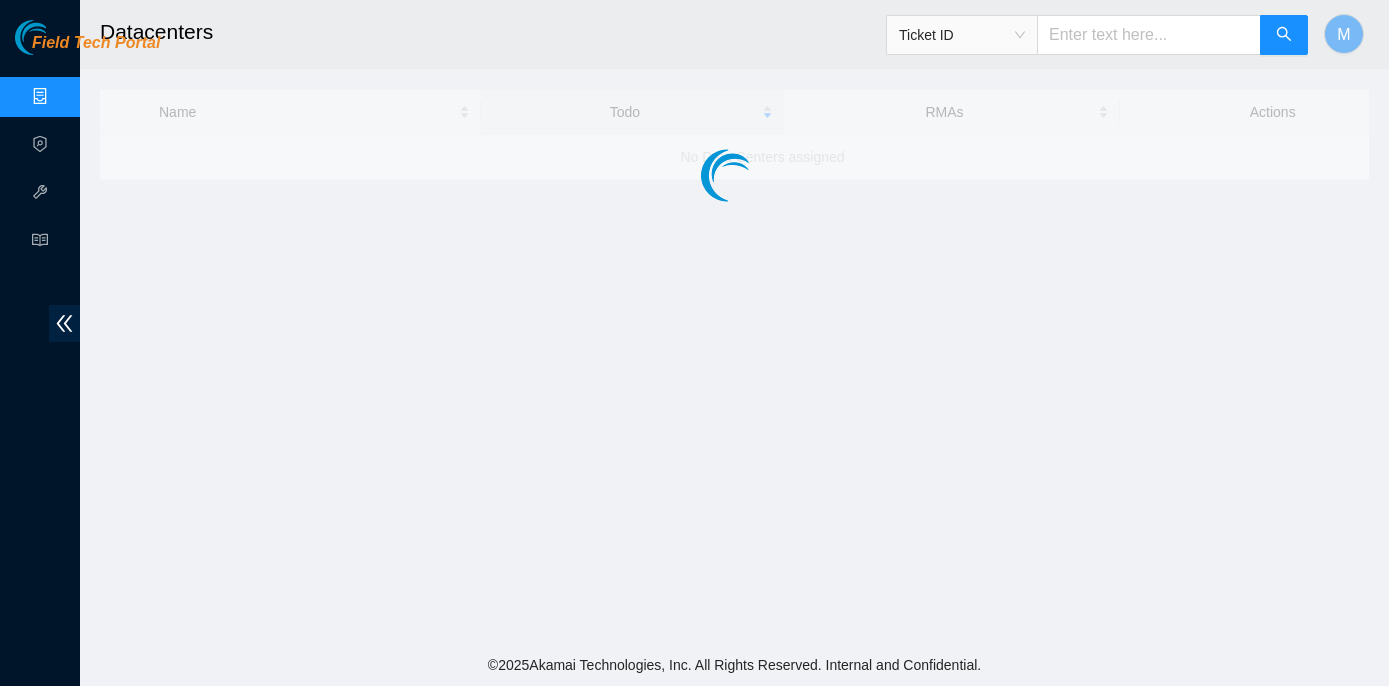 scroll, scrollTop: 0, scrollLeft: 0, axis: both 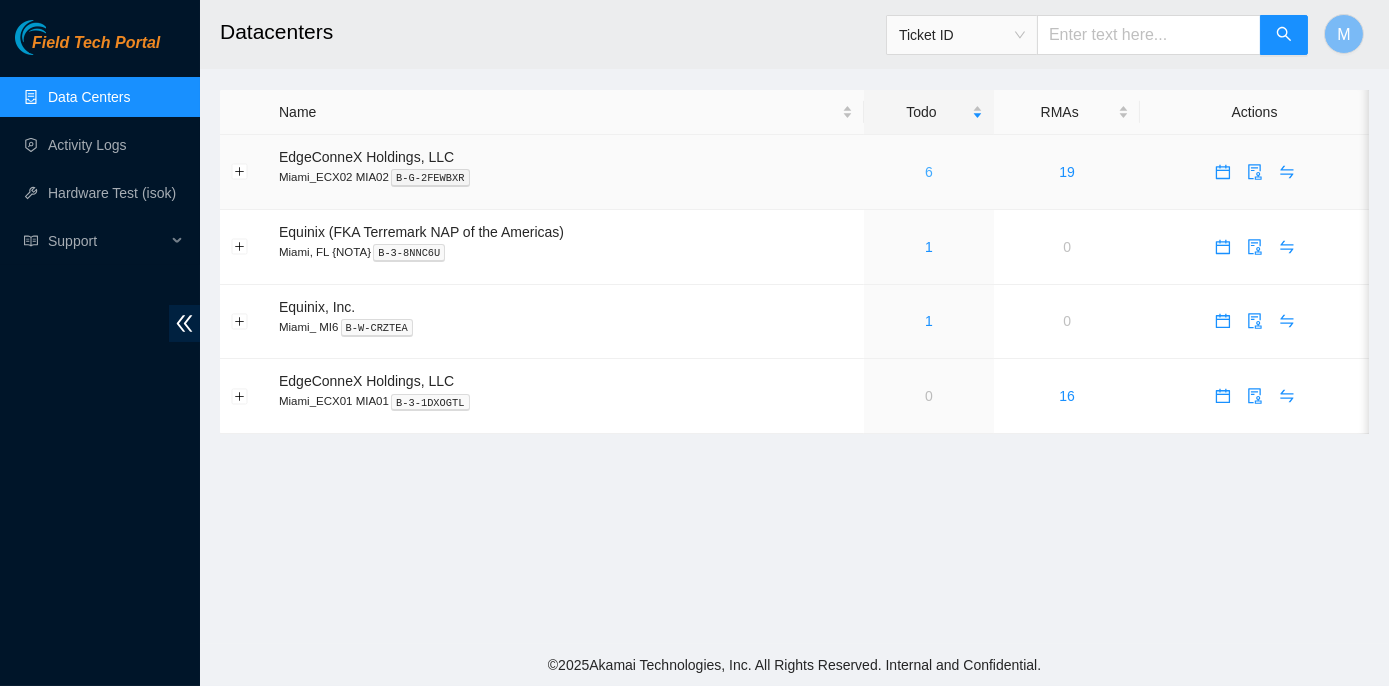 click on "6" at bounding box center (929, 172) 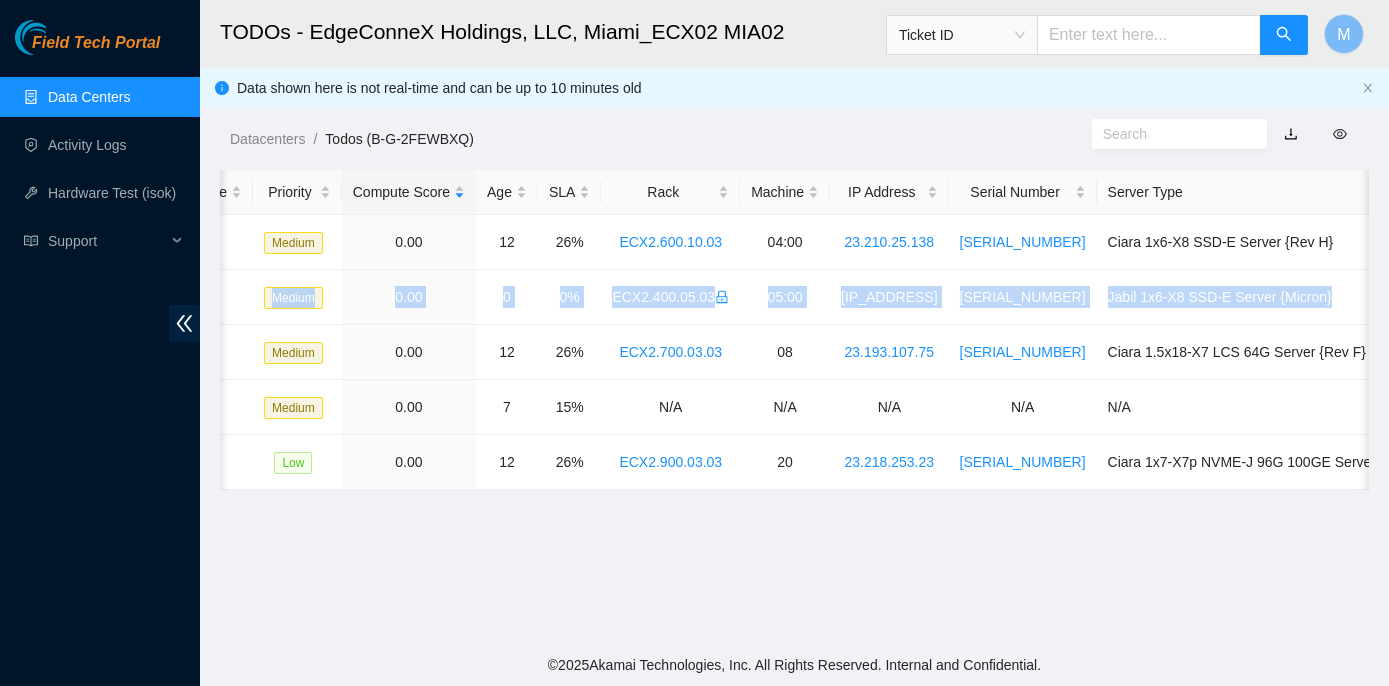 scroll, scrollTop: 0, scrollLeft: 548, axis: horizontal 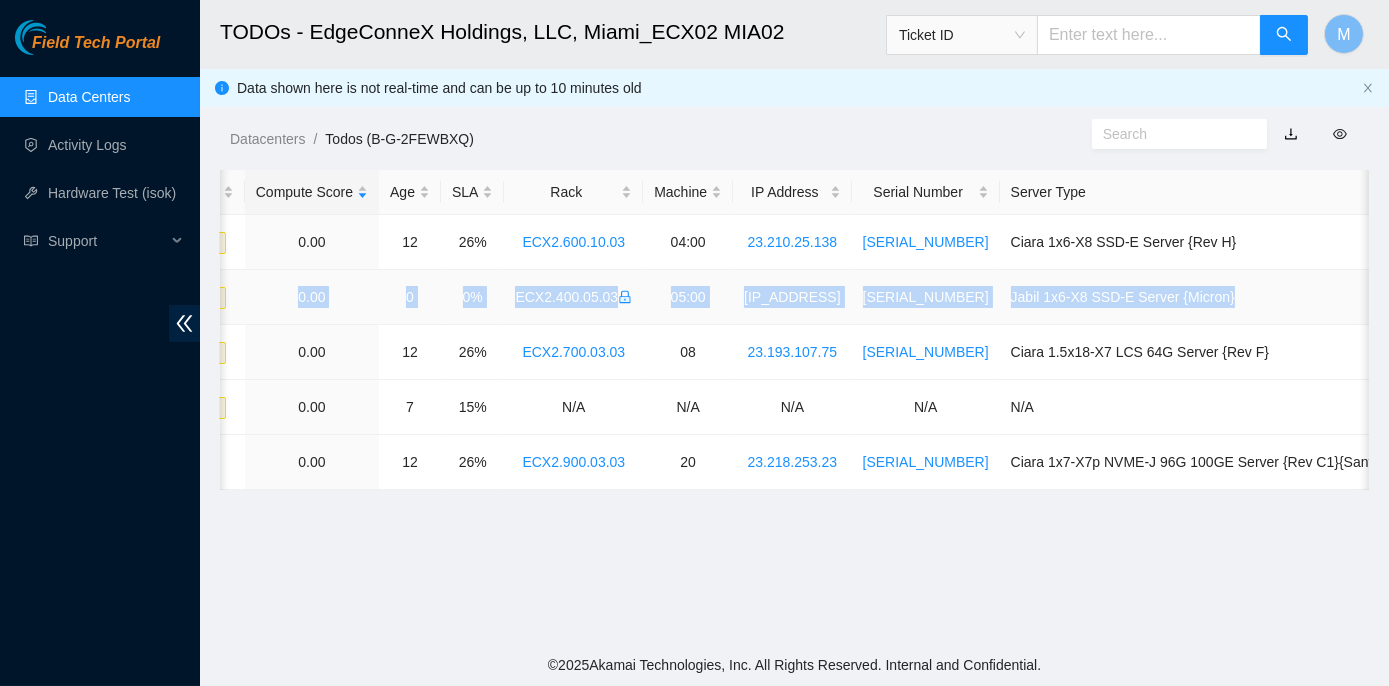 drag, startPoint x: 279, startPoint y: 296, endPoint x: 1342, endPoint y: 286, distance: 1063.047 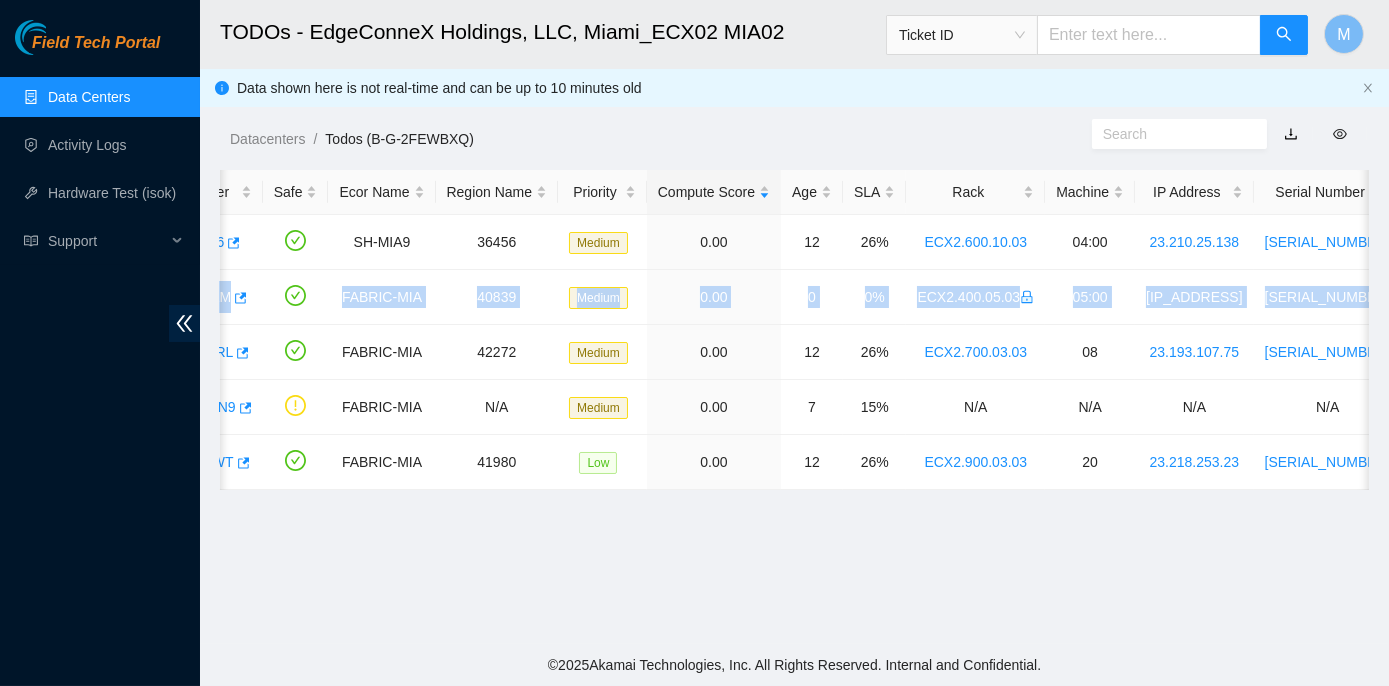 scroll, scrollTop: 0, scrollLeft: 0, axis: both 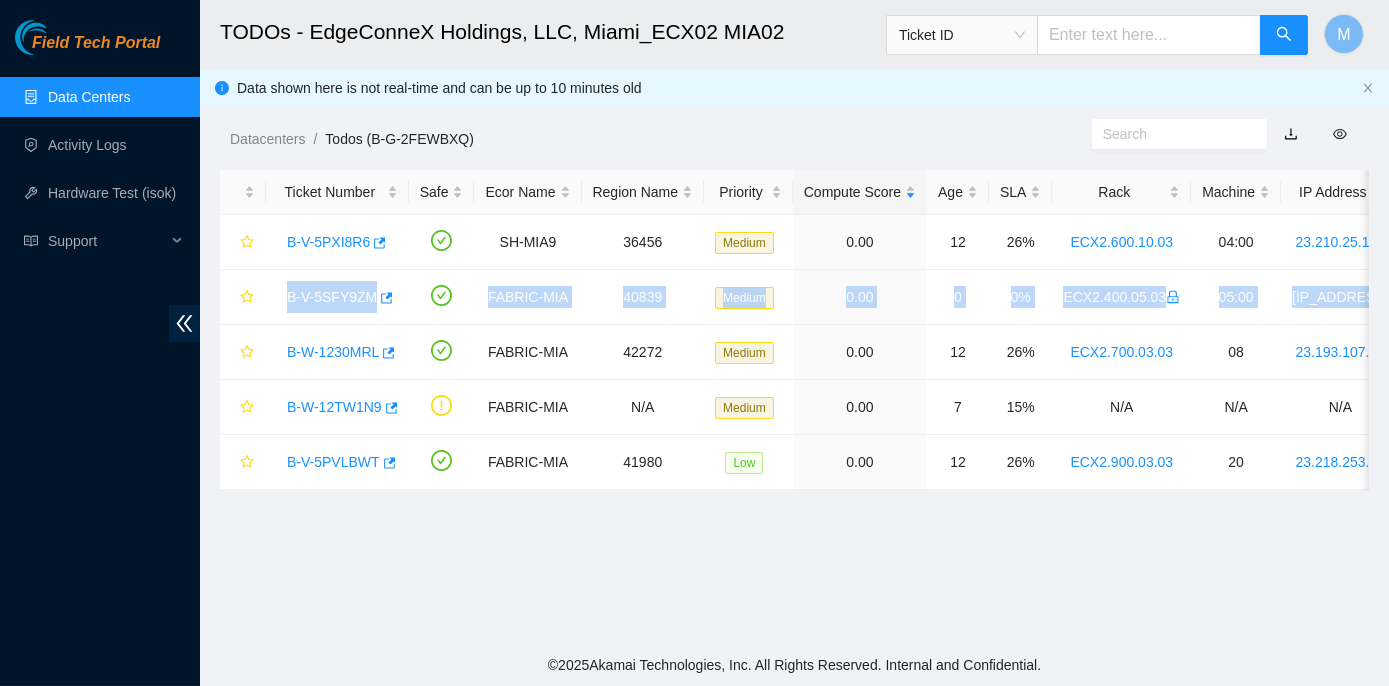 click on "TODOs - EdgeConneX Holdings, LLC, Miami_ECX02 MIA02    Ticket ID M Data shown here is not real-time and can be up to 10 minutes old Datacenters / Todos (B-G-2FEWBXQ) / Ticket Number Safe Ecor Name Region Name Priority Compute Score Age SLA Rack Machine IP Address Serial Number Server Type                               B-V-5PXI8R6 SH-MIA9 36456 Medium 0.00 12 26%  ECX2.600.10.03    04:00 [IP_ADDRESS] [SERIAL_NUMBER] Ciara 1x6-X8 SSD-E Server {Rev H}   B-V-5SFY9ZM FABRIC-MIA 40839 Medium 0.00 0 0% ECX2.400.05.03  05:00 [IP_ADDRESS] [SERIAL_NUMBER] Jabil 1x6-X8 SSD-E Server {Micron}   B-W-1230MRL FABRIC-MIA 42272 Medium 0.00 12 26%  ECX2.700.03.03    08 [IP_ADDRESS] [SERIAL_NUMBER] Ciara 1.5x18-X7 LCS 64G Server {Rev F}   B-W-12TW1N9 FABRIC-MIA N/A Medium 0.00 7 15% N/A N/A N/A N/A N/A   B-V-5PVLBWT FABRIC-MIA 41980 Low 0.00 12 26%  ECX2.900.03.03    20 [IP_ADDRESS] [SERIAL_NUMBER] Ciara 1x7-X7p NVME-J 96G 100GE Server {Rev C1}{Sanyo}" at bounding box center [794, 322] 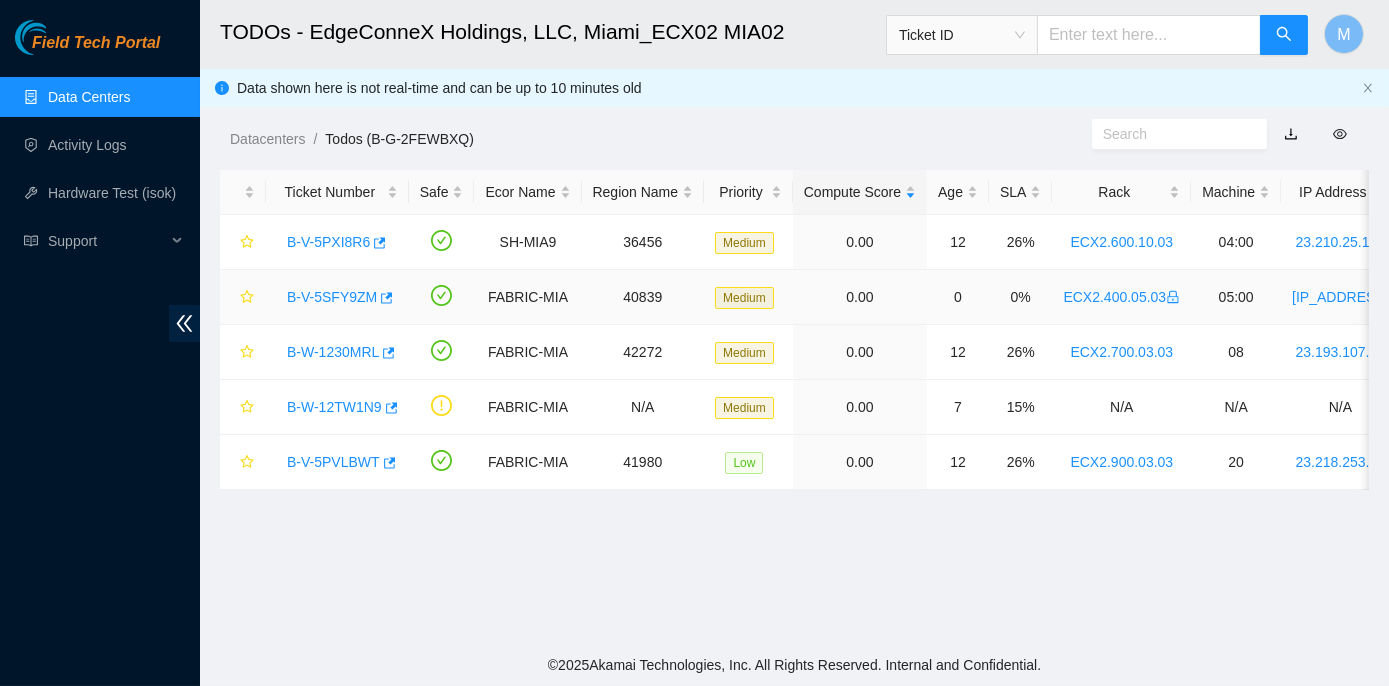 click on "B-V-5SFY9ZM" at bounding box center (332, 297) 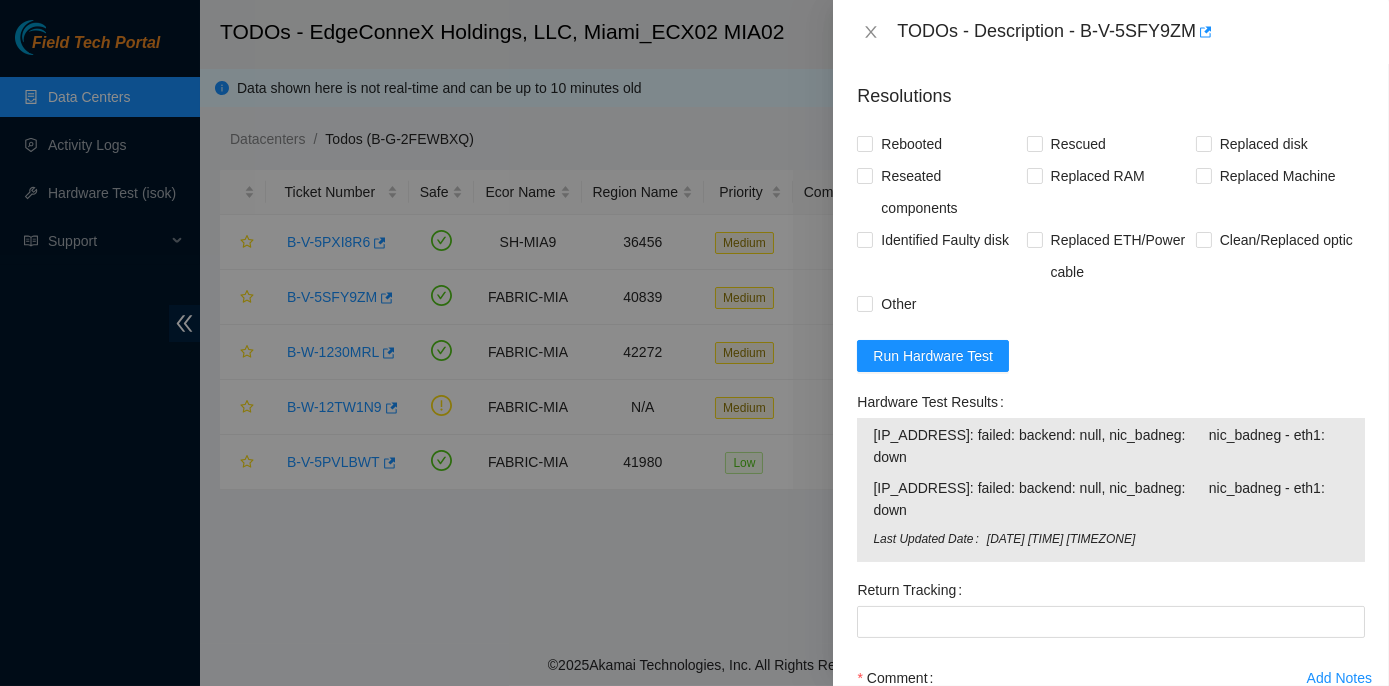scroll, scrollTop: 913, scrollLeft: 0, axis: vertical 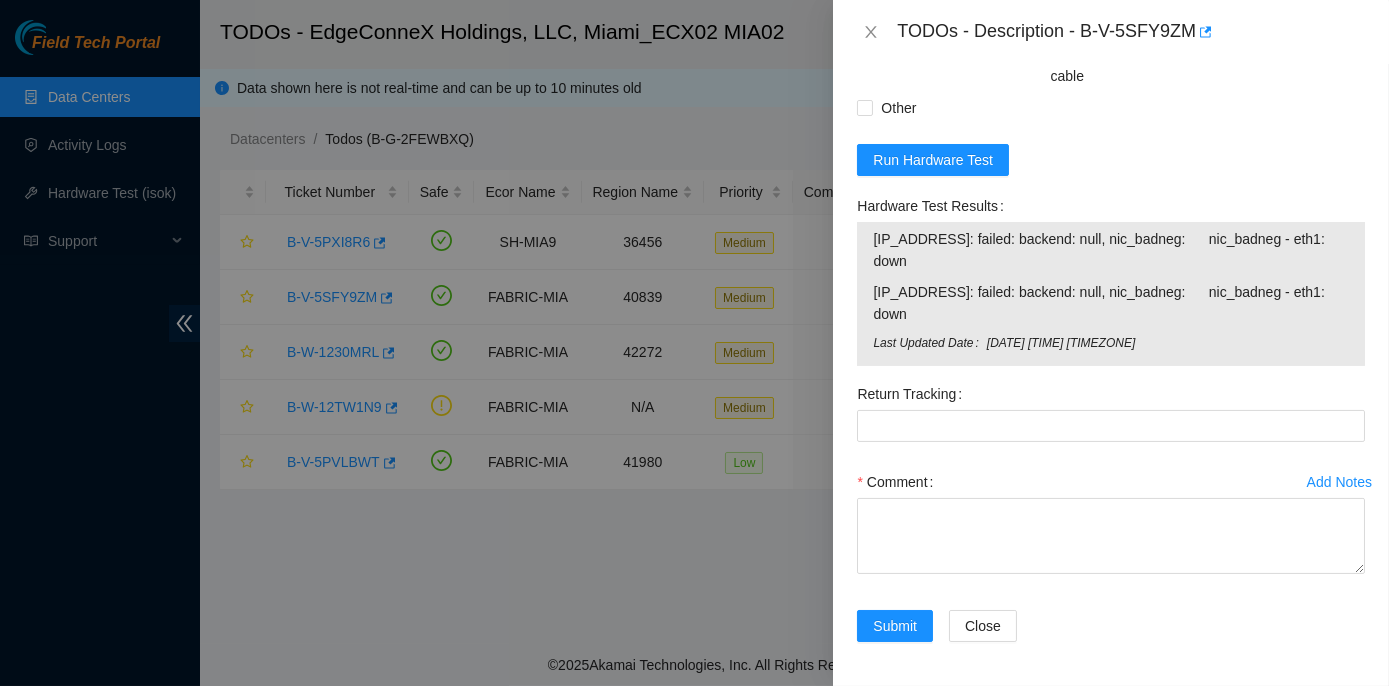 drag, startPoint x: 856, startPoint y: 199, endPoint x: 1053, endPoint y: 308, distance: 225.1444 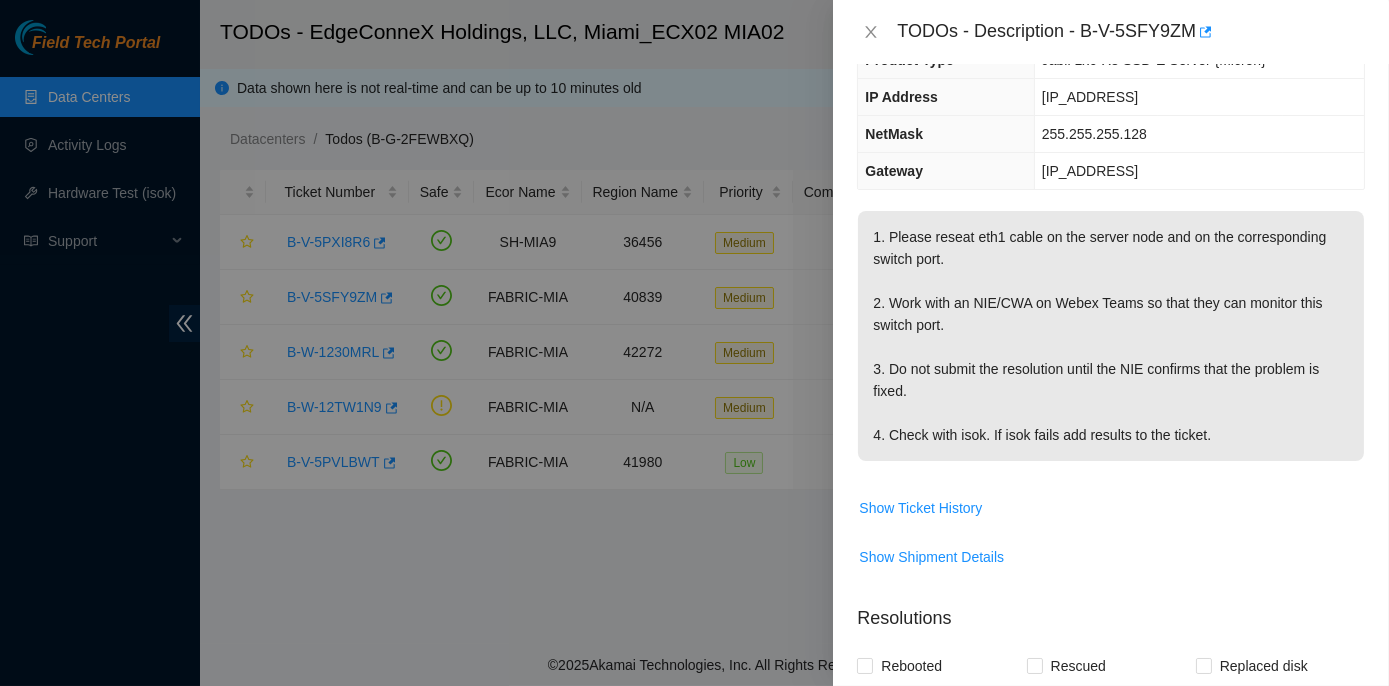 scroll, scrollTop: 186, scrollLeft: 0, axis: vertical 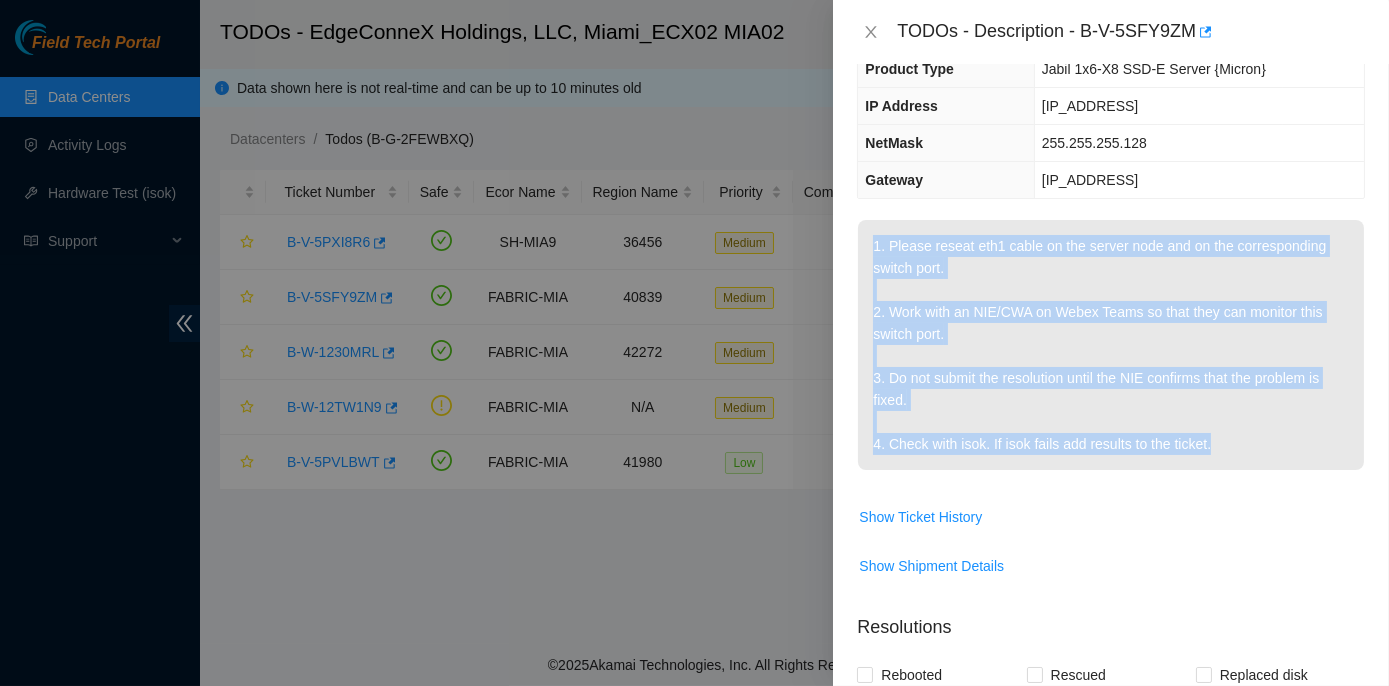 drag, startPoint x: 873, startPoint y: 237, endPoint x: 1226, endPoint y: 456, distance: 415.41547 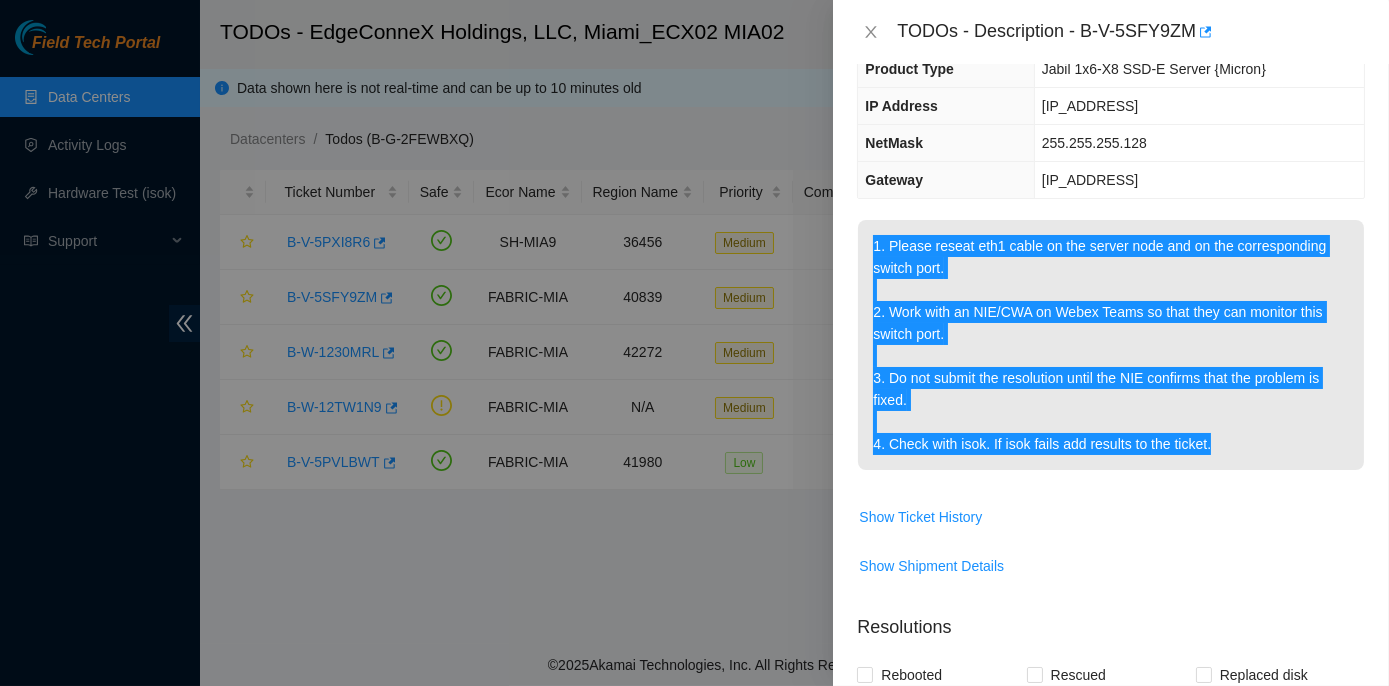 scroll, scrollTop: 95, scrollLeft: 0, axis: vertical 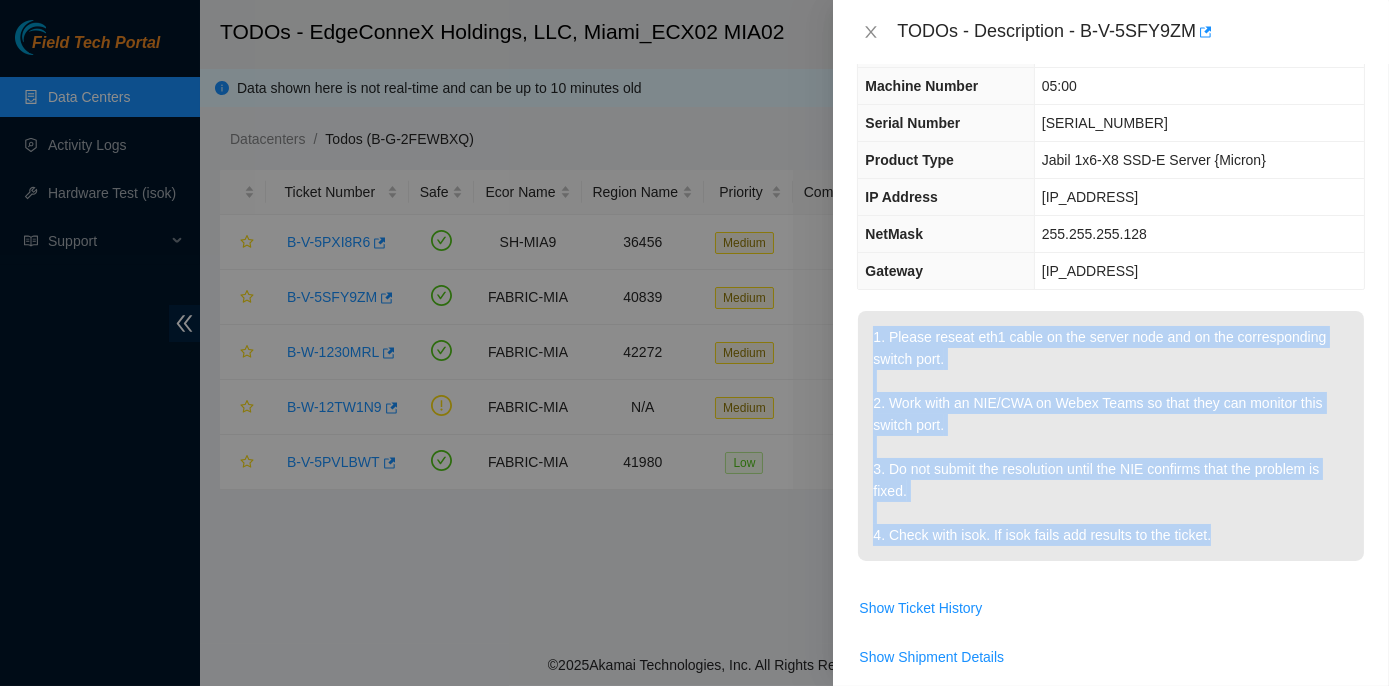 click on "1. Please reseat eth1 cable on the server node and on the corresponding switch port.
2. Work with an NIE/CWA on Webex Teams so that they can monitor this switch port.
3. Do not submit the resolution until the NIE confirms that the problem is fixed.
4. Check with isok. If isok fails add results to the ticket." at bounding box center [1111, 436] 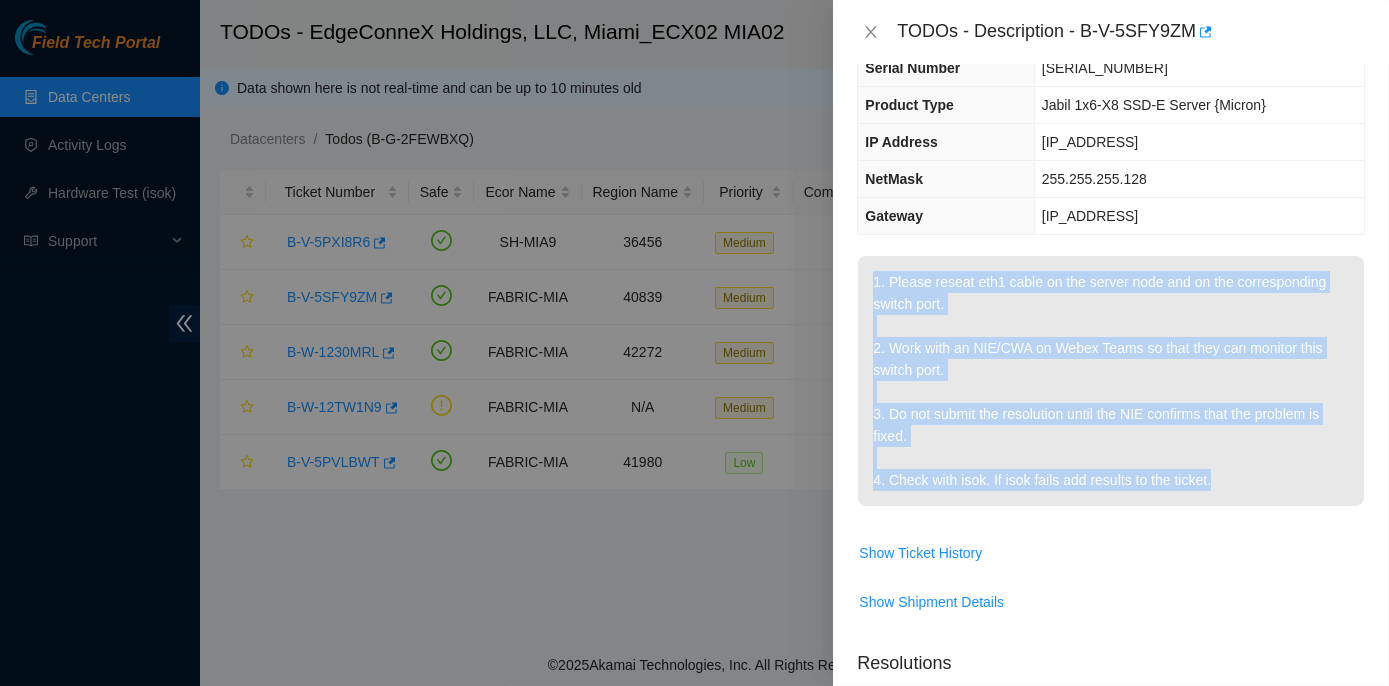 scroll, scrollTop: 95, scrollLeft: 0, axis: vertical 